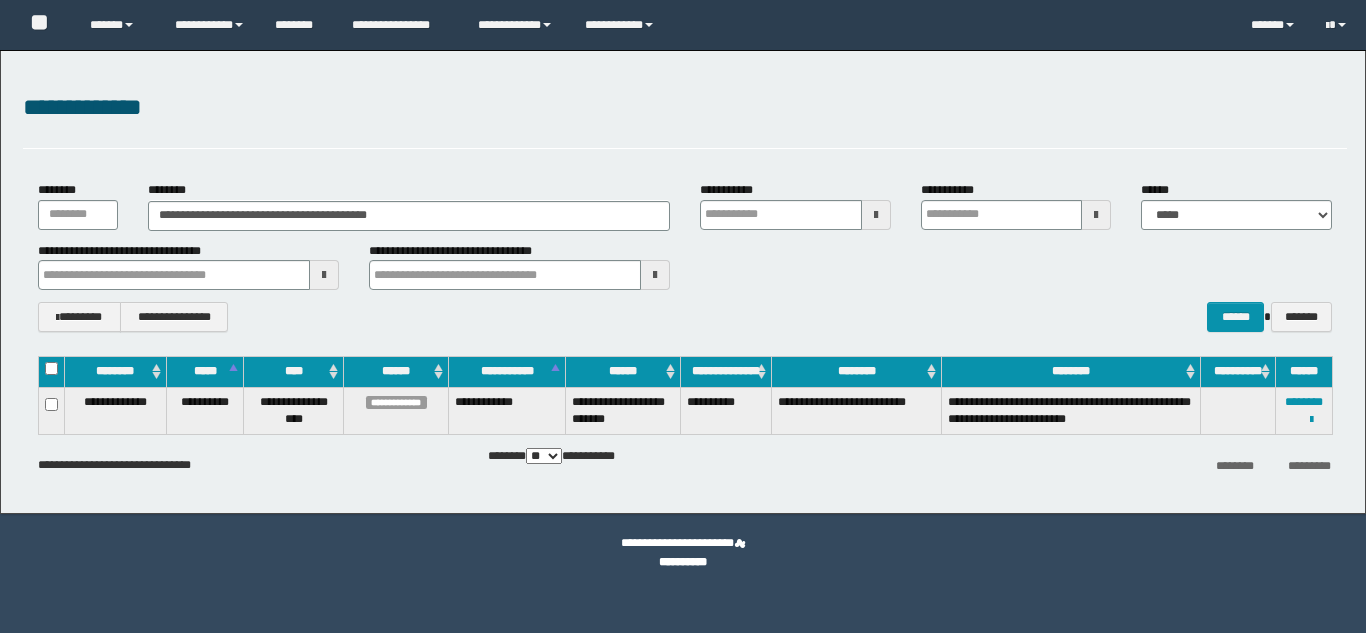 scroll, scrollTop: 0, scrollLeft: 0, axis: both 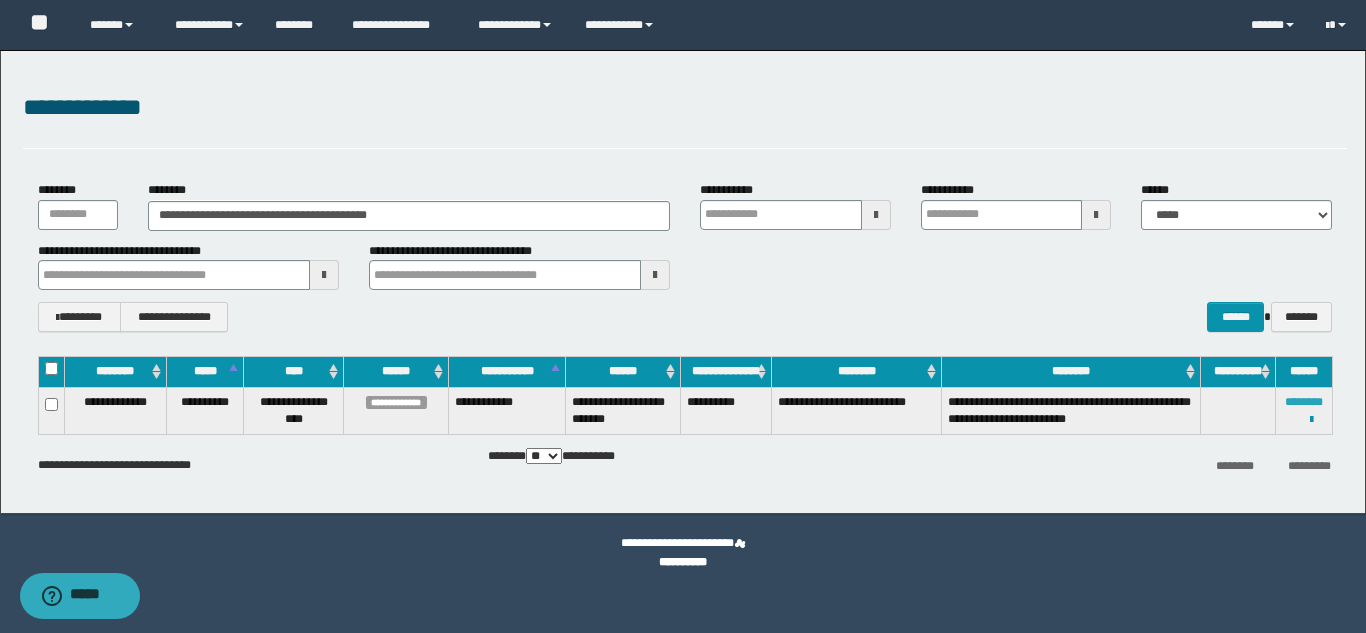 click on "********" at bounding box center [1304, 402] 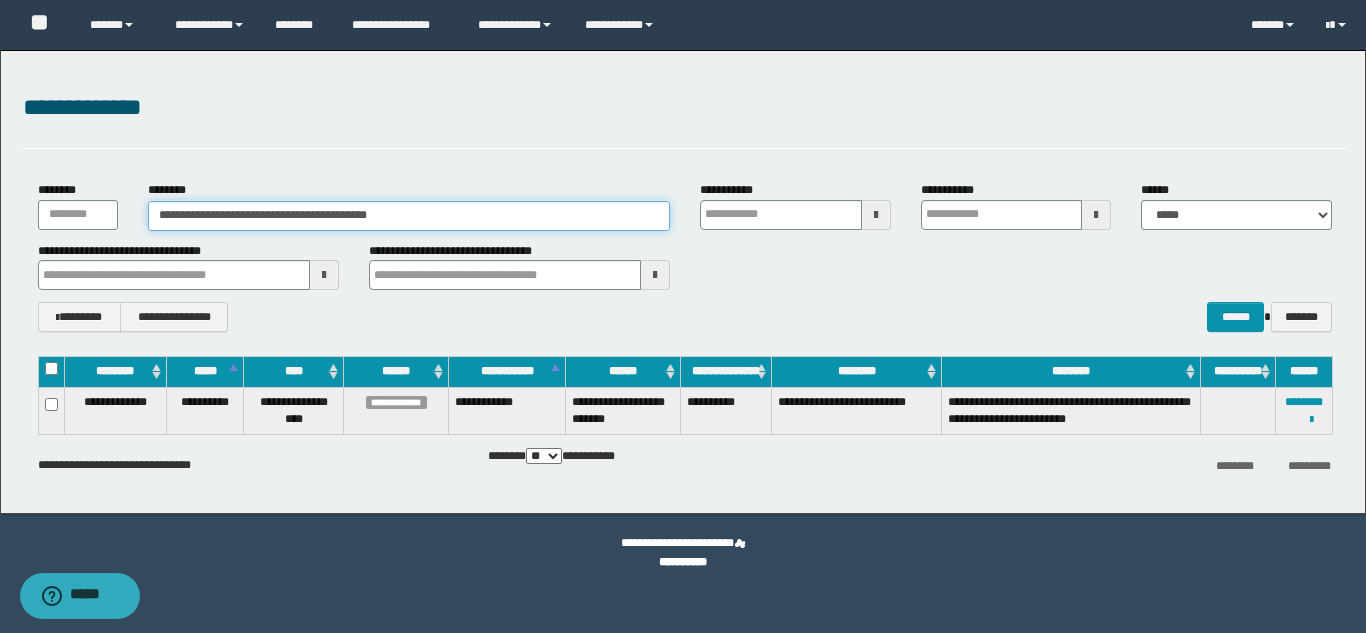 drag, startPoint x: 425, startPoint y: 216, endPoint x: 148, endPoint y: 219, distance: 277.01624 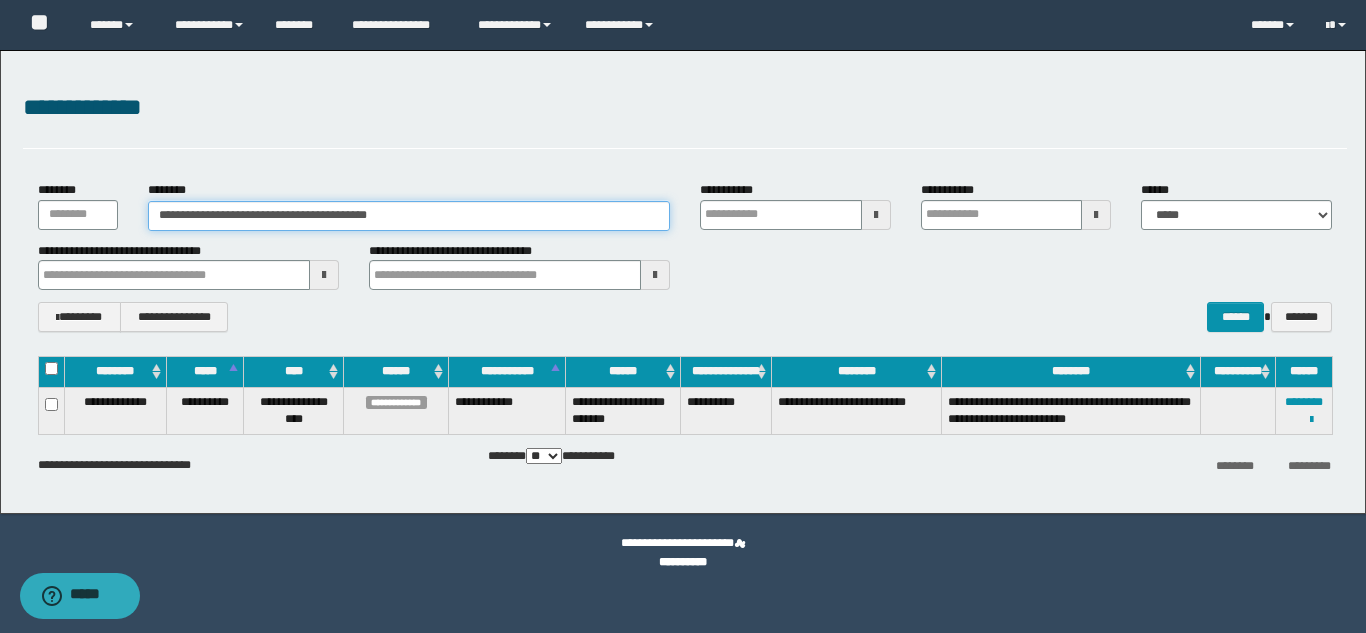 paste 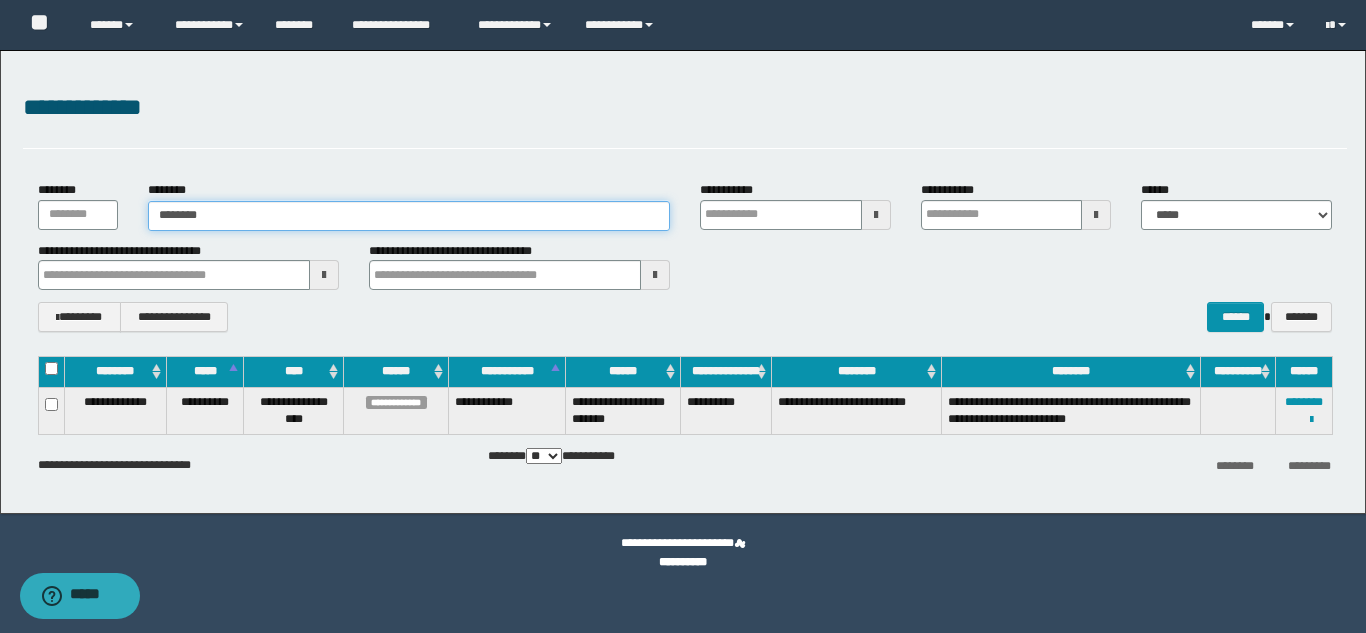 type on "********" 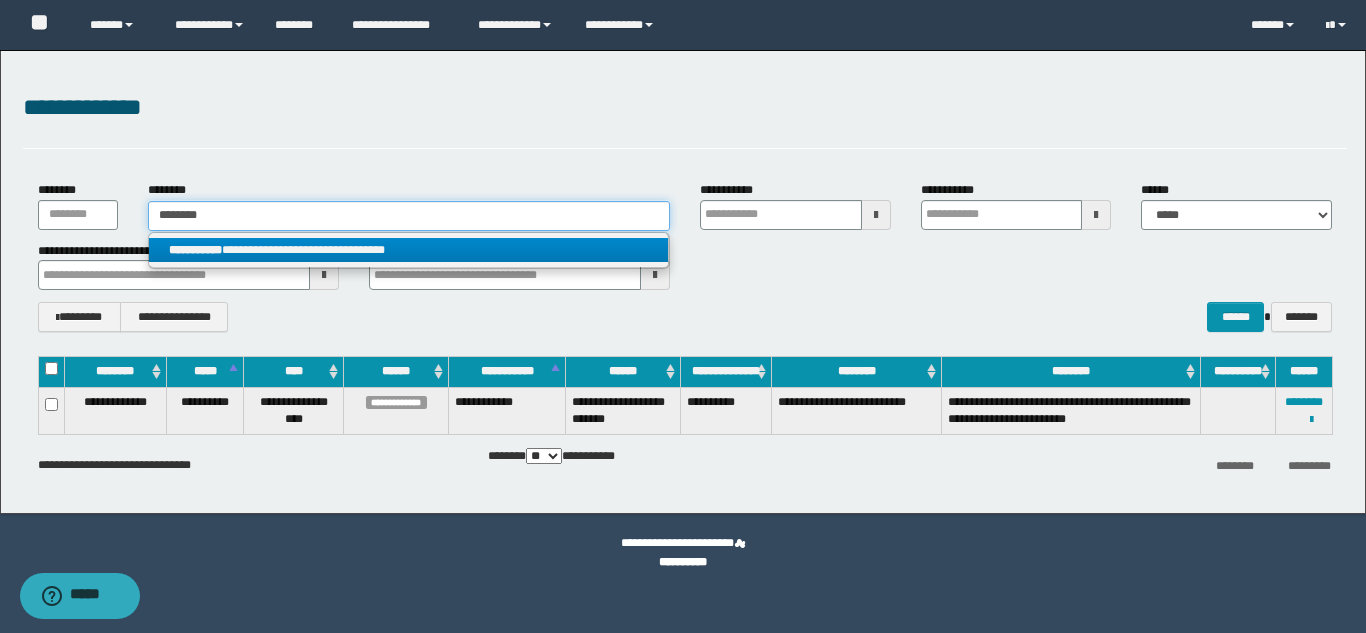 type on "********" 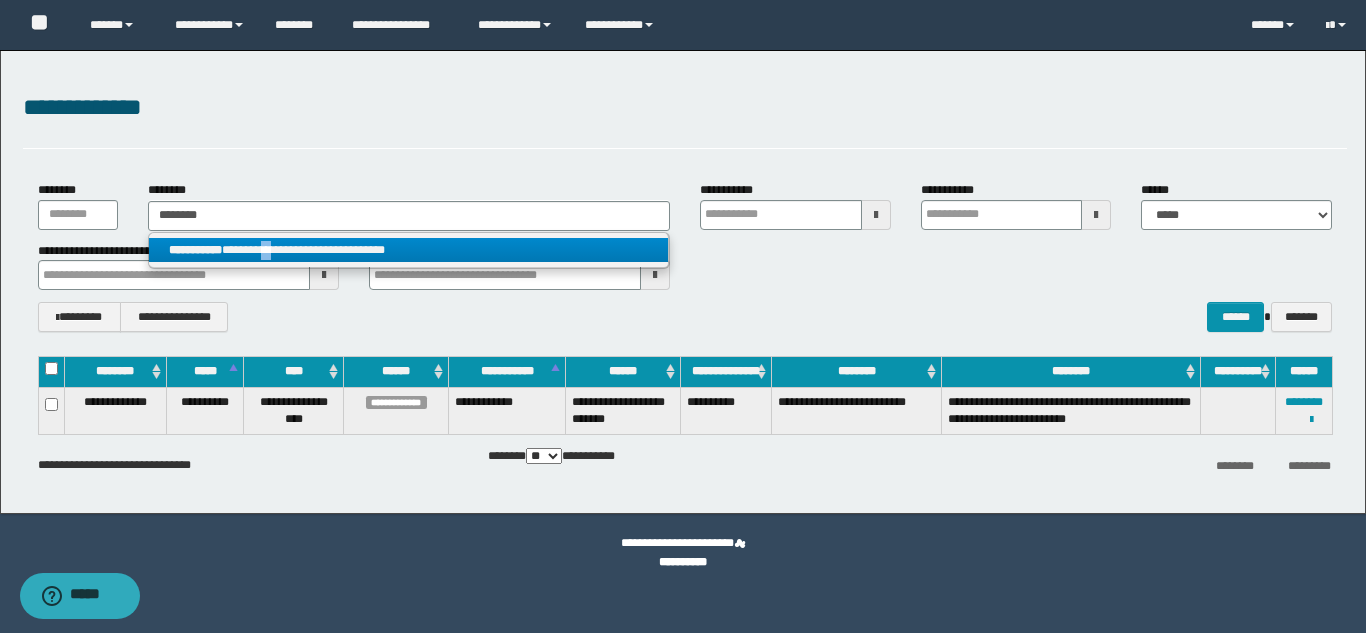 click on "**********" at bounding box center [408, 250] 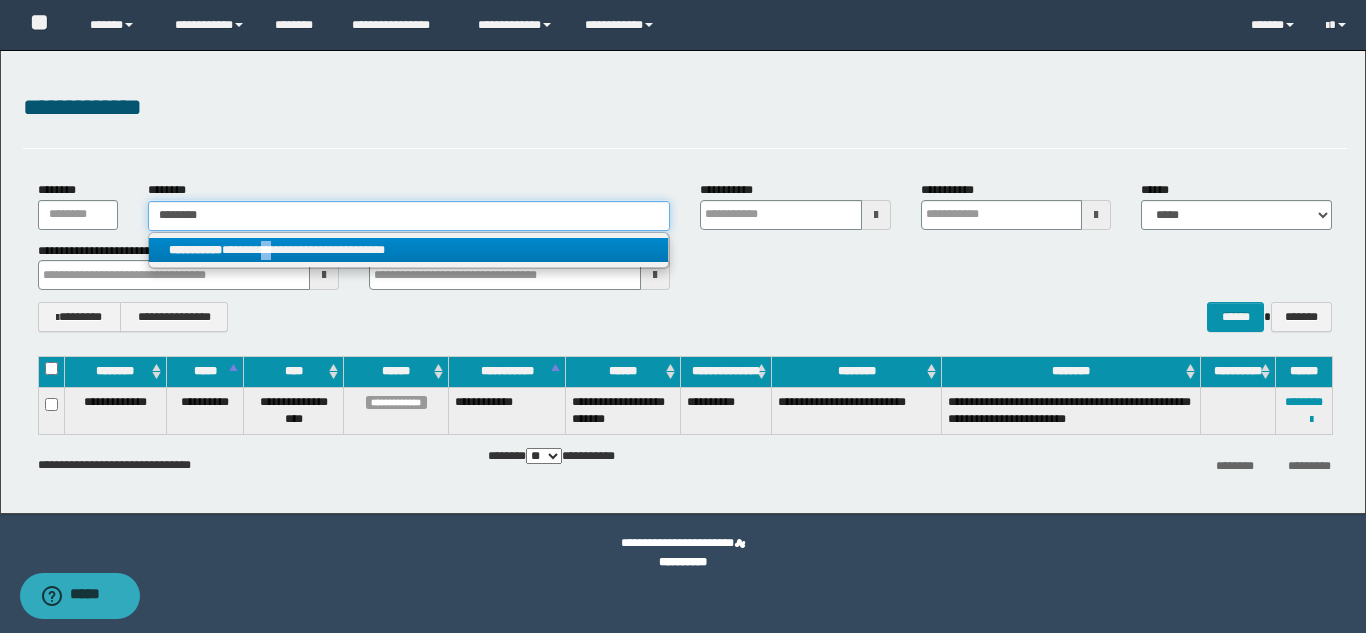 type 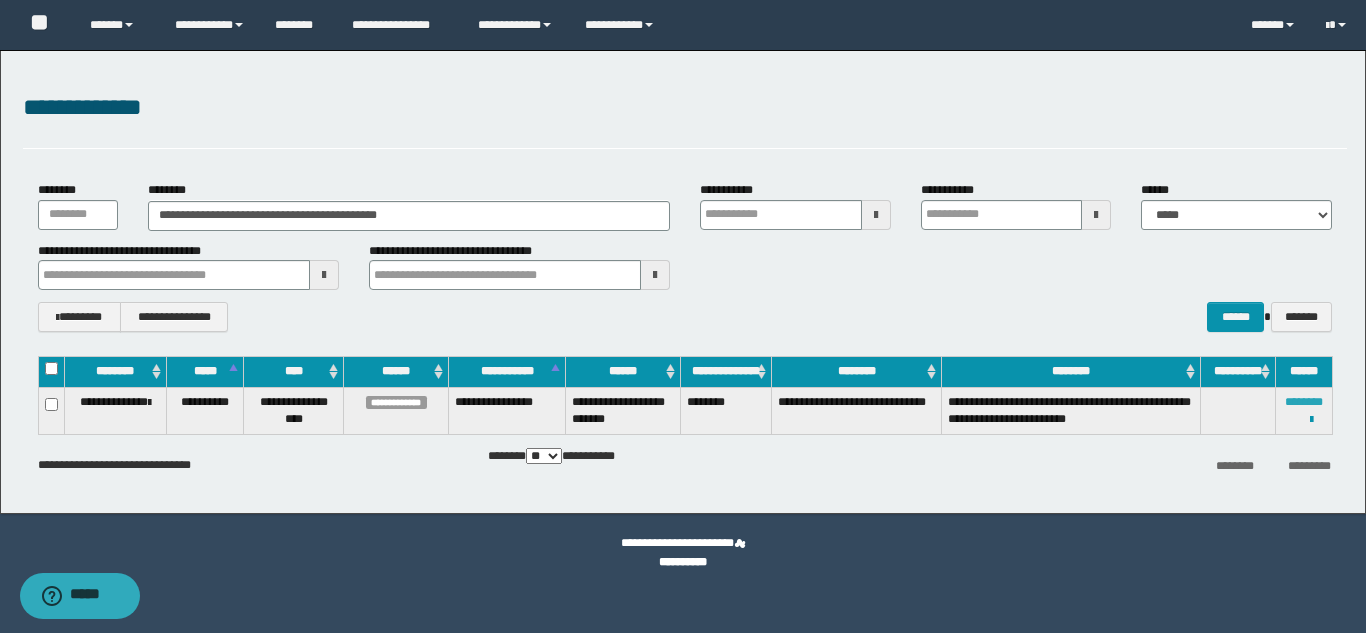 click on "********" at bounding box center (1304, 402) 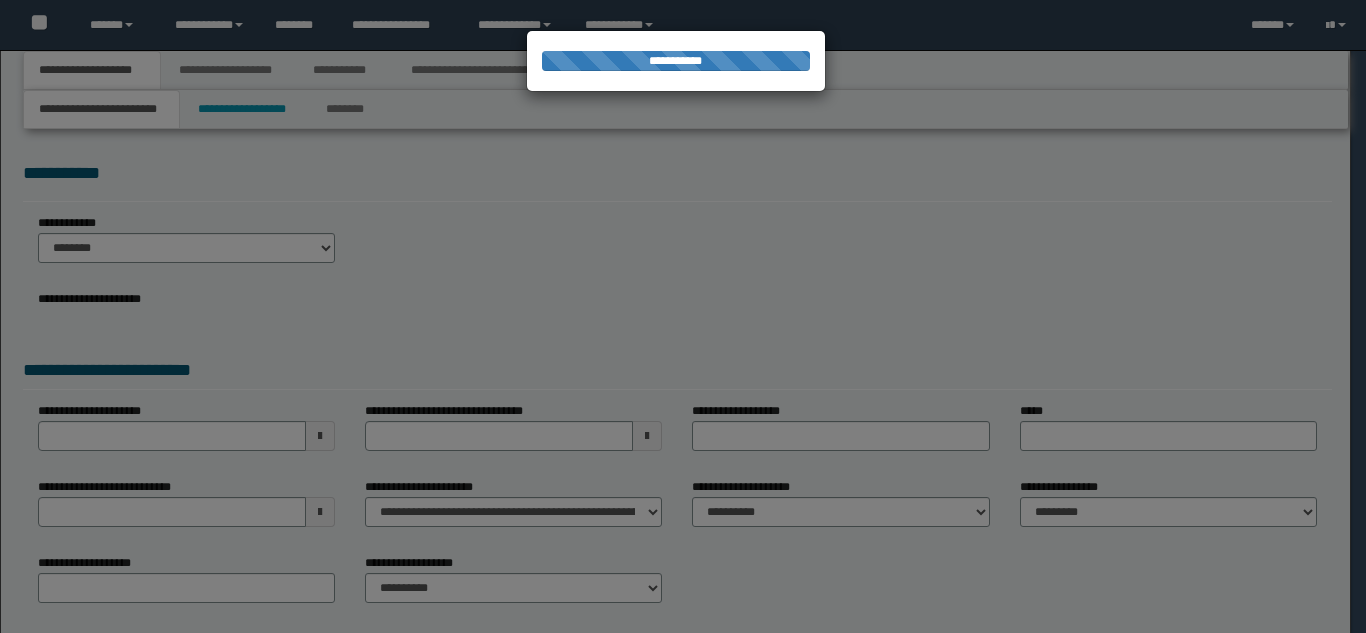 scroll, scrollTop: 0, scrollLeft: 0, axis: both 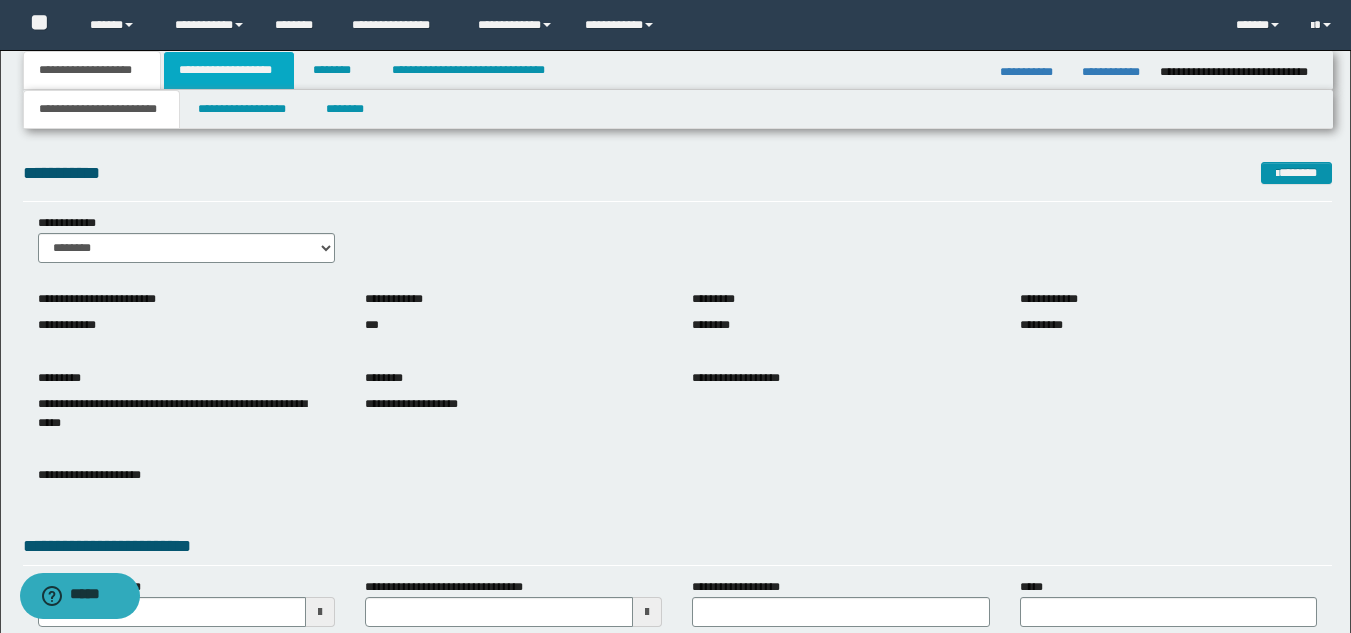 click on "**********" at bounding box center (229, 70) 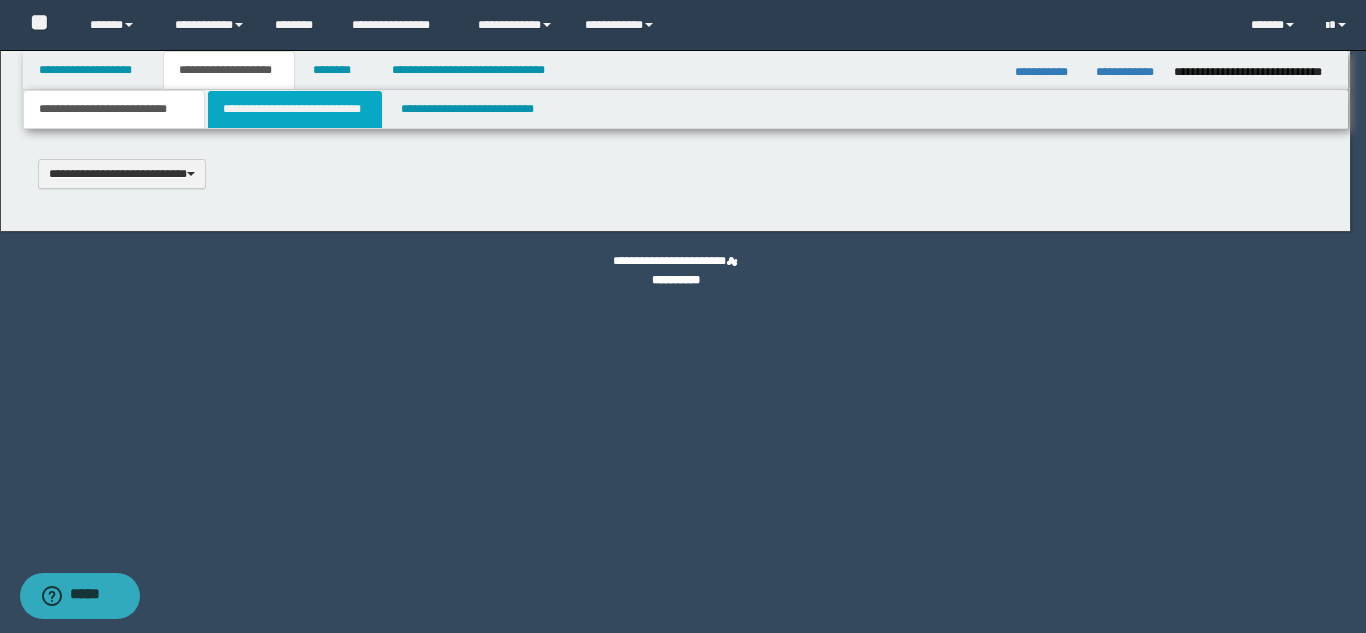 type 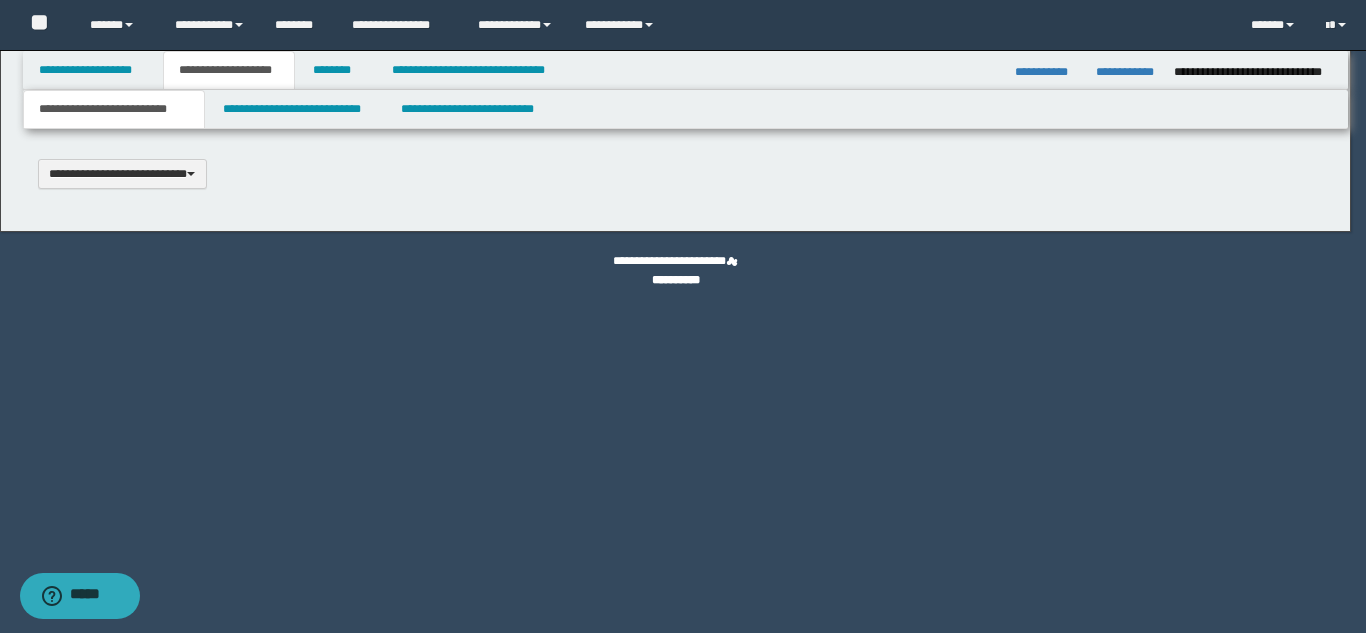 scroll, scrollTop: 0, scrollLeft: 0, axis: both 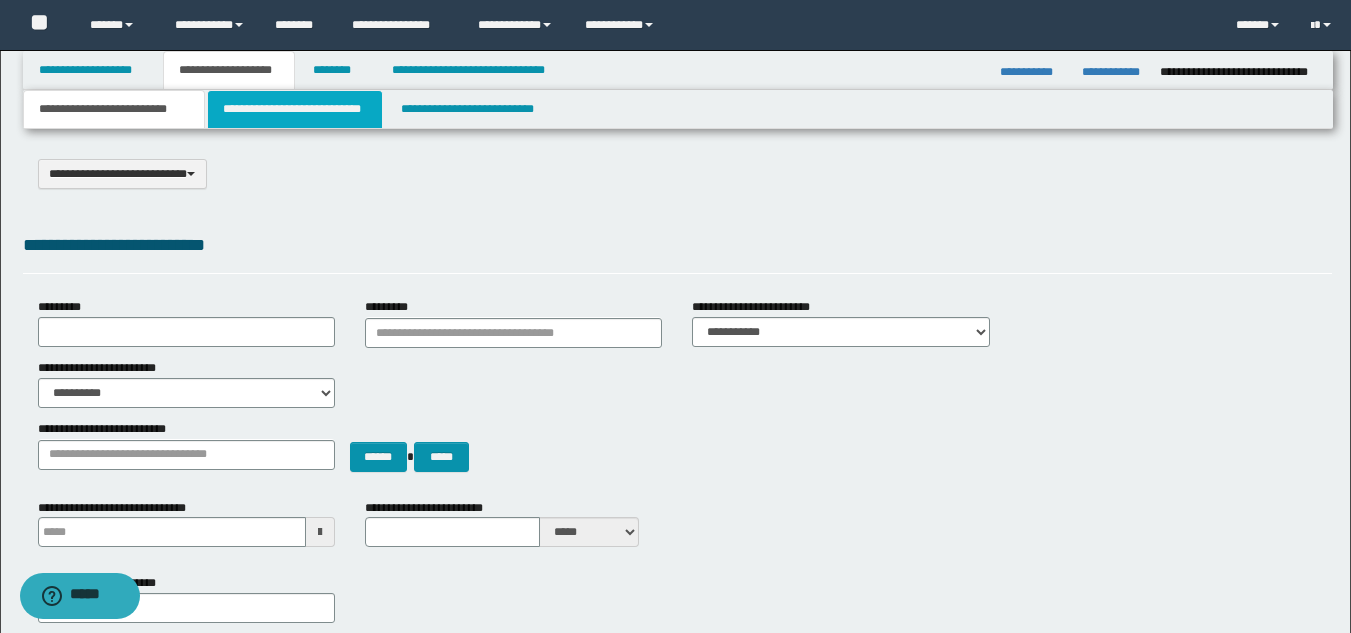 click on "**********" at bounding box center [295, 109] 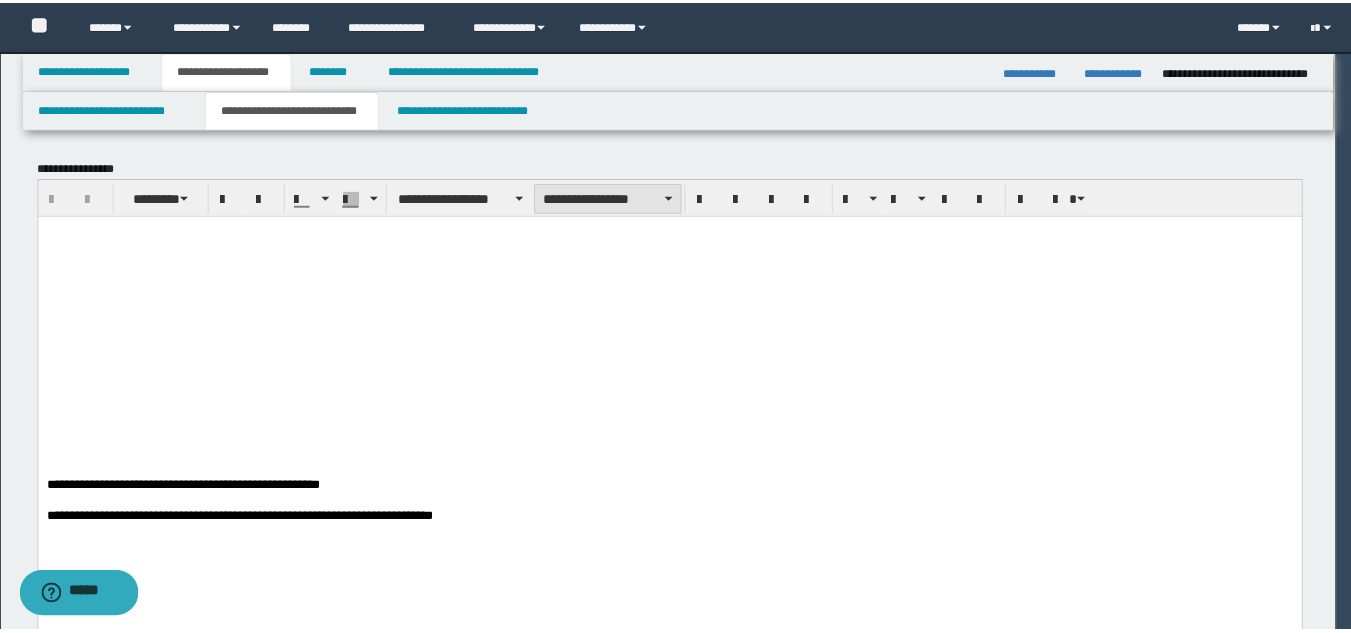scroll, scrollTop: 0, scrollLeft: 0, axis: both 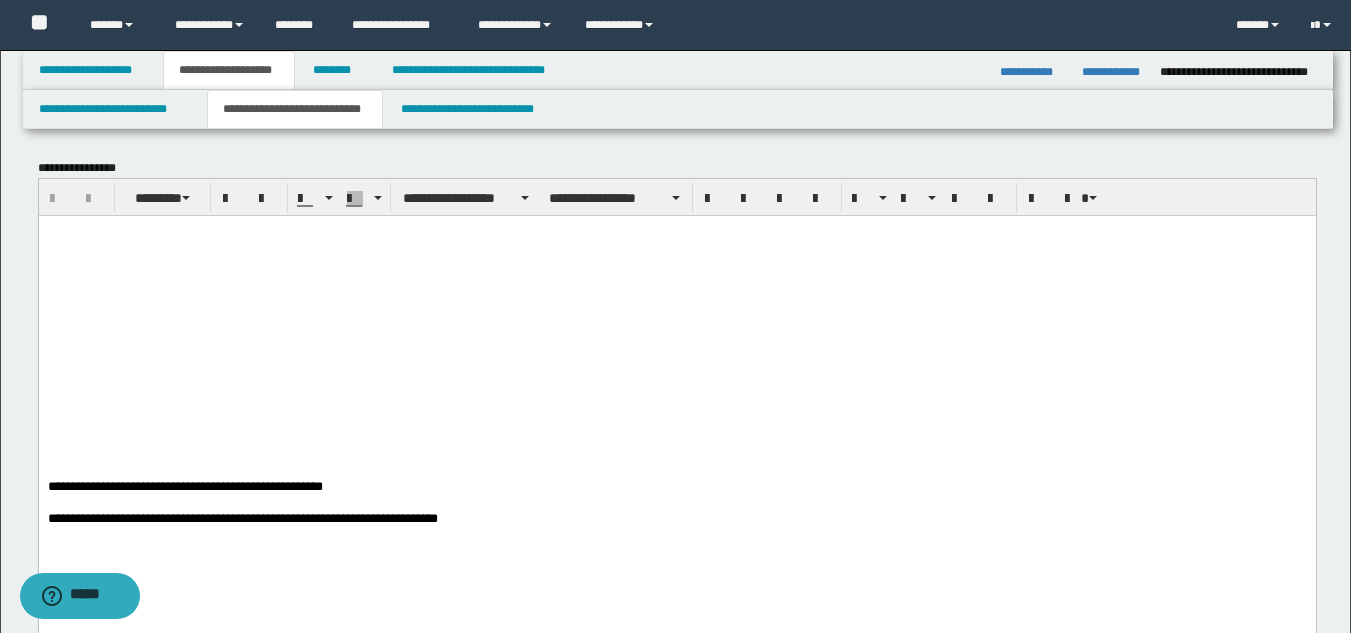 click on "**********" at bounding box center (677, 405) 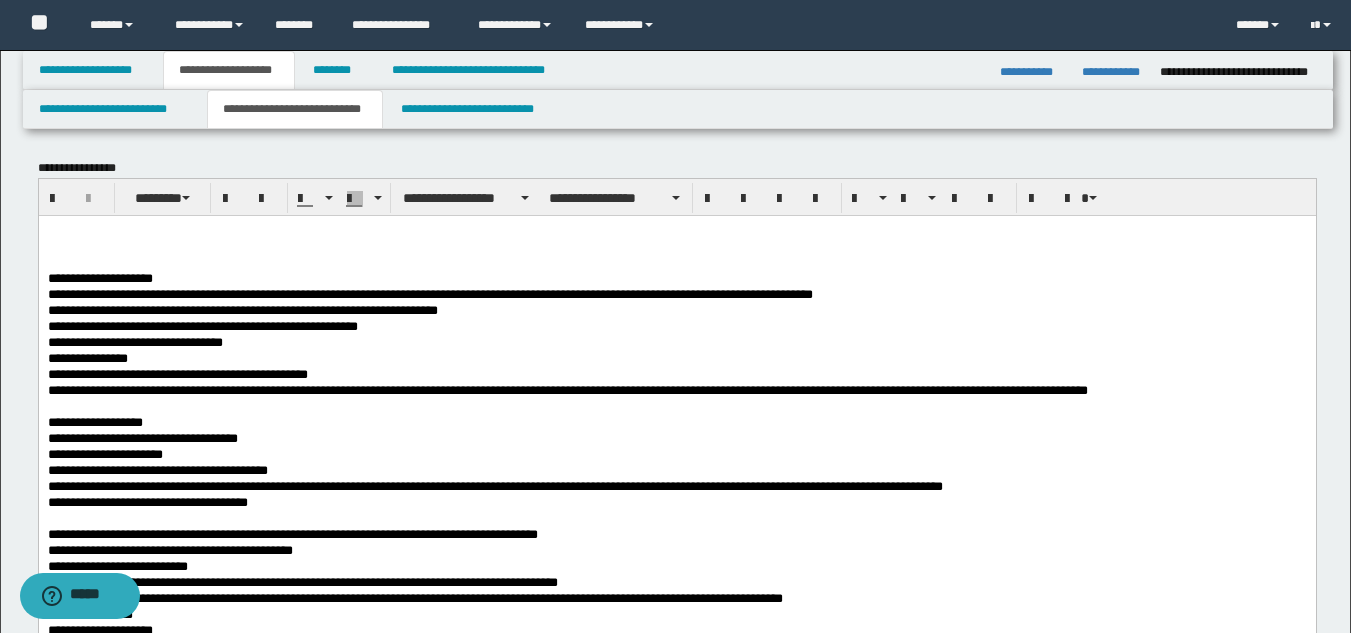 drag, startPoint x: 38, startPoint y: 274, endPoint x: 76, endPoint y: 489, distance: 218.33232 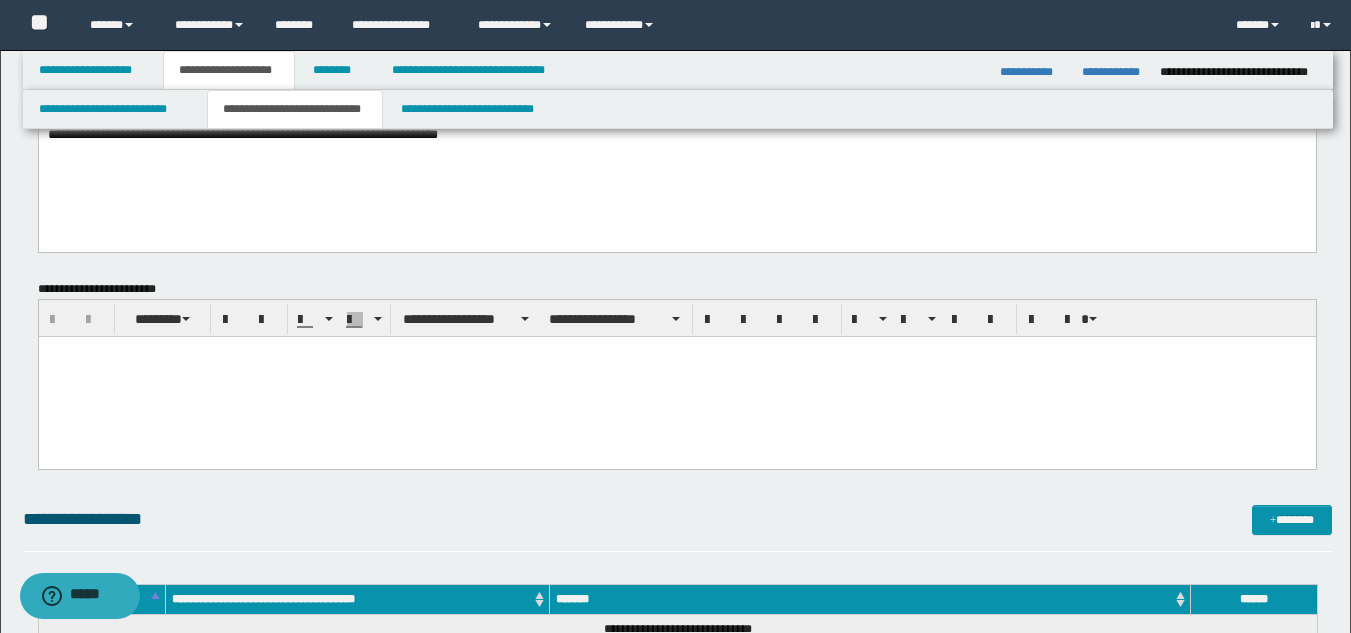scroll, scrollTop: 415, scrollLeft: 0, axis: vertical 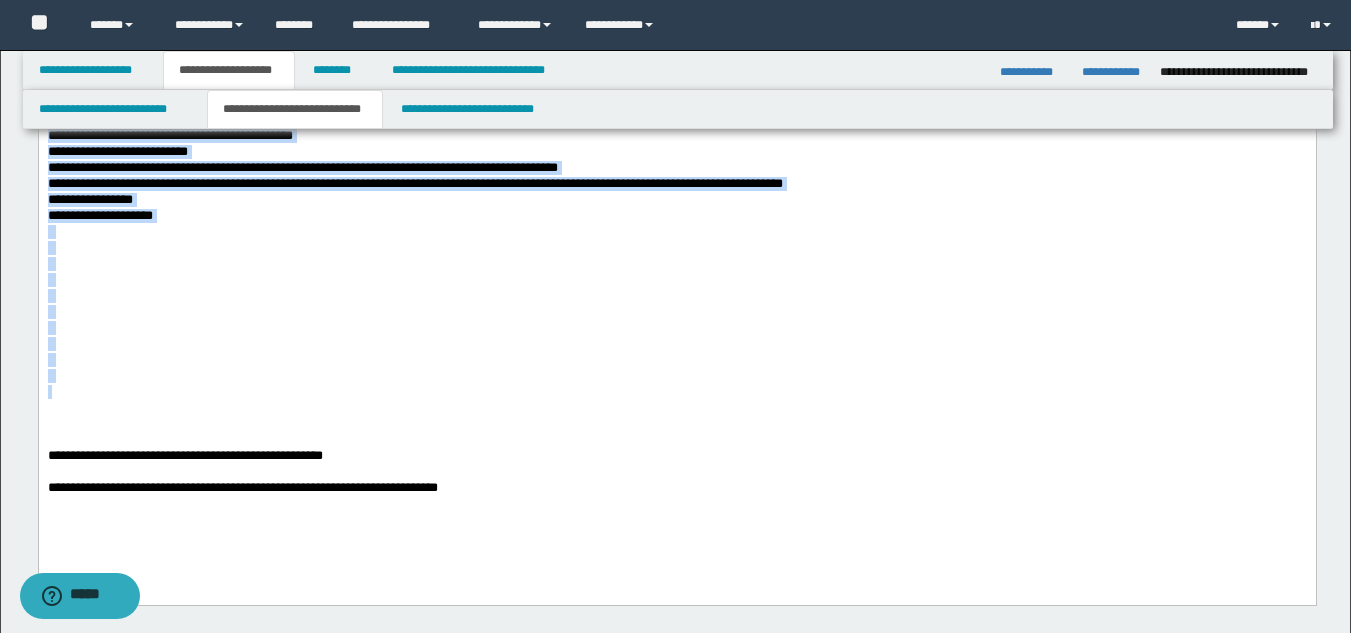 drag, startPoint x: 47, startPoint y: -137, endPoint x: 611, endPoint y: 384, distance: 767.8131 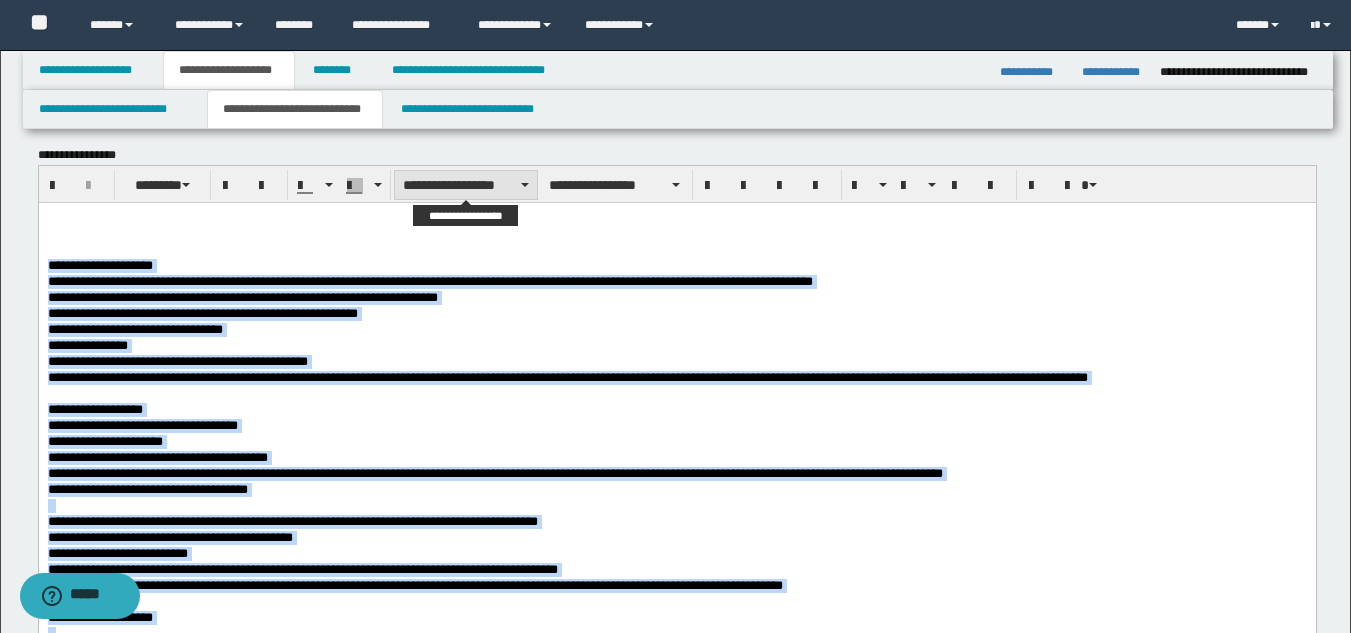scroll, scrollTop: 0, scrollLeft: 0, axis: both 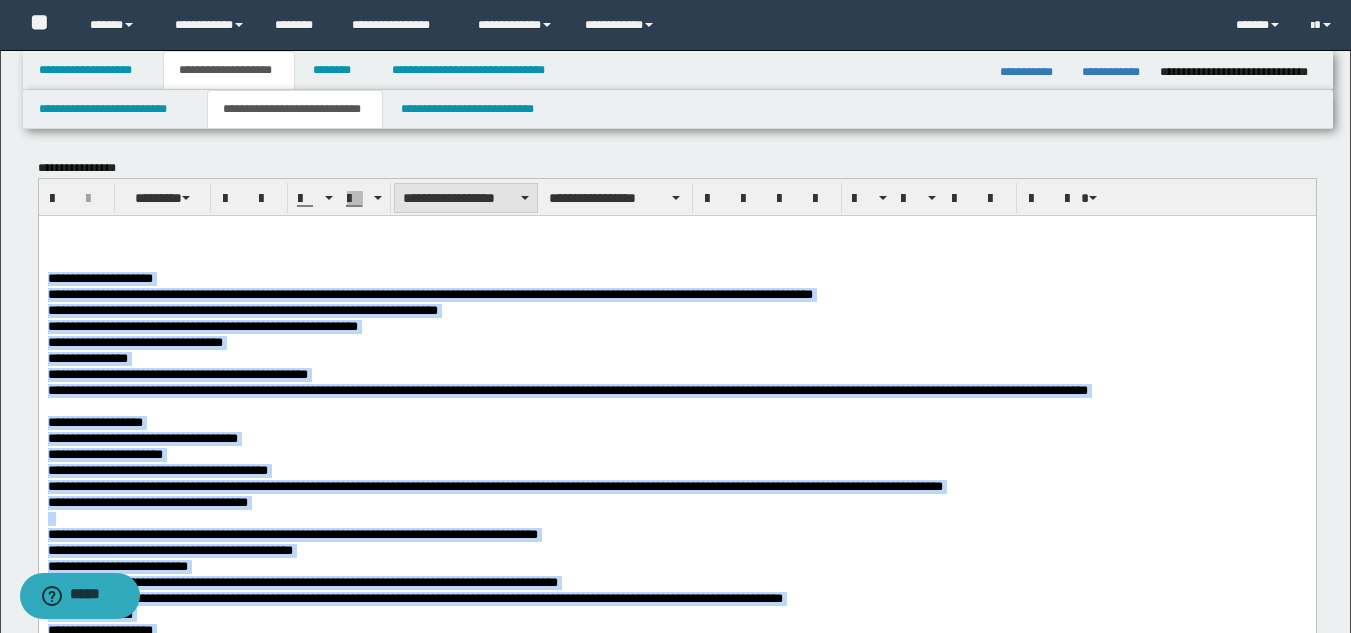 click on "**********" at bounding box center (466, 198) 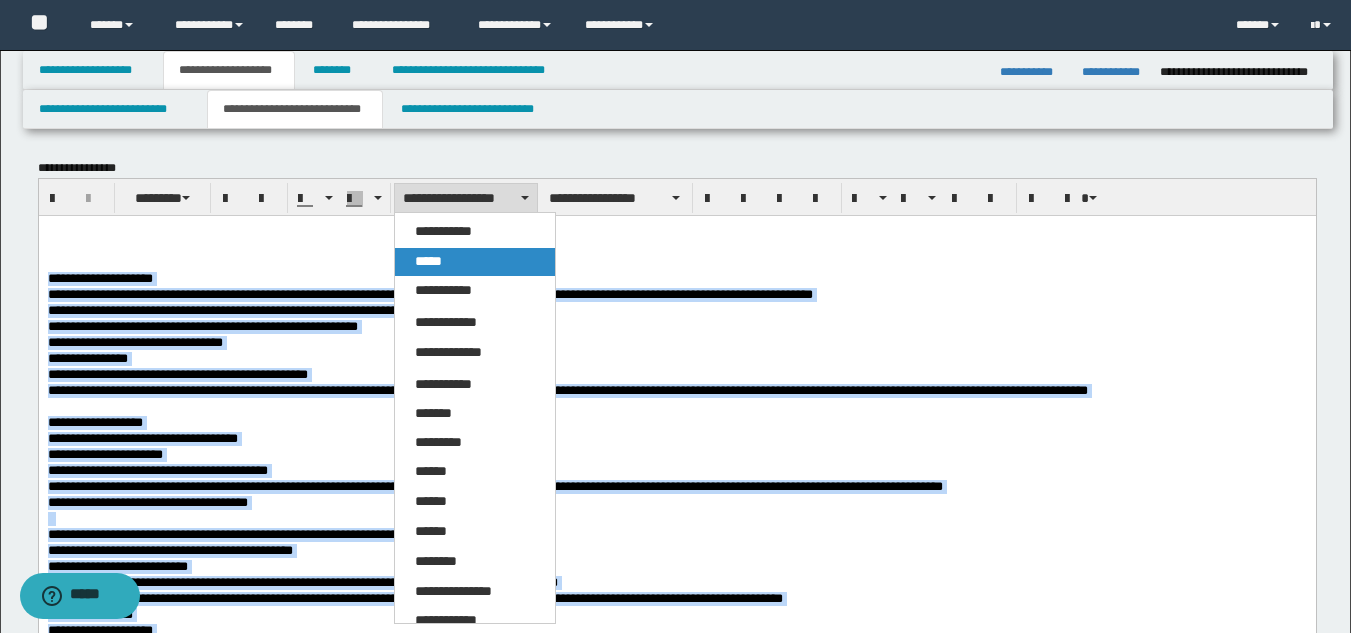 click on "*****" at bounding box center (475, 262) 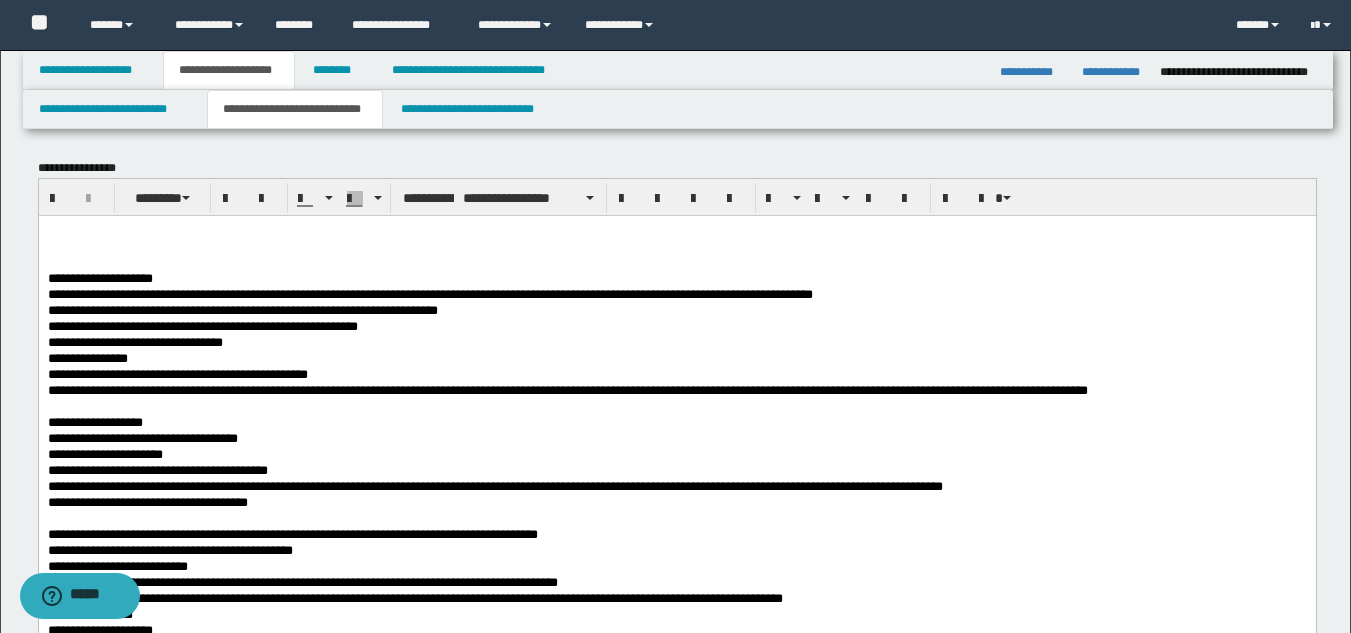 click at bounding box center (676, 231) 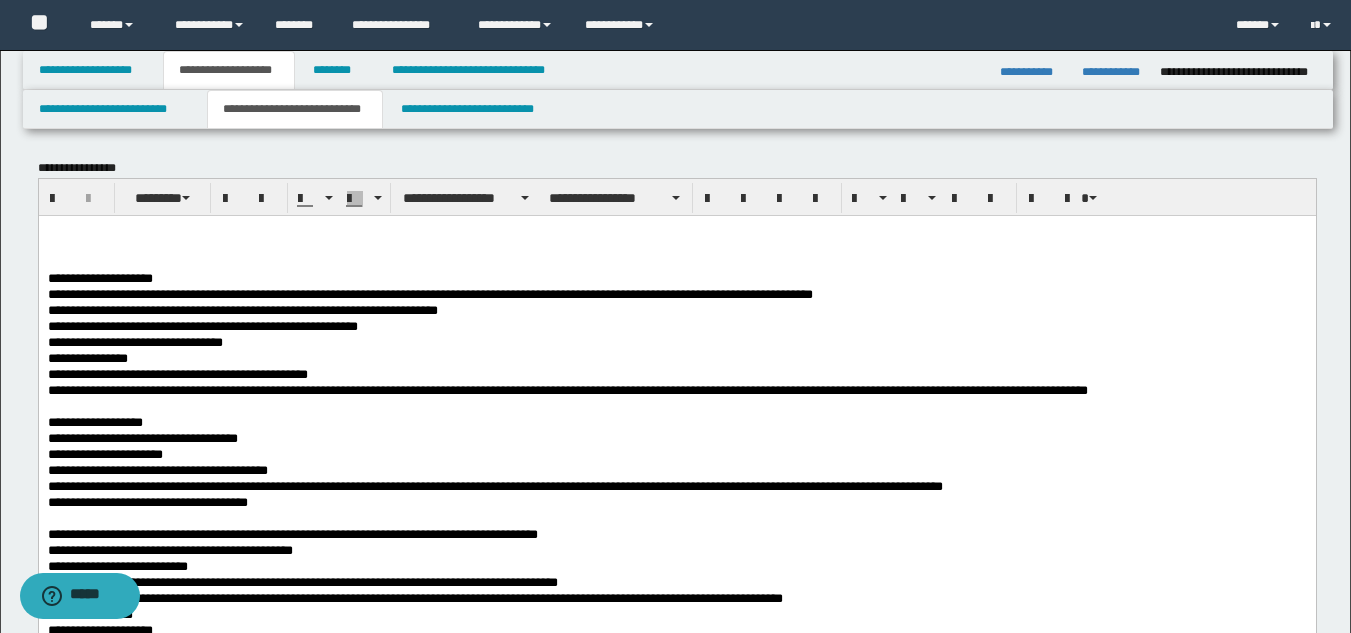 click on "**********" at bounding box center (99, 277) 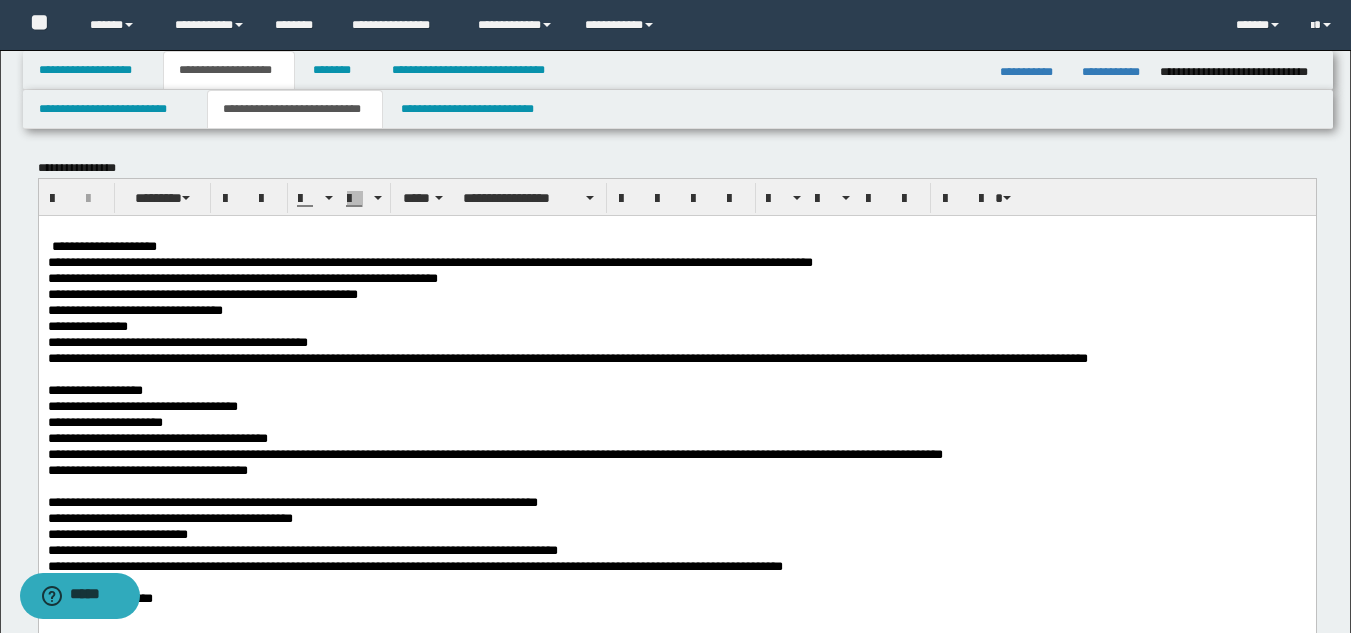 click on "**********" at bounding box center [676, 247] 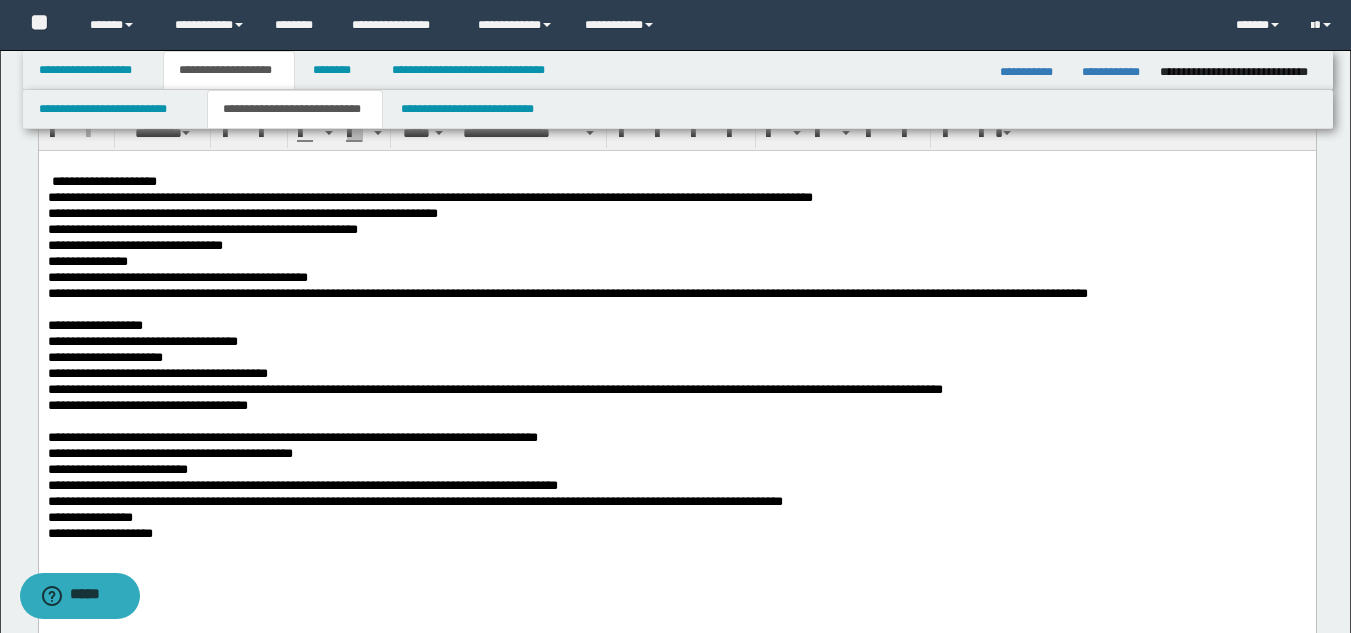 scroll, scrollTop: 100, scrollLeft: 0, axis: vertical 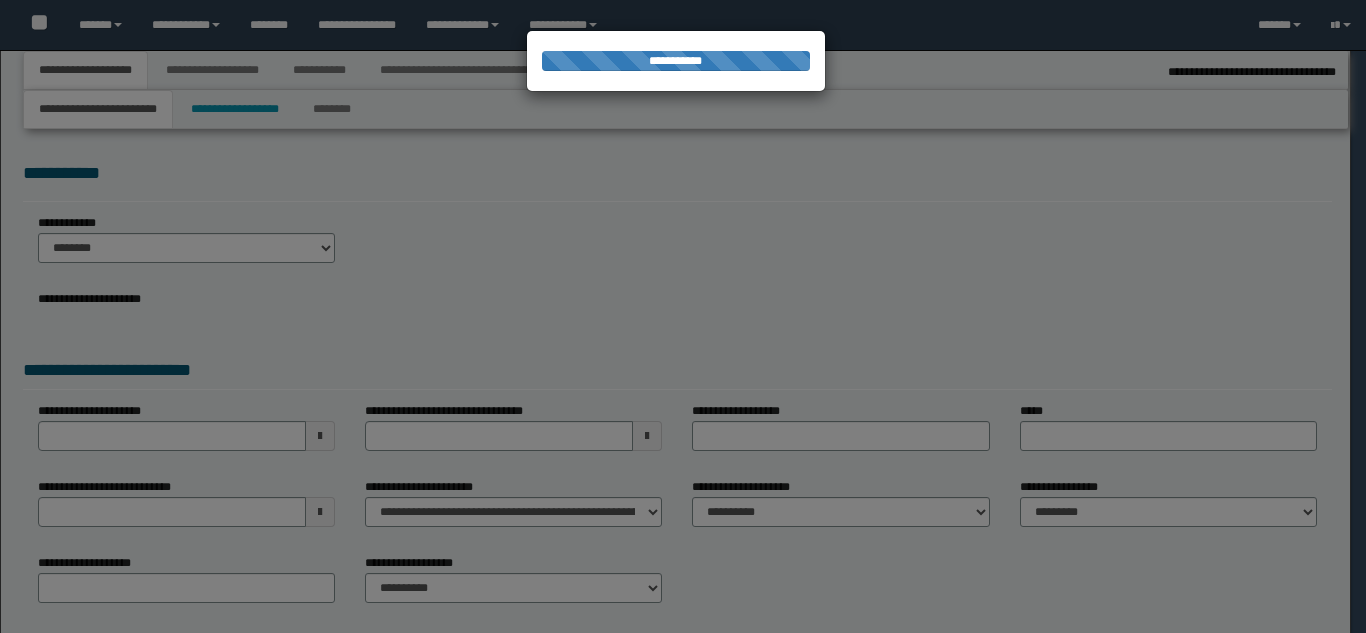 select on "*" 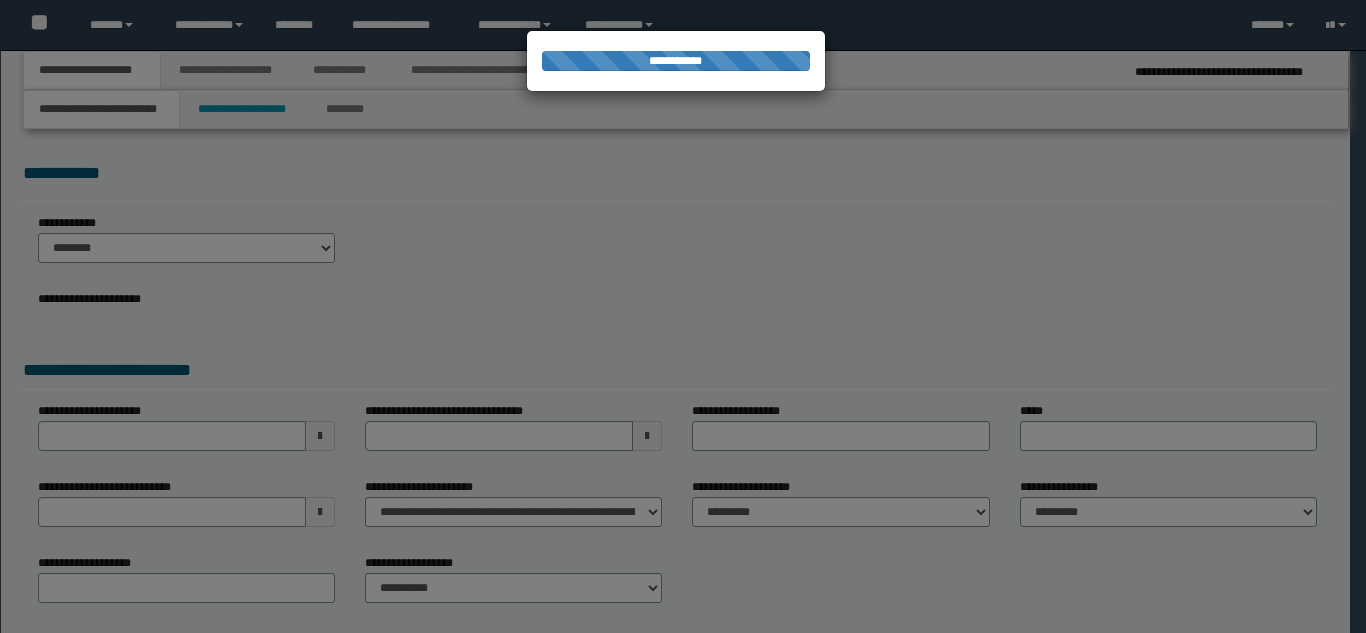 scroll, scrollTop: 0, scrollLeft: 0, axis: both 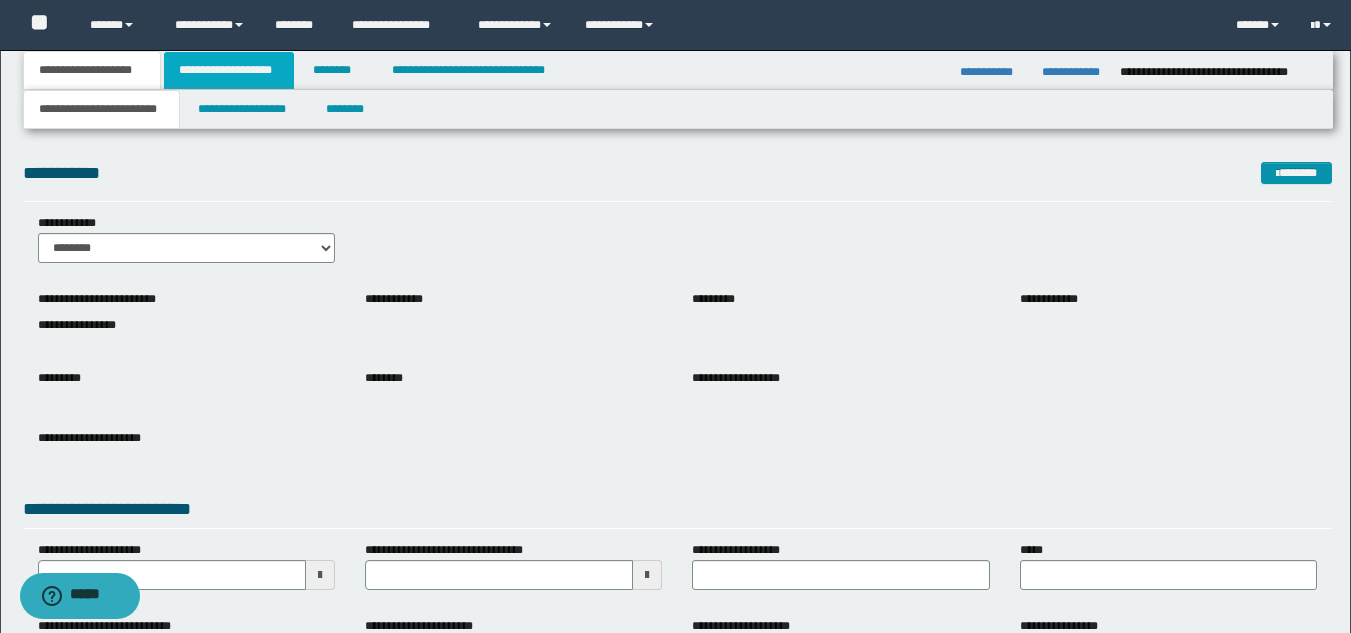 click on "**********" at bounding box center (229, 70) 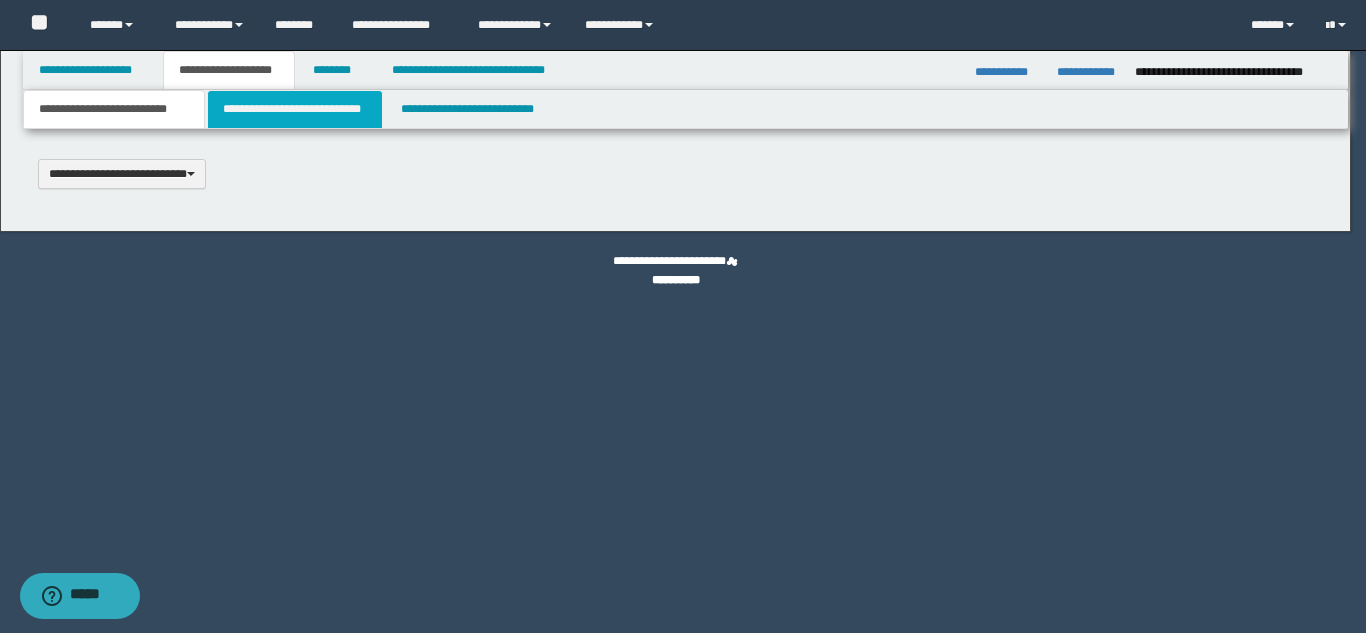 type 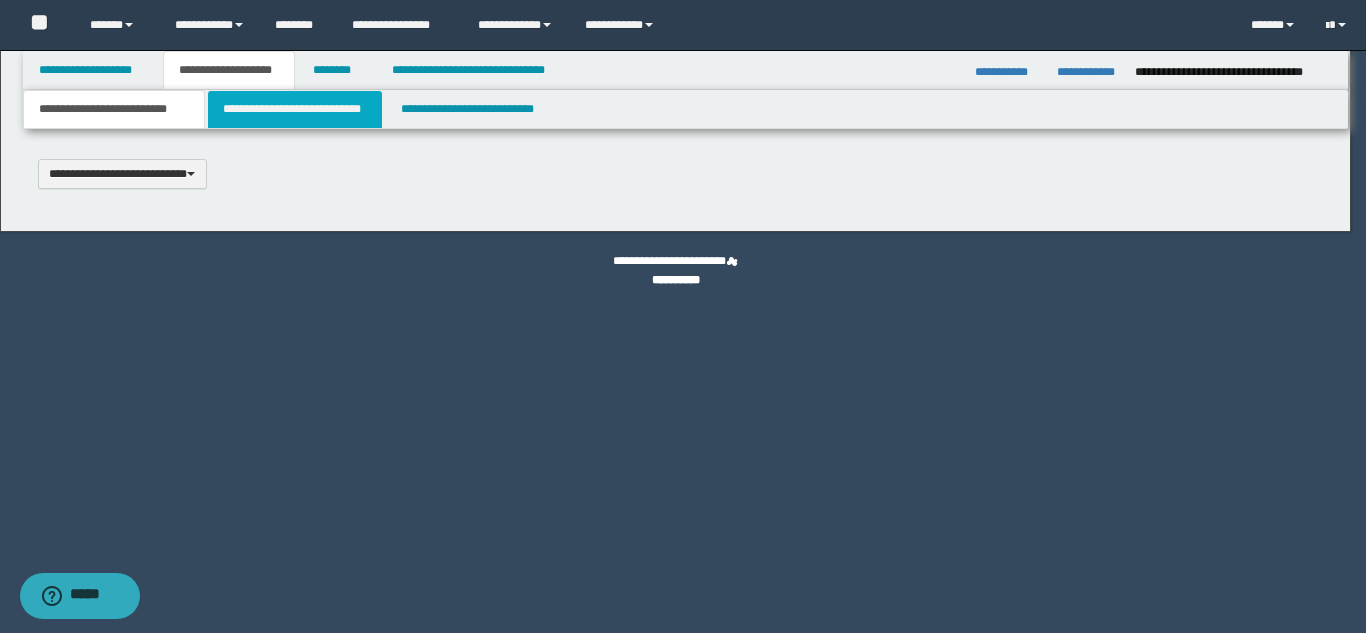 scroll, scrollTop: 0, scrollLeft: 0, axis: both 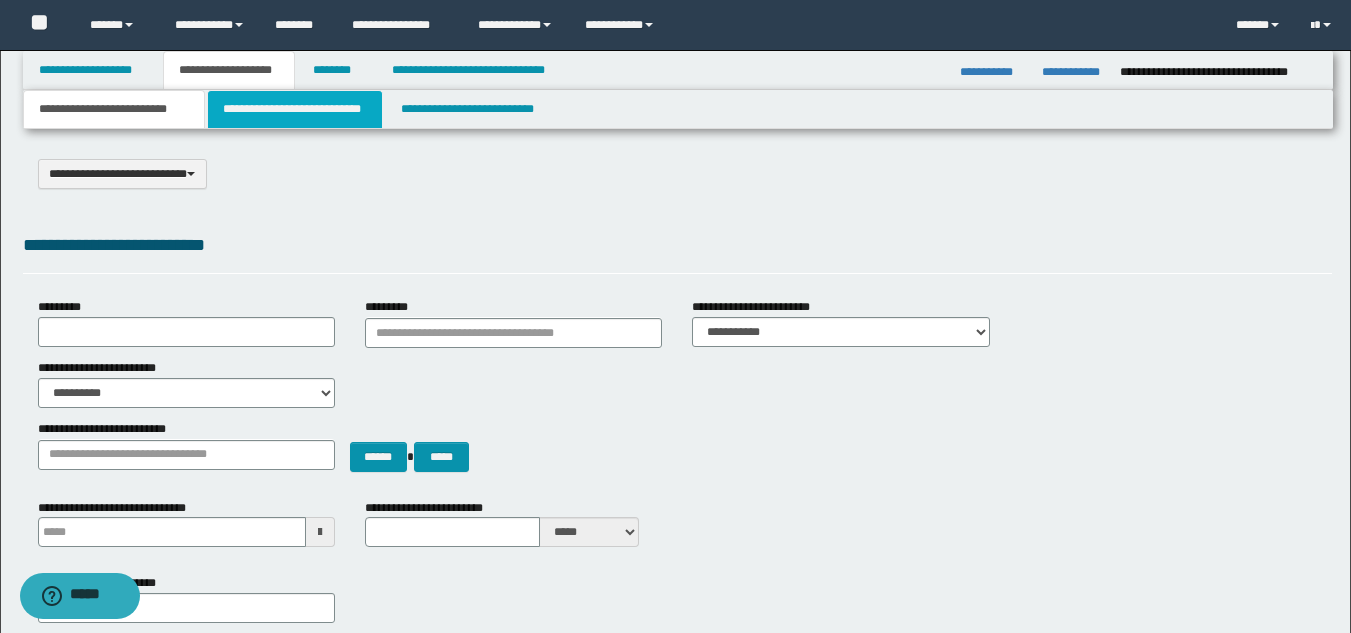 click on "**********" at bounding box center (295, 109) 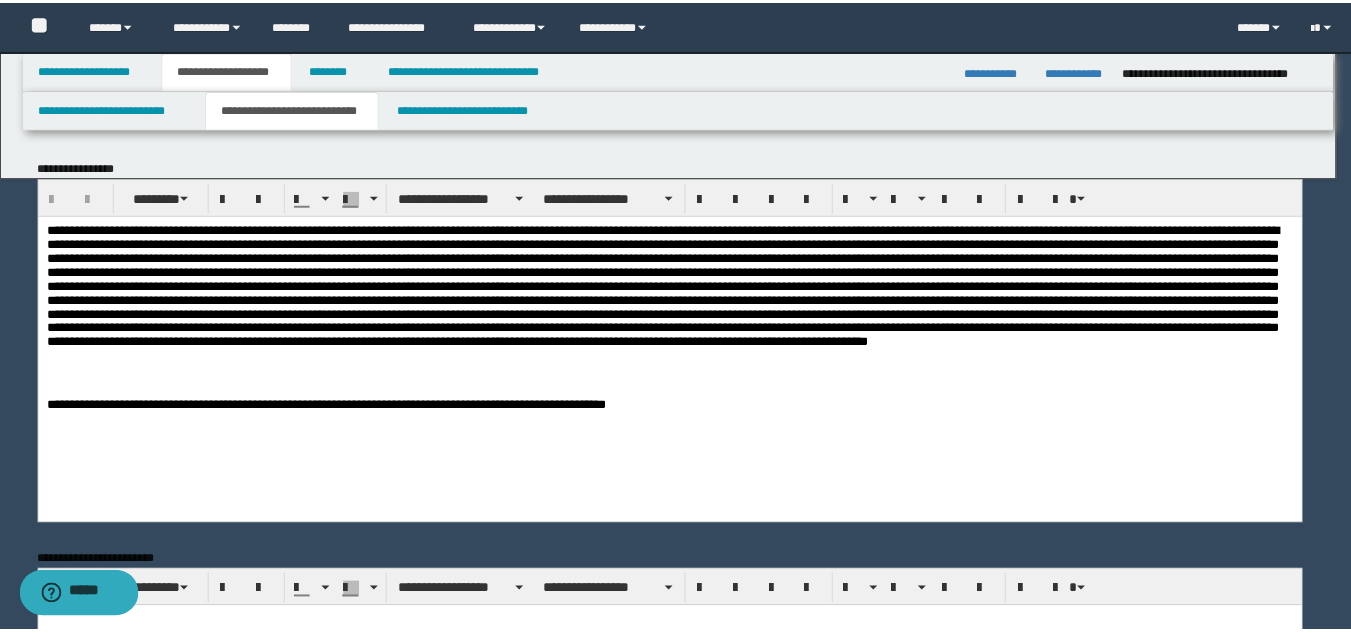 scroll, scrollTop: 0, scrollLeft: 0, axis: both 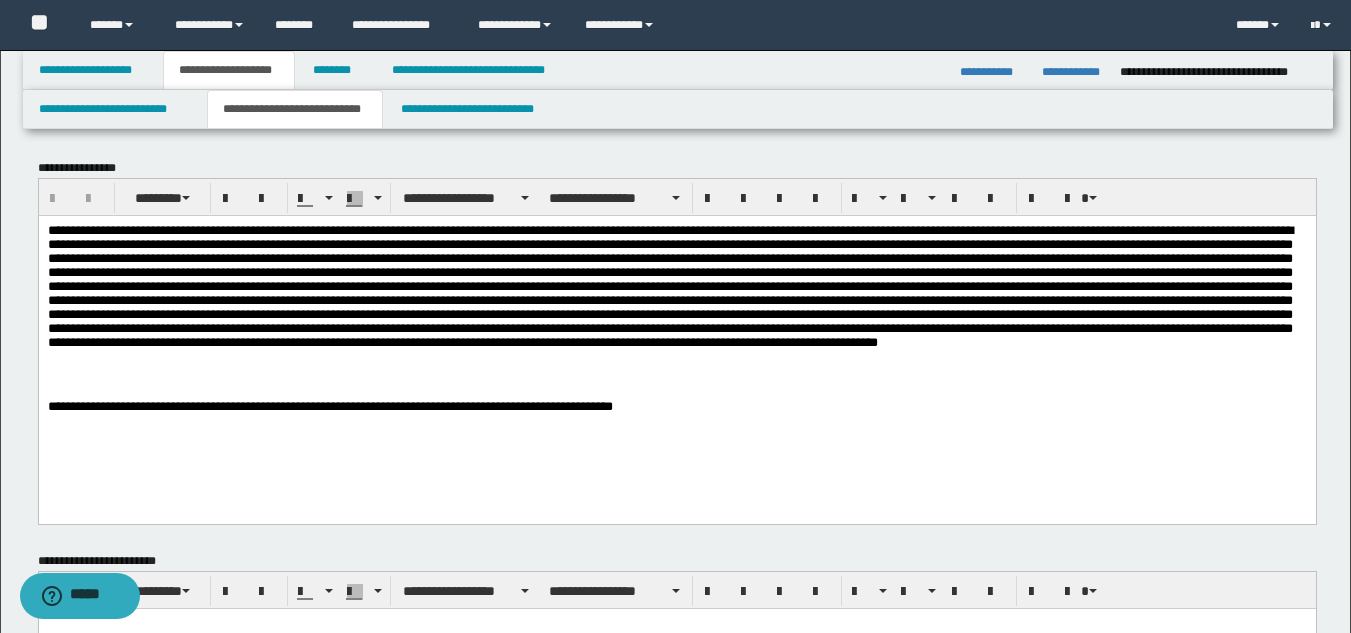 click on "**********" at bounding box center (1073, 72) 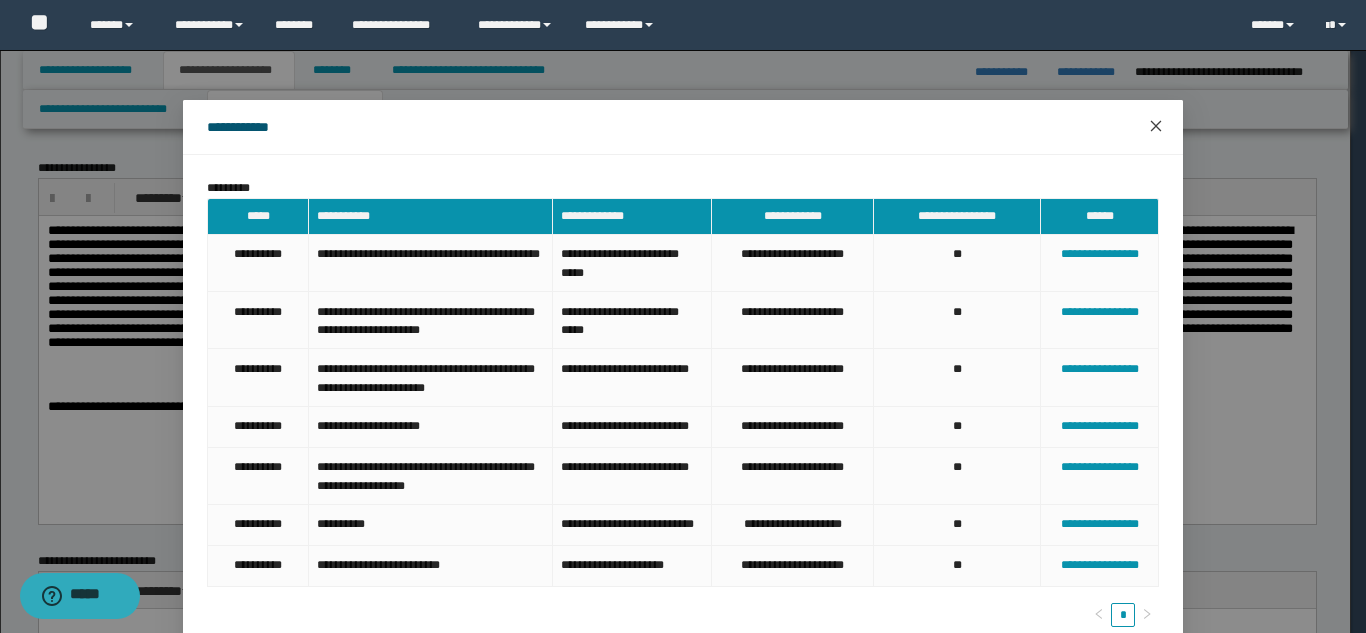 click at bounding box center (1156, 127) 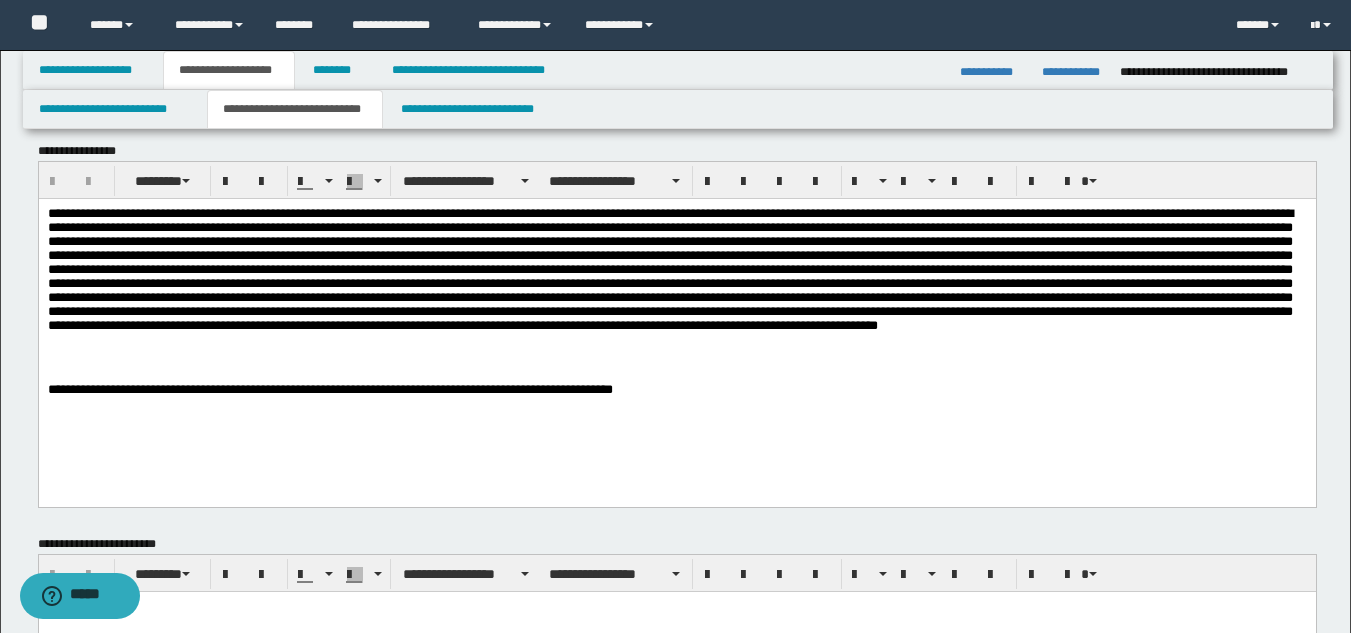 scroll, scrollTop: 0, scrollLeft: 0, axis: both 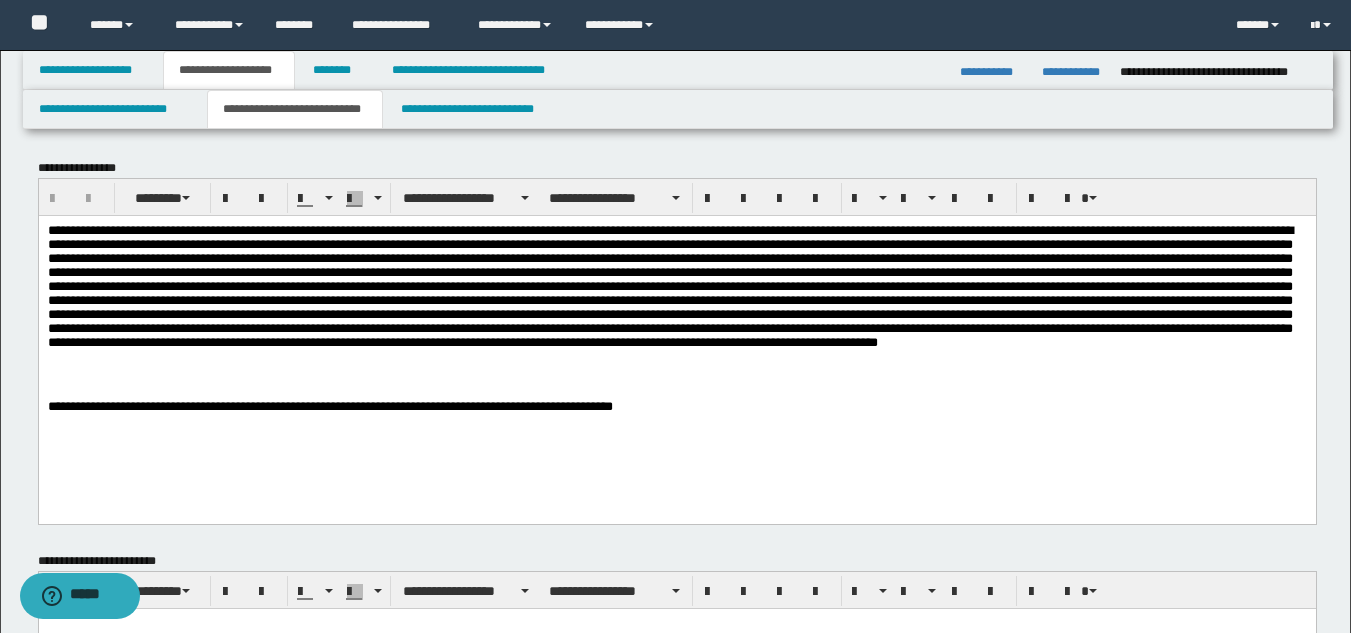 click on "**********" at bounding box center [676, 344] 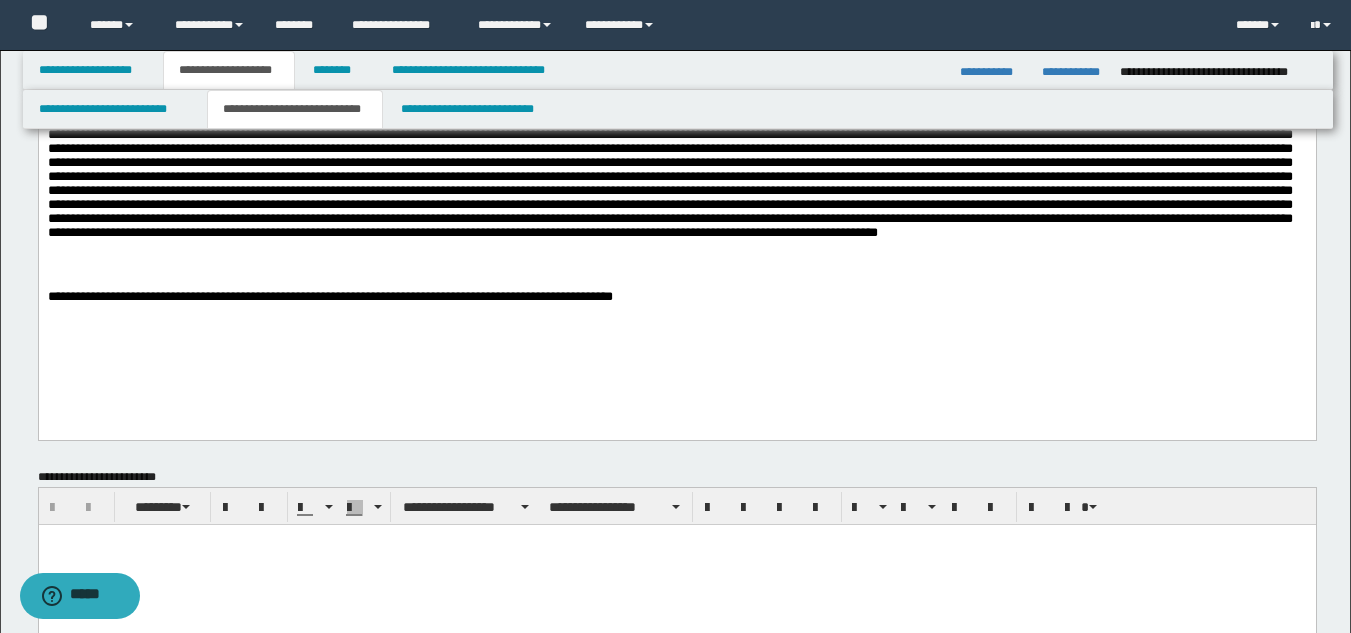 scroll, scrollTop: 300, scrollLeft: 0, axis: vertical 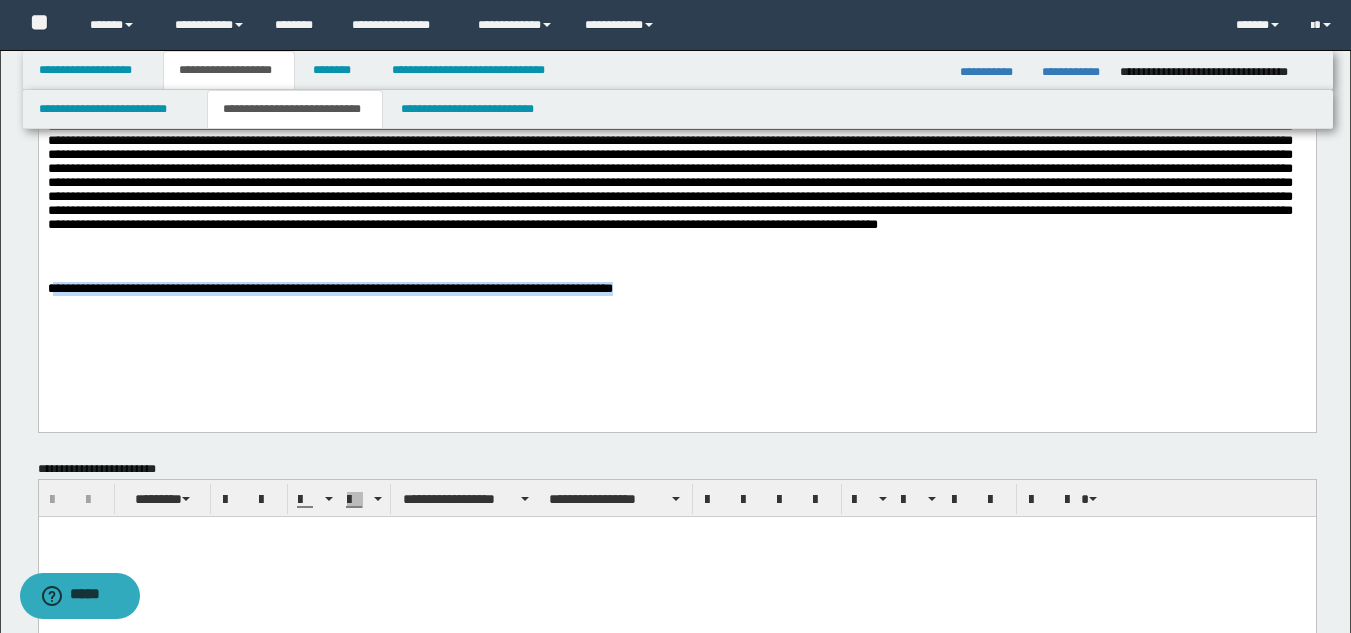 drag, startPoint x: 686, startPoint y: 320, endPoint x: 54, endPoint y: 319, distance: 632.0008 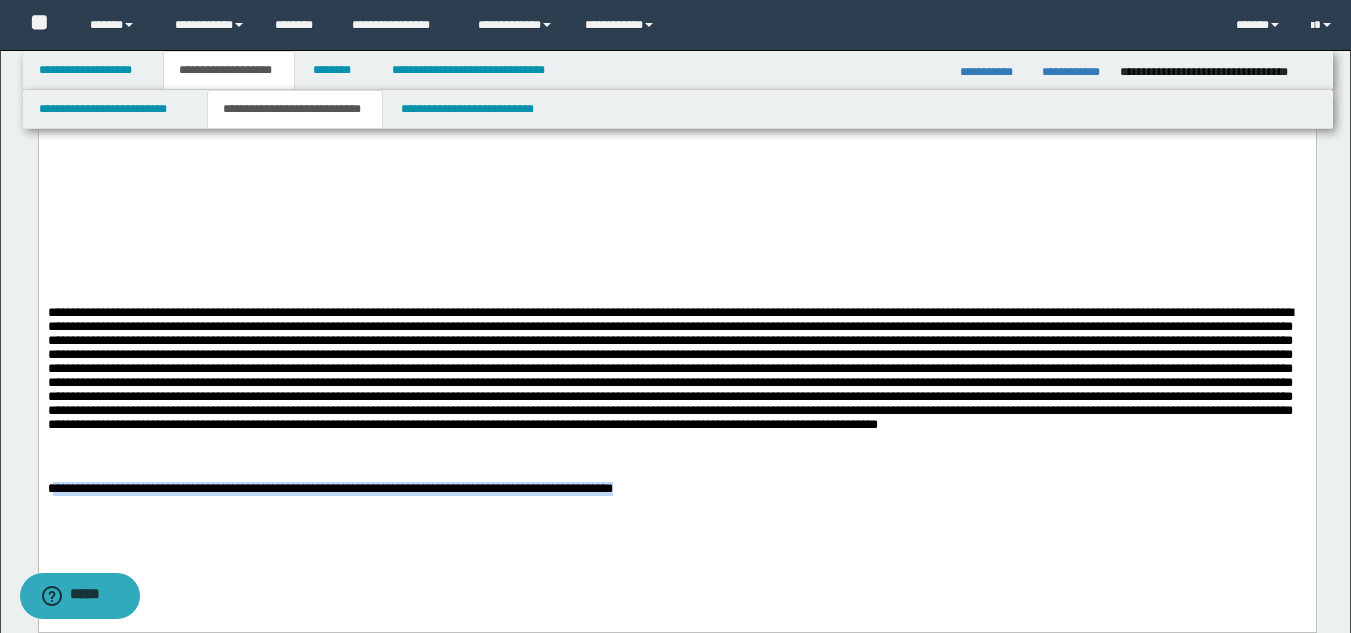 scroll, scrollTop: 0, scrollLeft: 0, axis: both 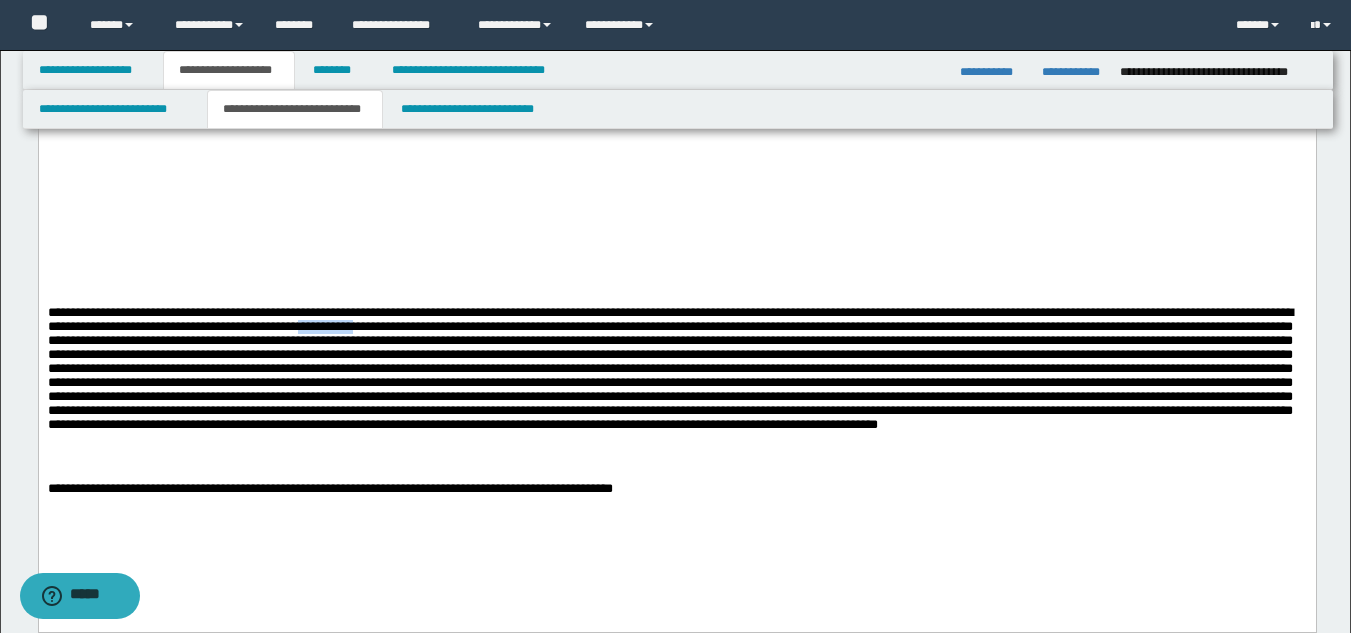 drag, startPoint x: 508, startPoint y: 354, endPoint x: 442, endPoint y: 353, distance: 66.007576 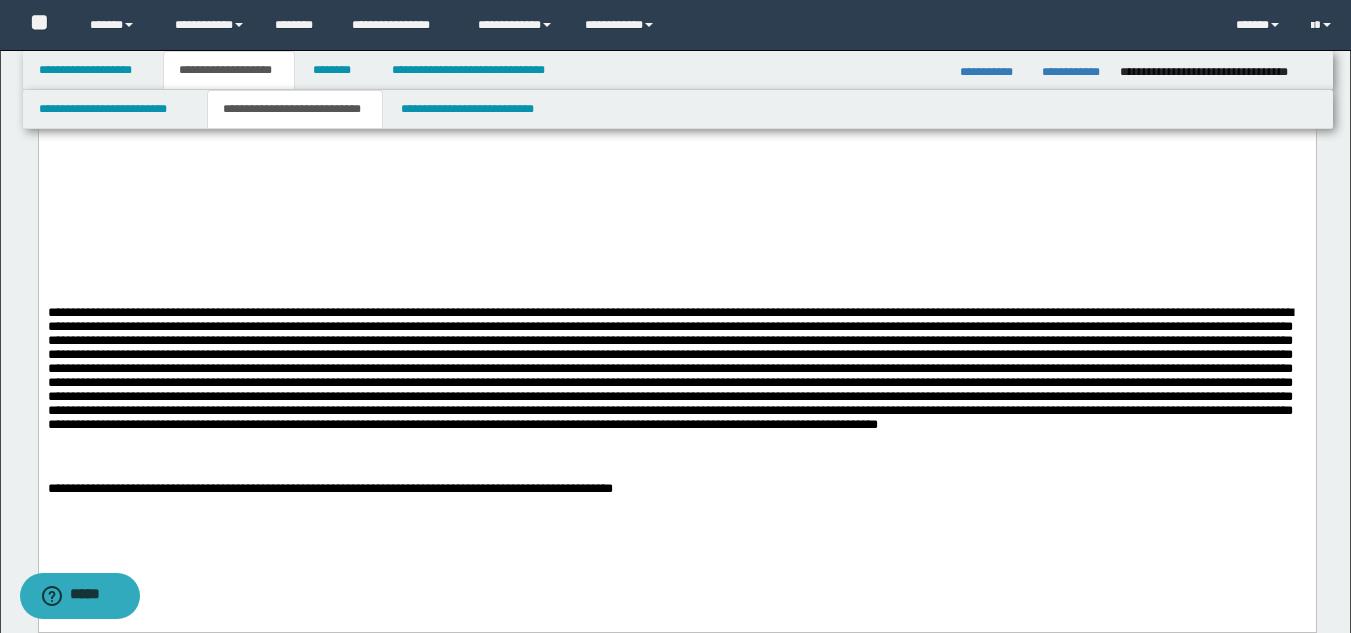 click at bounding box center (676, 158) 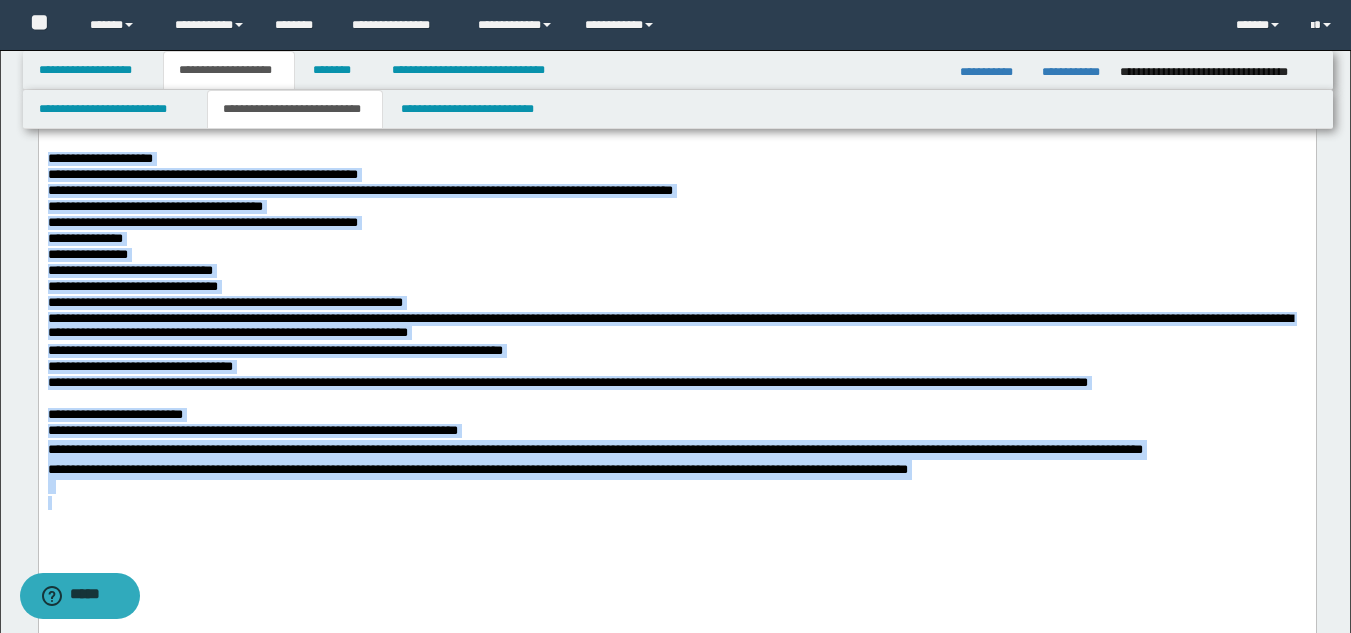 drag, startPoint x: 46, startPoint y: 156, endPoint x: 1289, endPoint y: 504, distance: 1290.7955 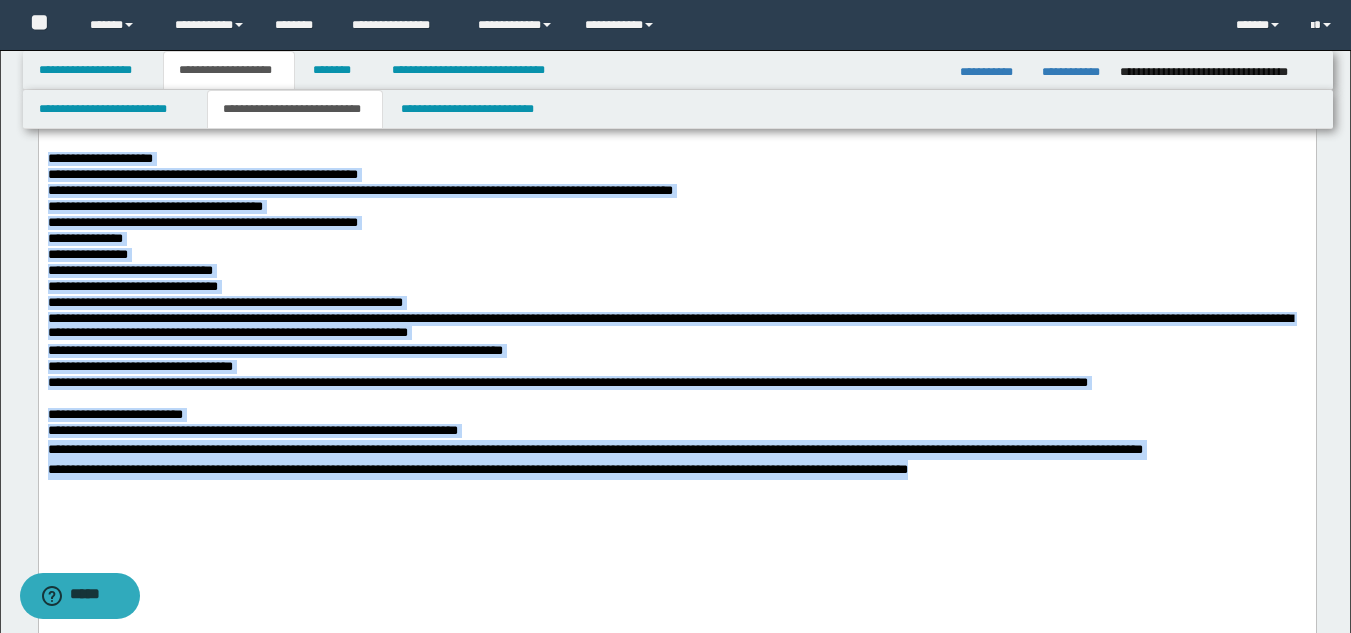 drag, startPoint x: 50, startPoint y: 166, endPoint x: 551, endPoint y: 438, distance: 570.0746 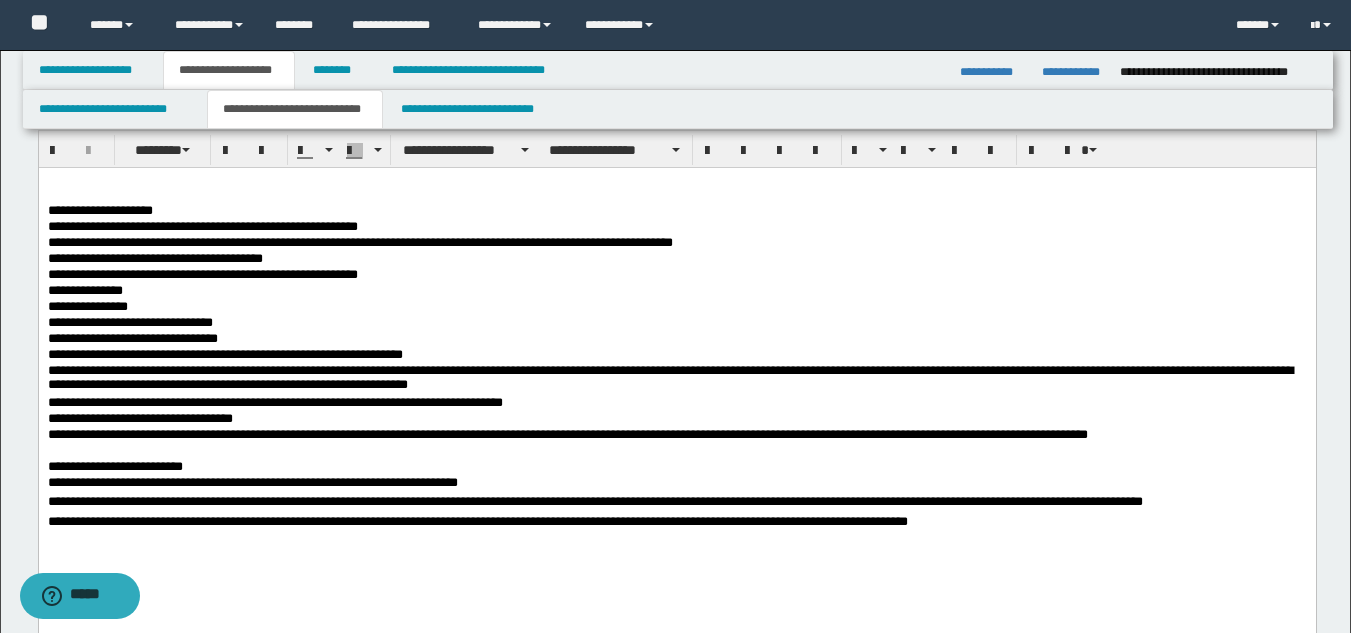 scroll, scrollTop: 0, scrollLeft: 0, axis: both 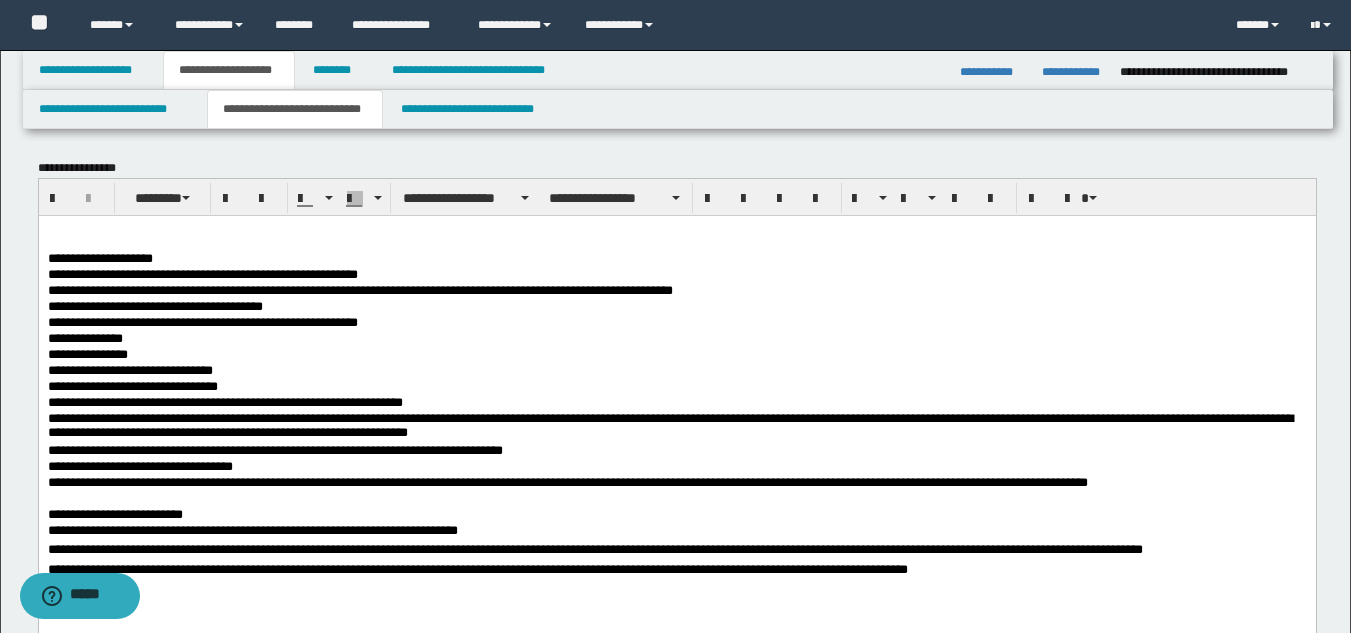 drag, startPoint x: 44, startPoint y: 261, endPoint x: 1001, endPoint y: 556, distance: 1001.436 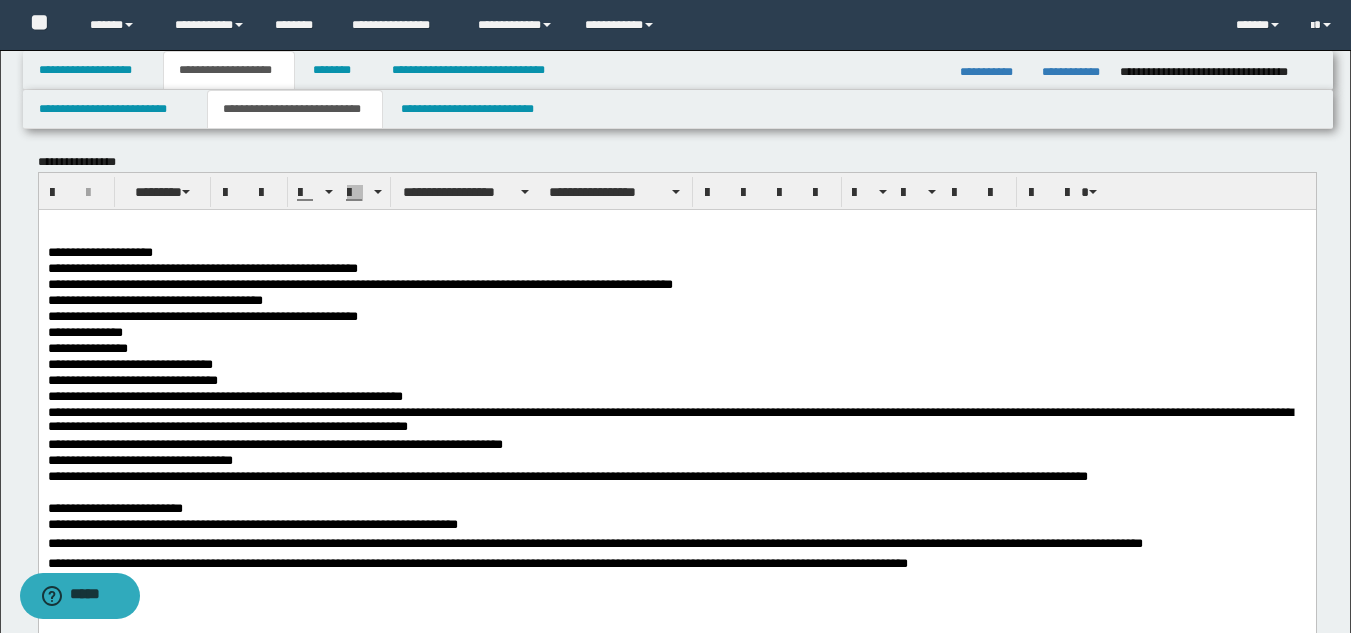 scroll, scrollTop: 0, scrollLeft: 0, axis: both 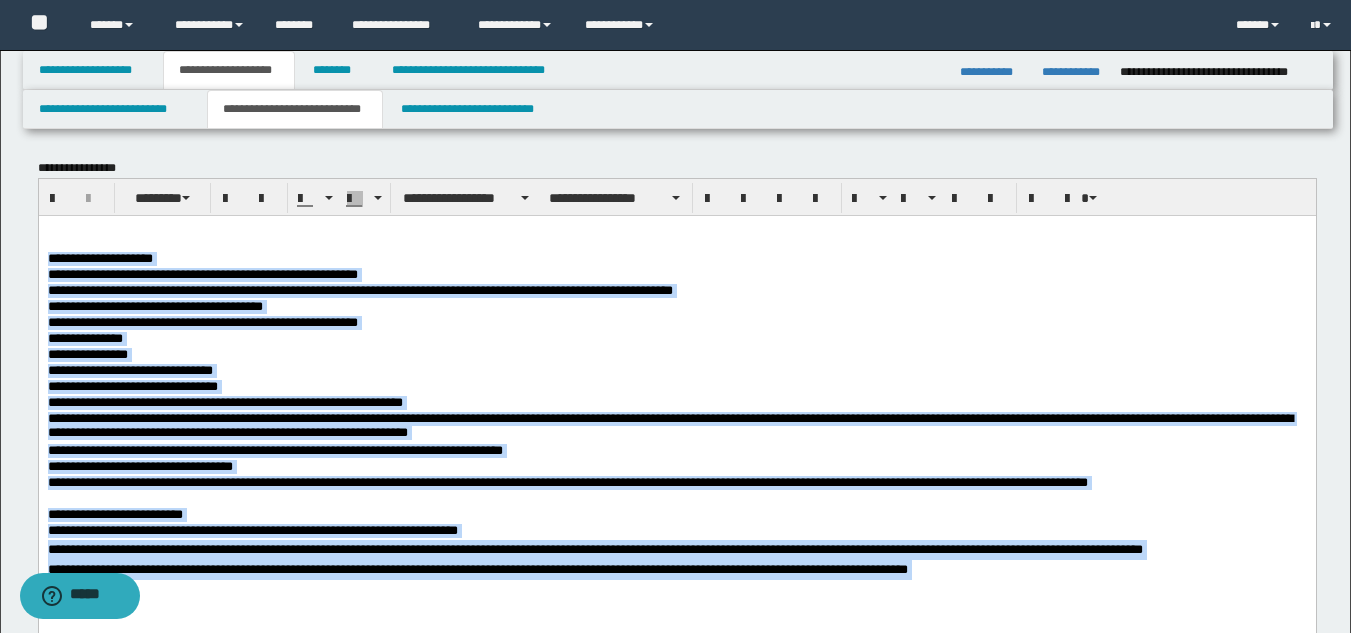 drag, startPoint x: 45, startPoint y: 265, endPoint x: 1109, endPoint y: 583, distance: 1110.5044 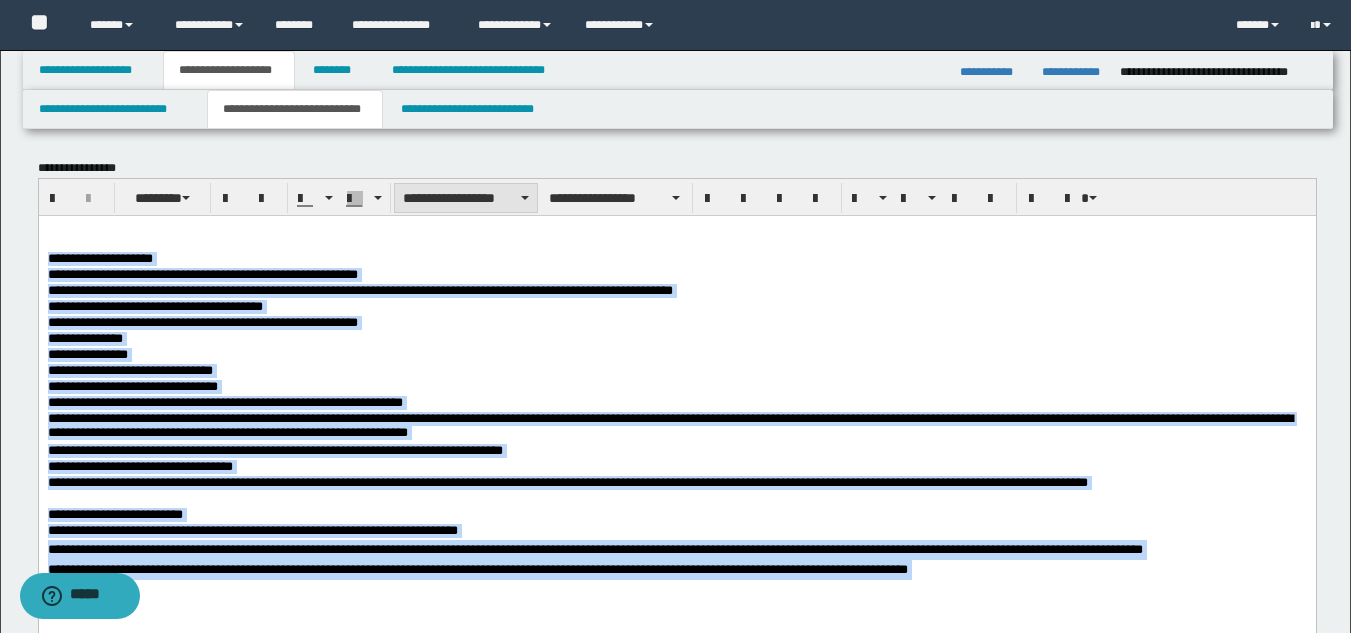 click on "**********" at bounding box center [466, 198] 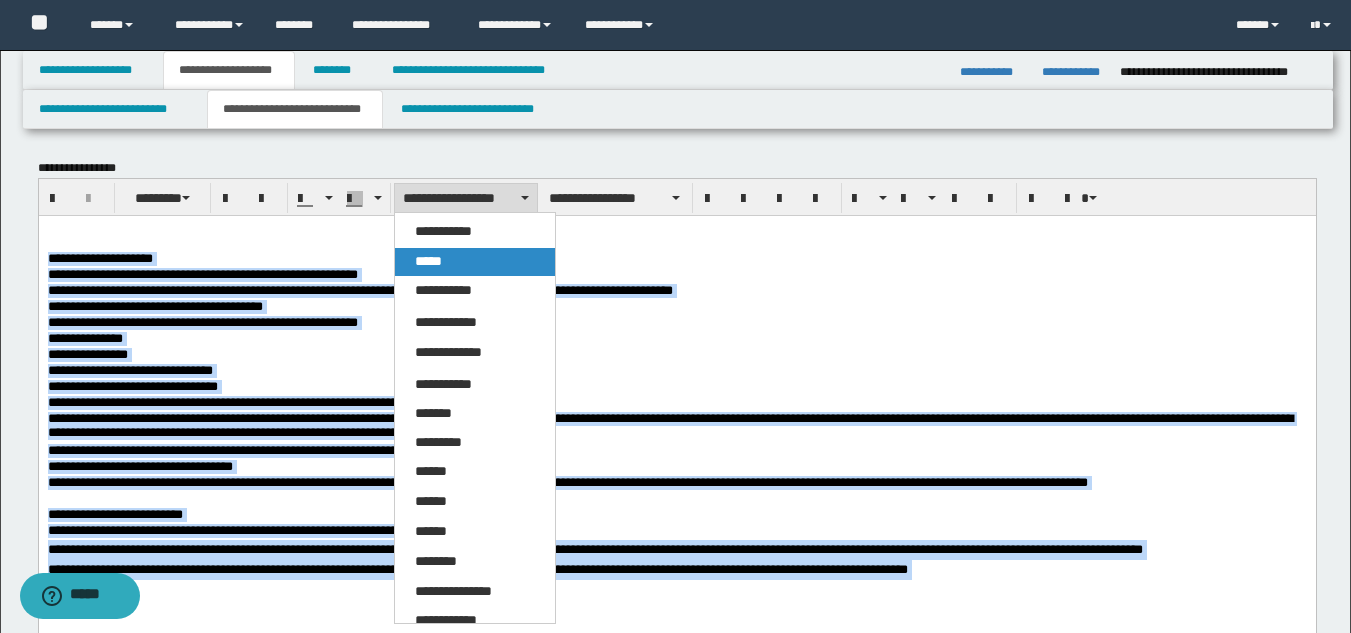 click on "*****" at bounding box center [428, 261] 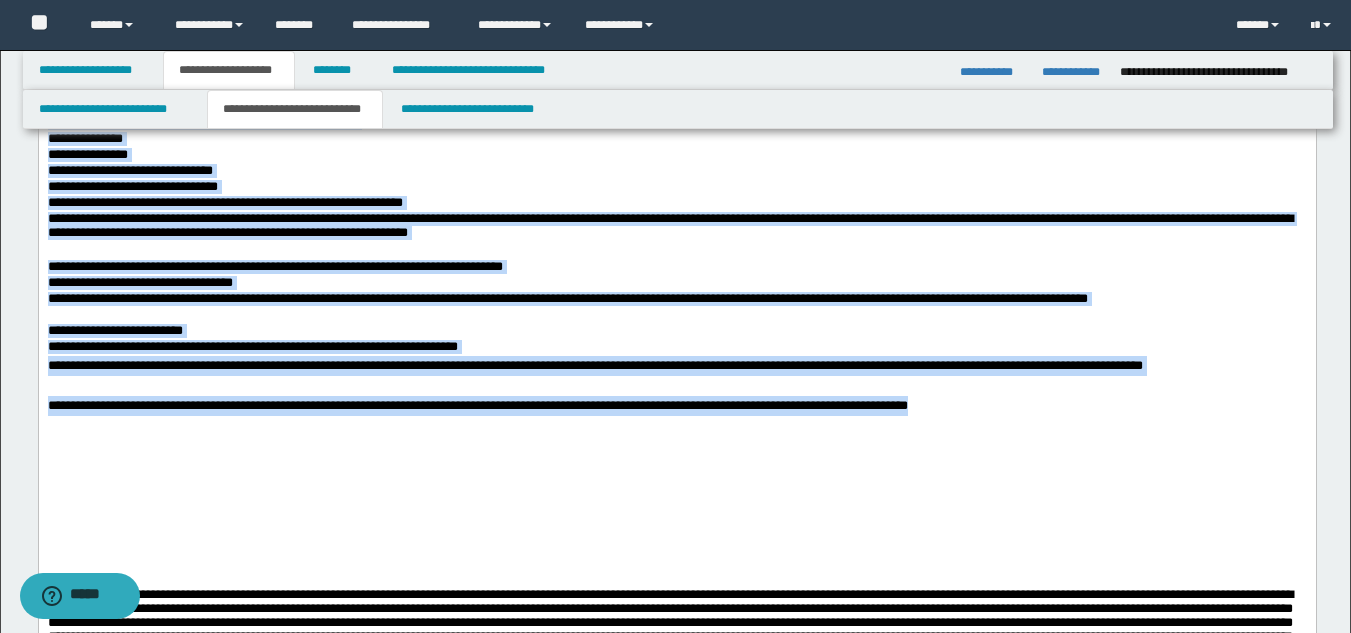 scroll, scrollTop: 100, scrollLeft: 0, axis: vertical 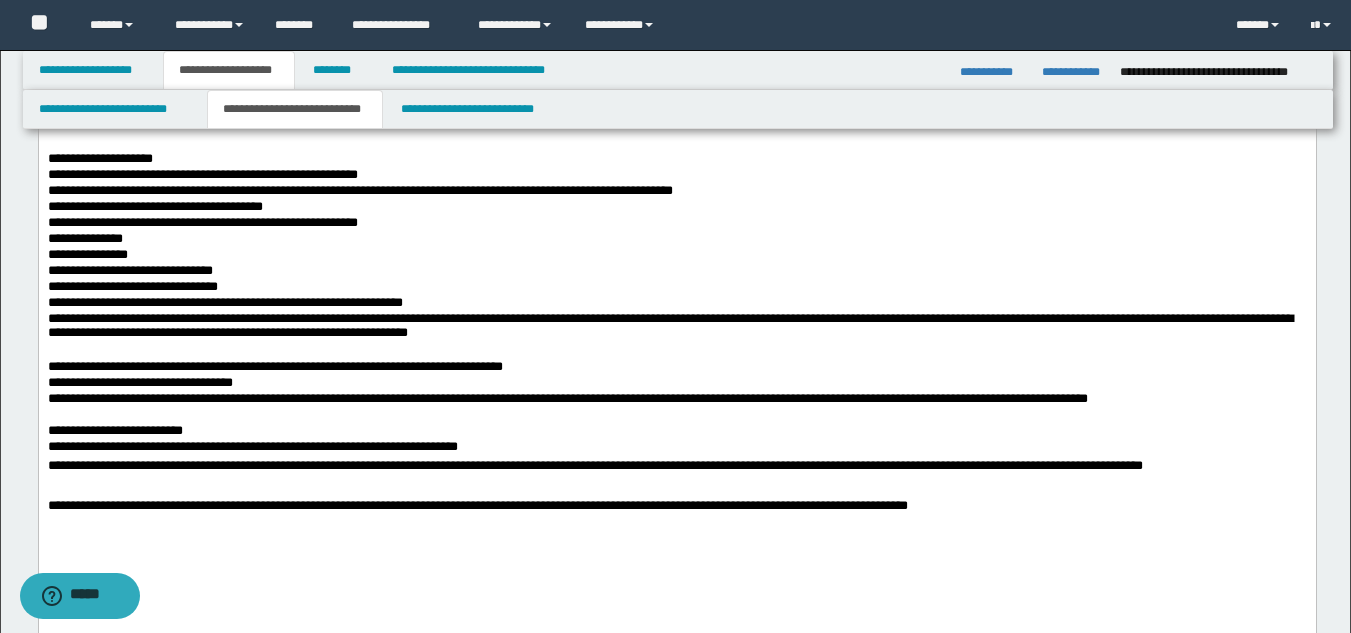 click on "**********" at bounding box center (676, 526) 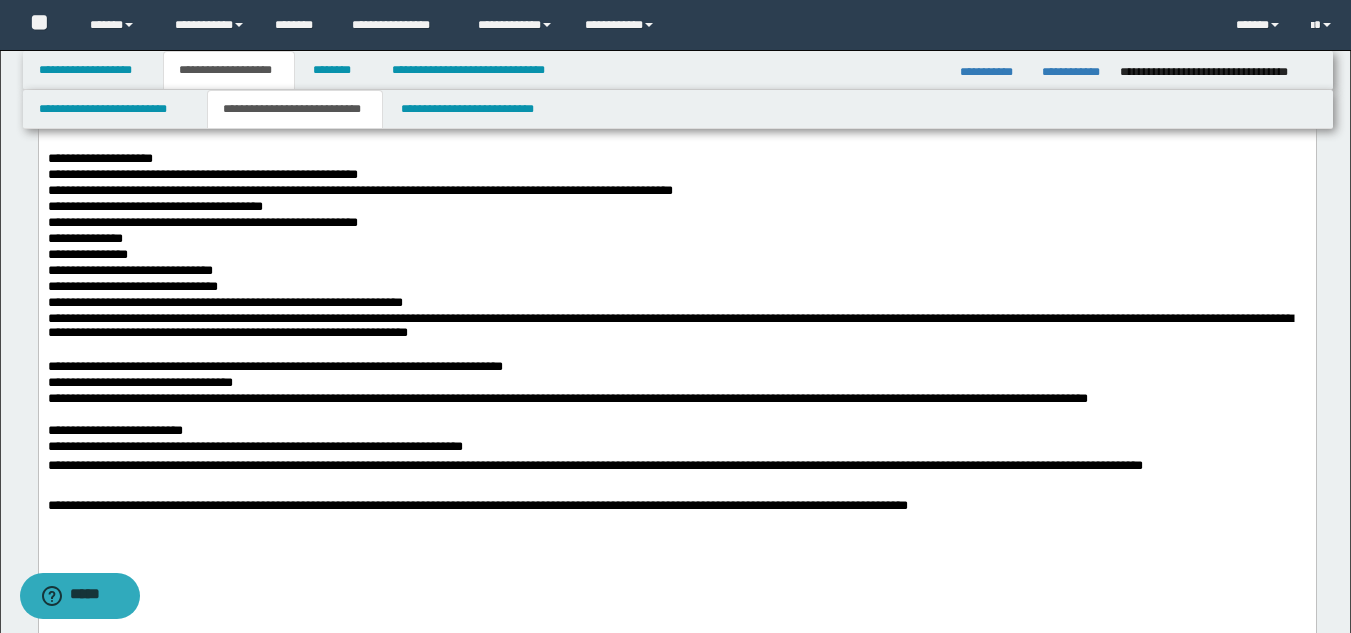 click on "**********" at bounding box center [477, 504] 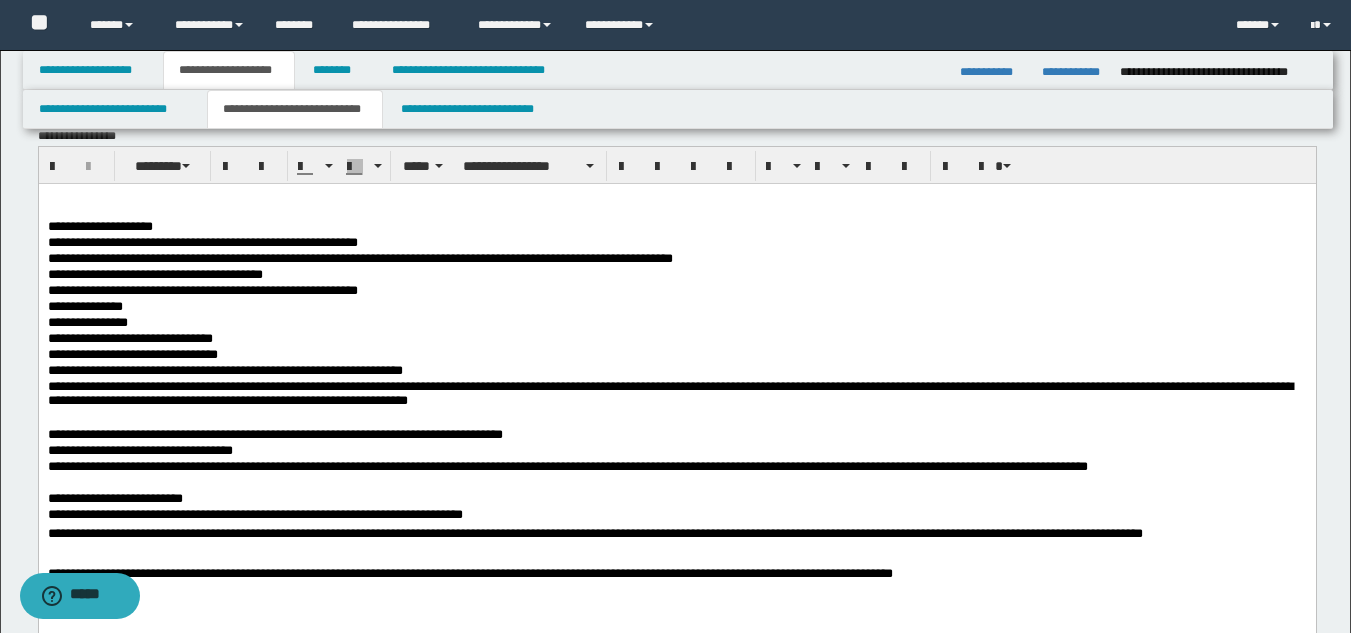 scroll, scrollTop: 0, scrollLeft: 0, axis: both 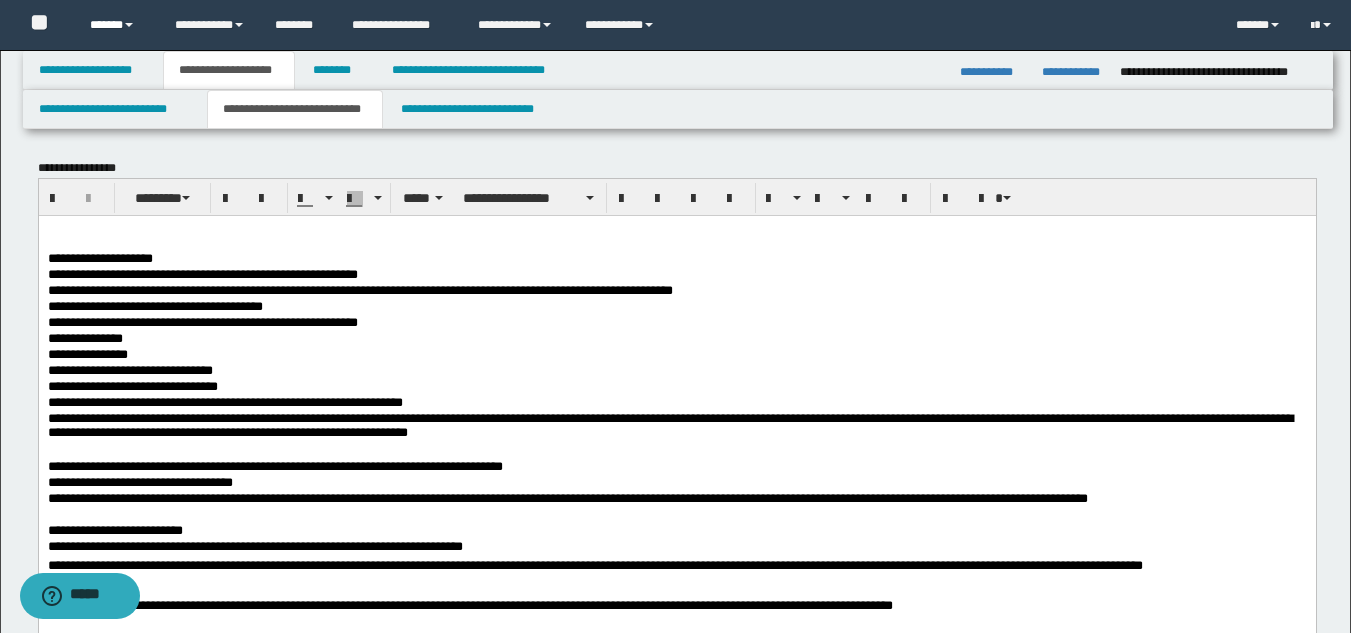 click on "******" at bounding box center (117, 25) 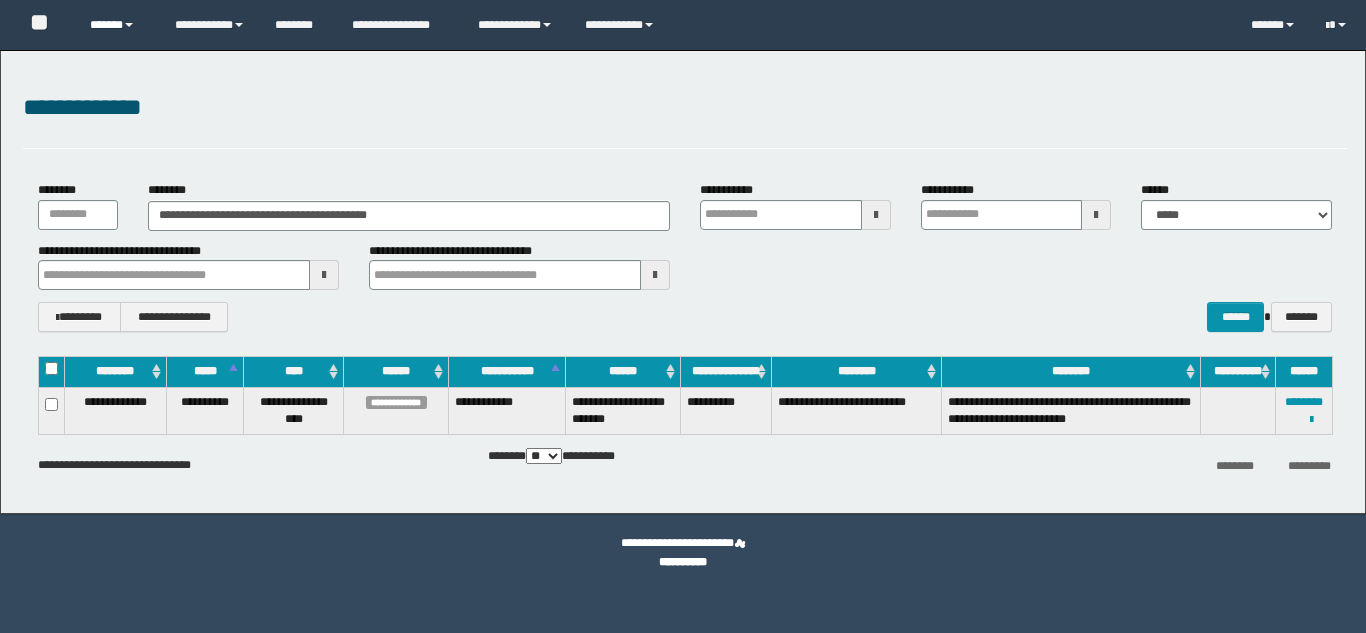 scroll, scrollTop: 0, scrollLeft: 0, axis: both 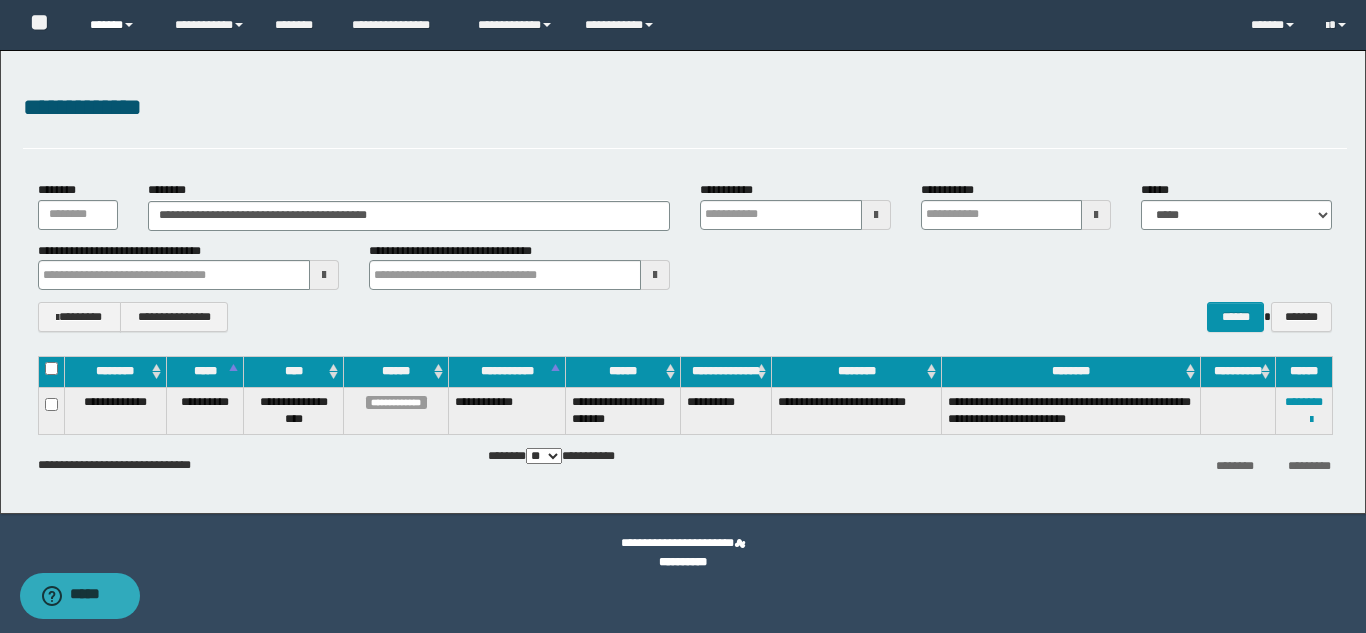 click on "******" at bounding box center [117, 25] 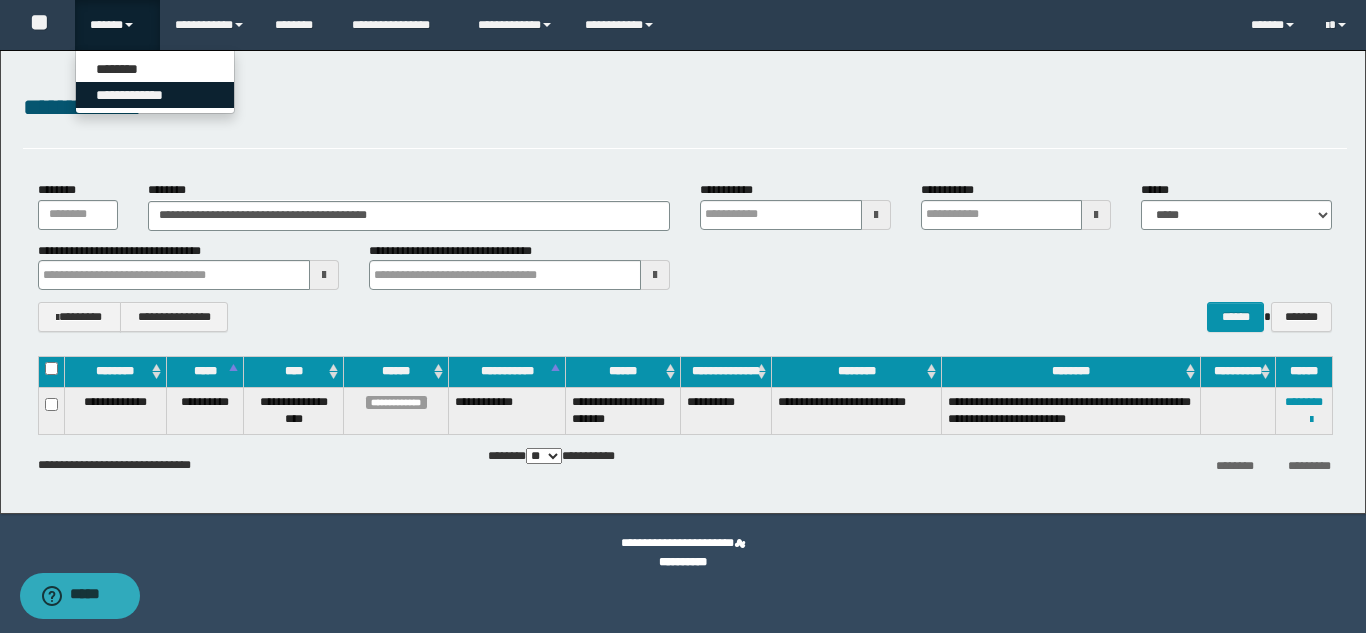 click on "**********" at bounding box center (155, 95) 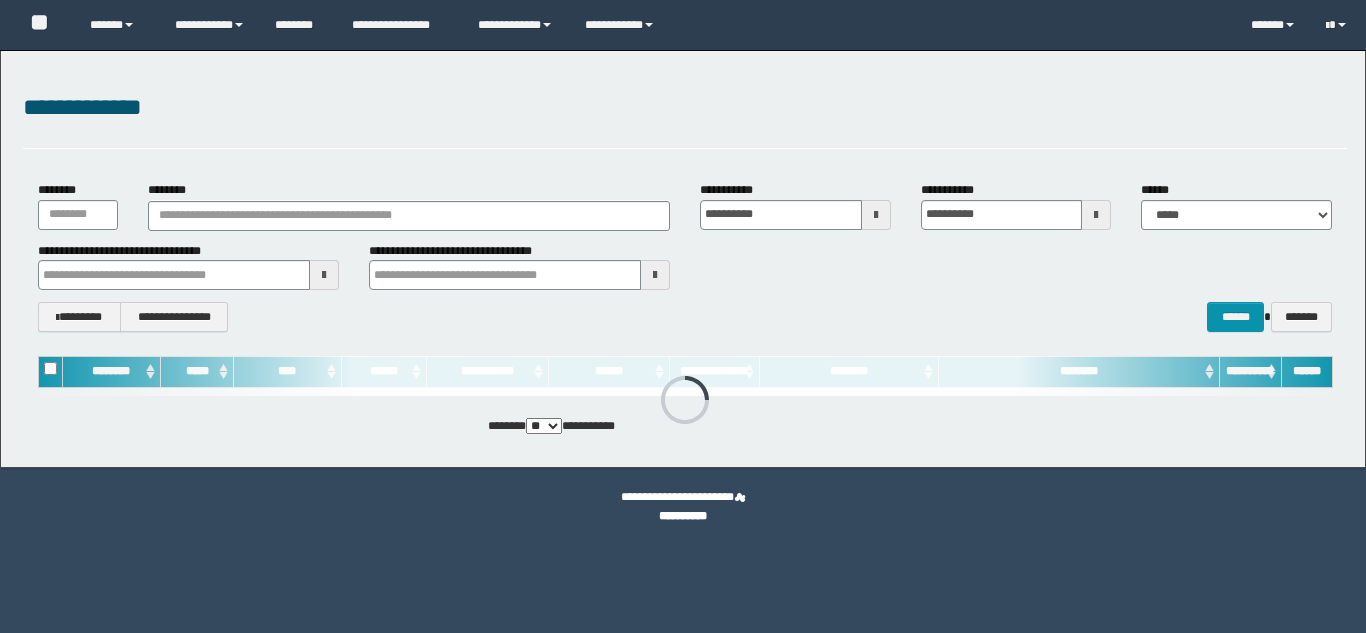 scroll, scrollTop: 0, scrollLeft: 0, axis: both 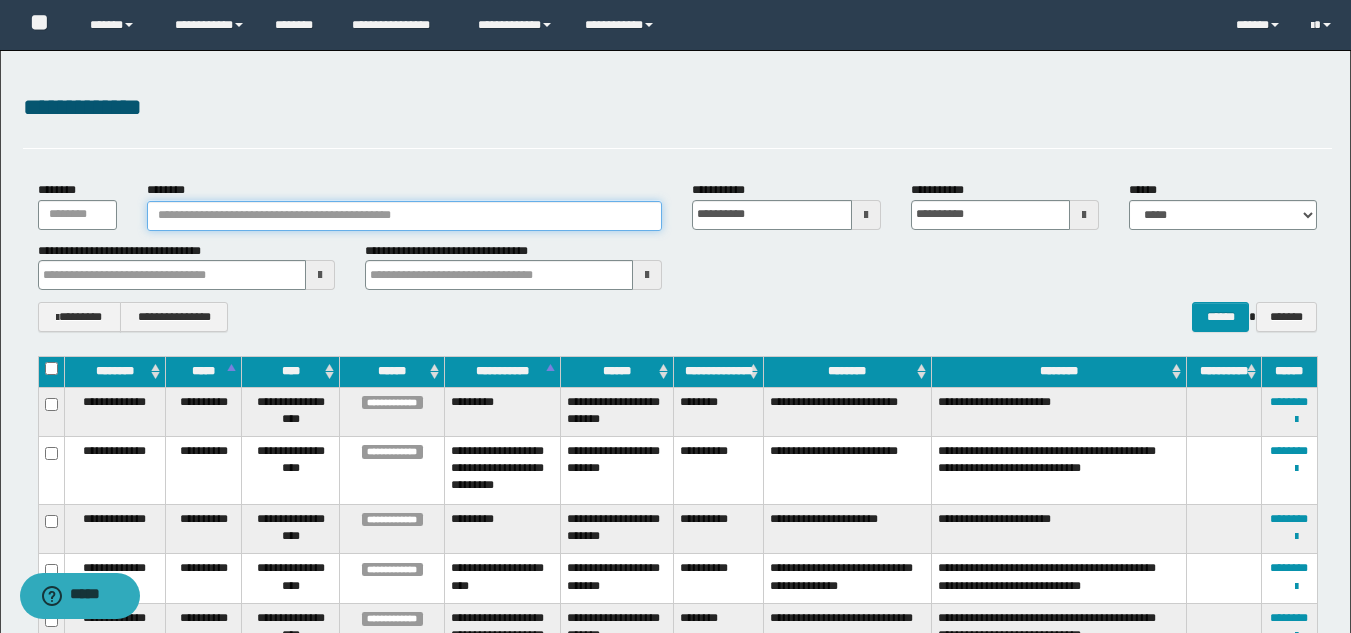 click on "********" at bounding box center [405, 216] 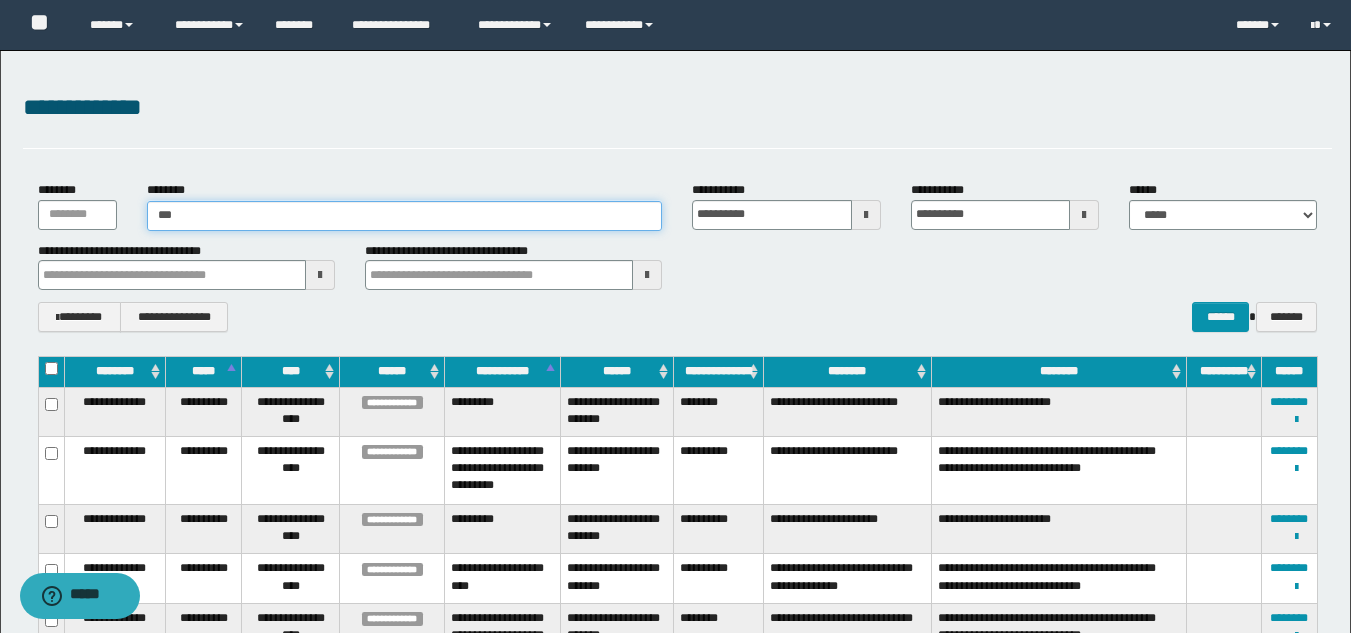 type on "****" 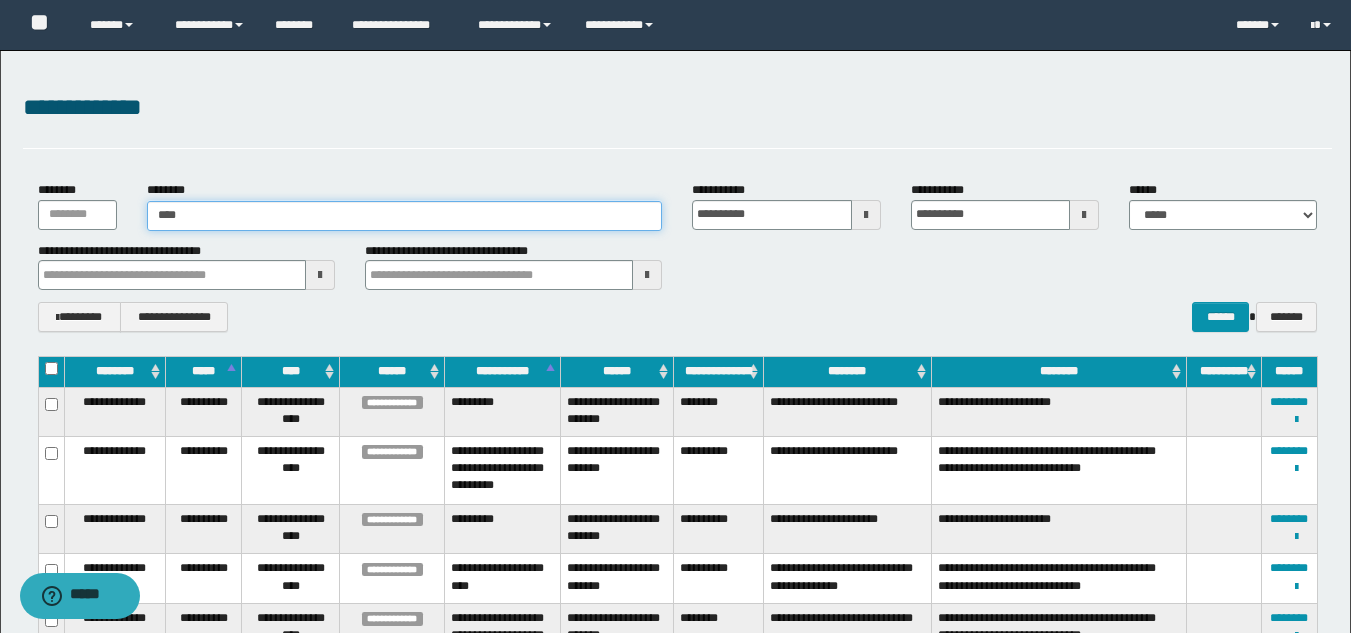 type on "****" 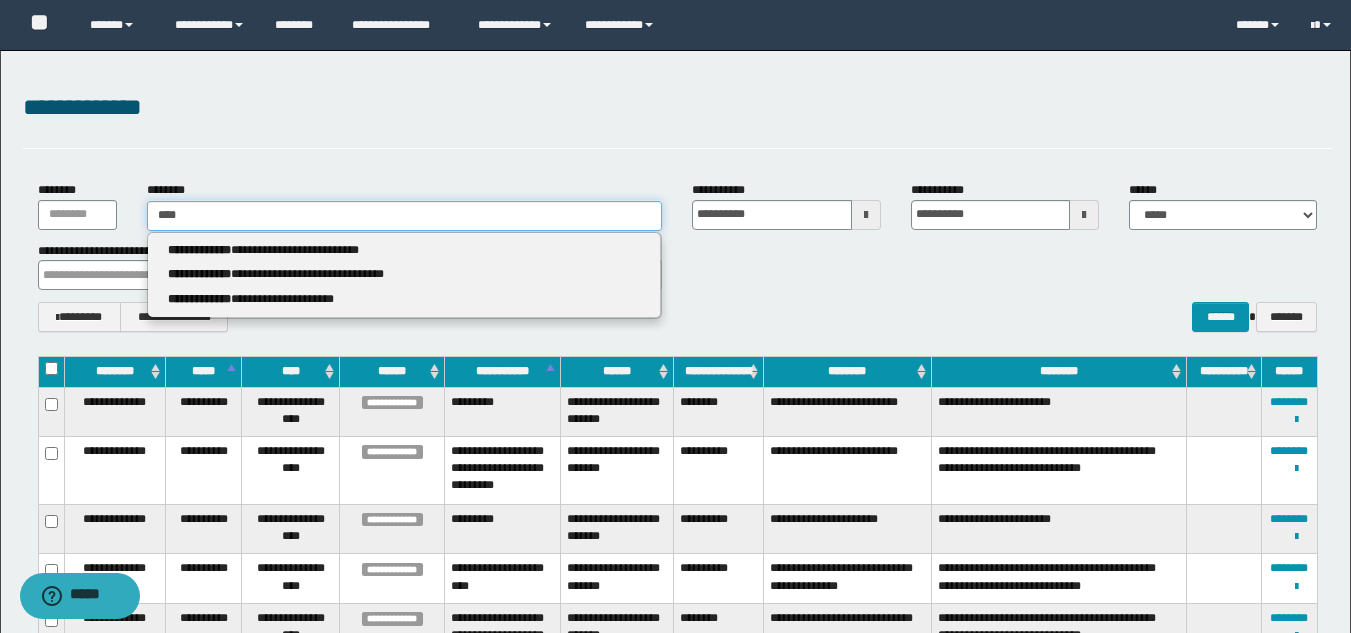 type 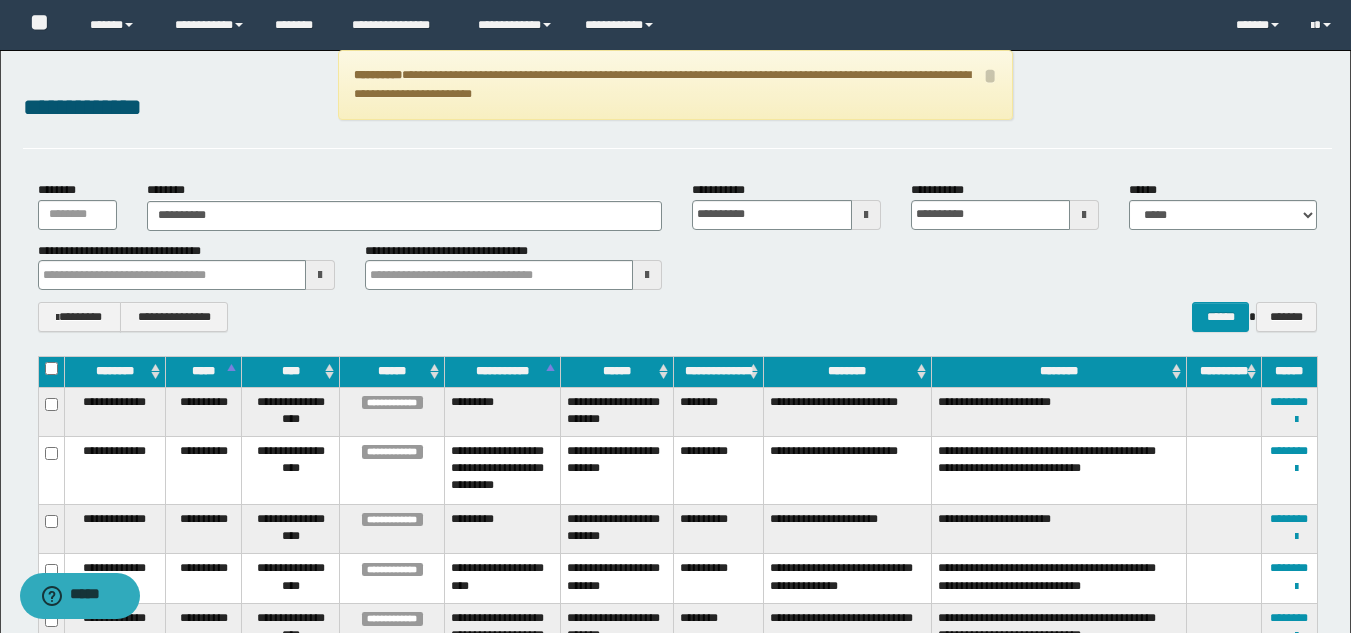 click on "**********" at bounding box center [675, 1526] 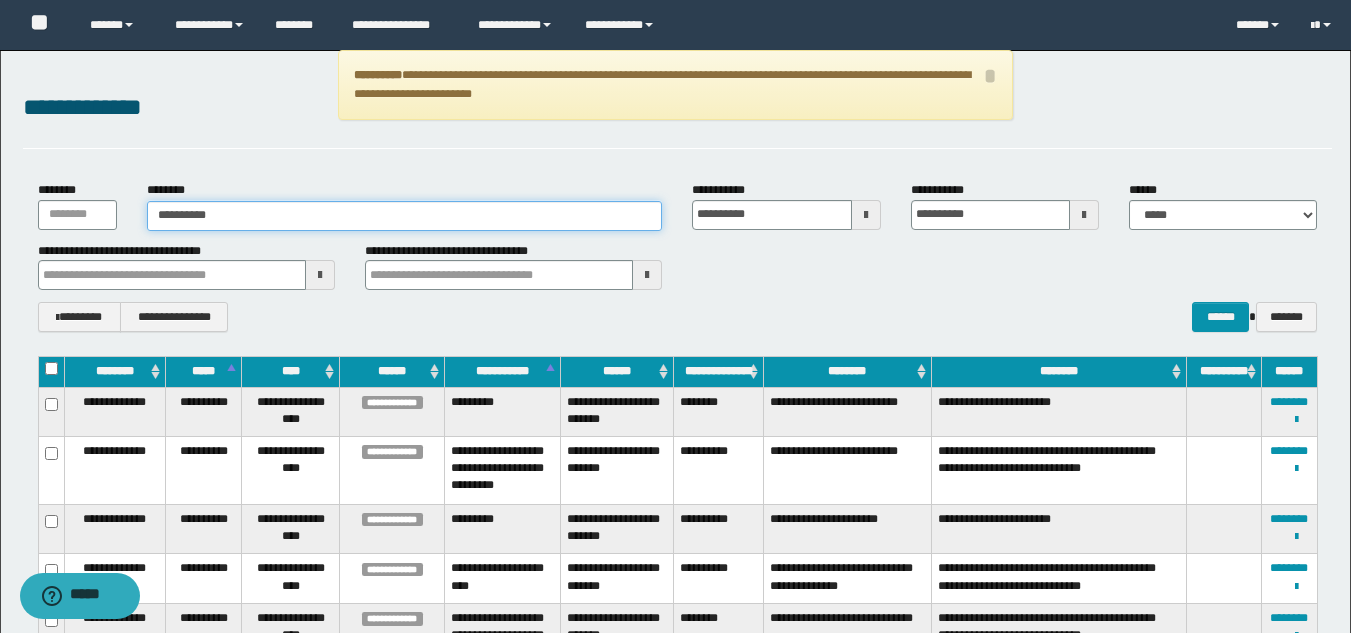 click on "**********" at bounding box center (405, 216) 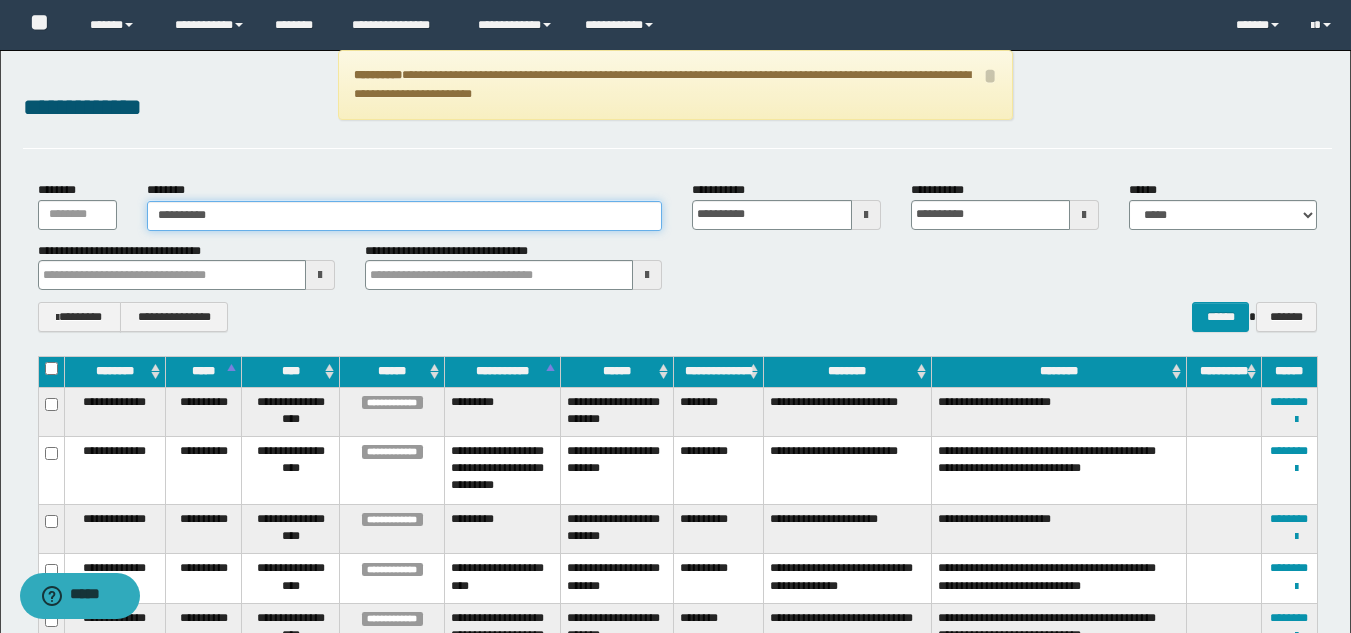 click on "**********" at bounding box center [405, 216] 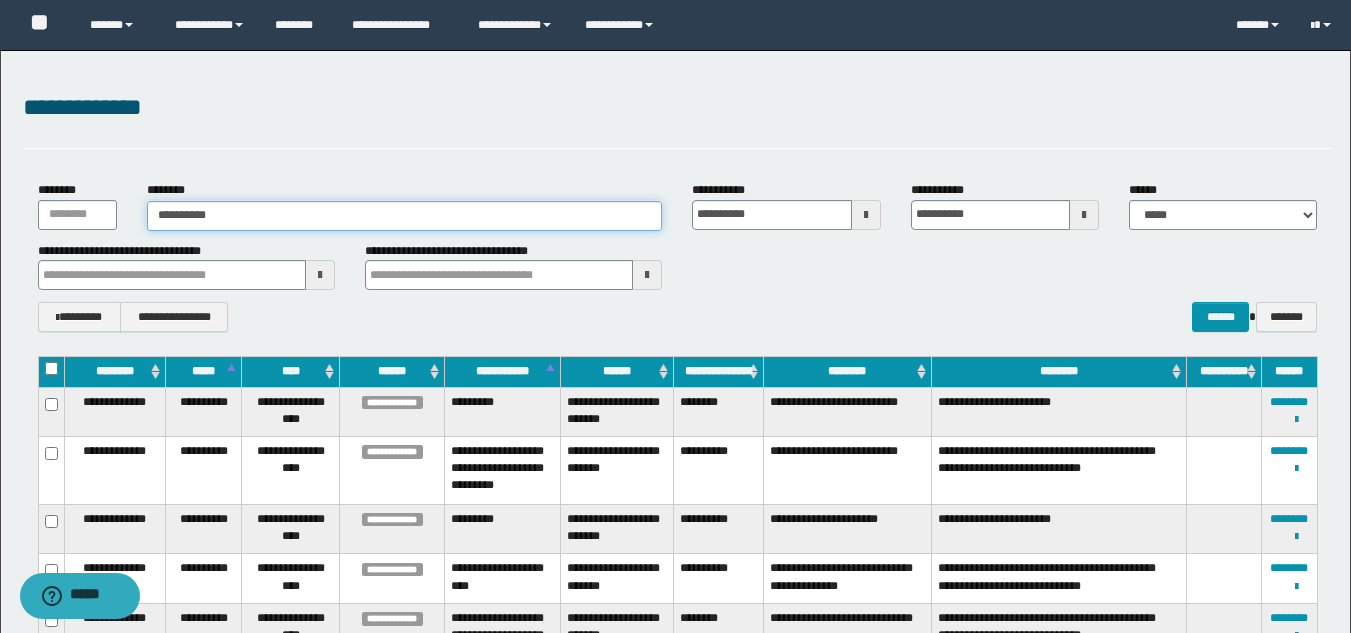 drag, startPoint x: 273, startPoint y: 212, endPoint x: 154, endPoint y: 214, distance: 119.01681 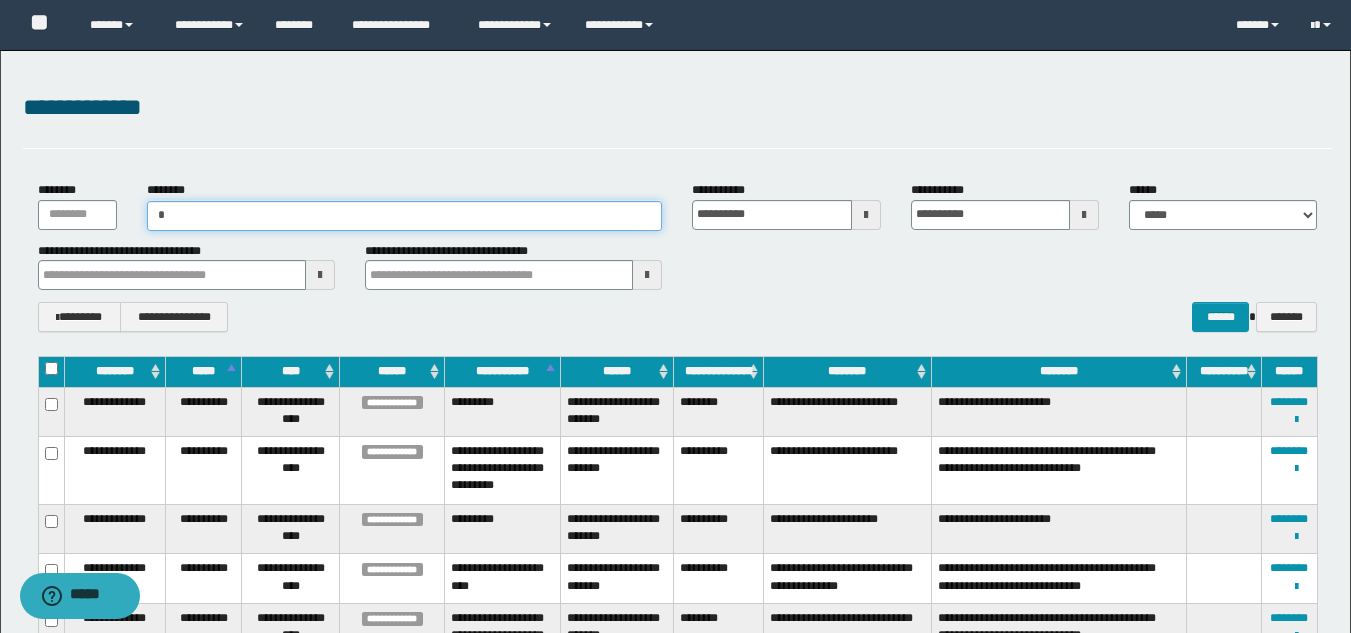 type on "**" 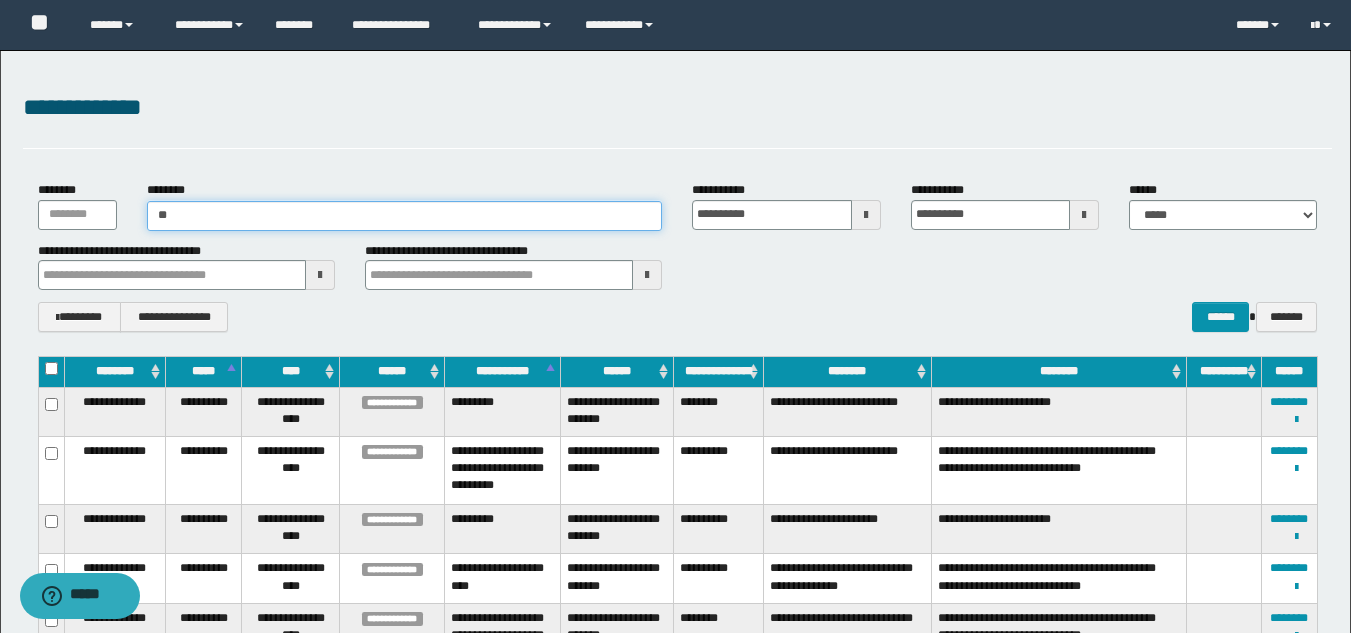 type on "**" 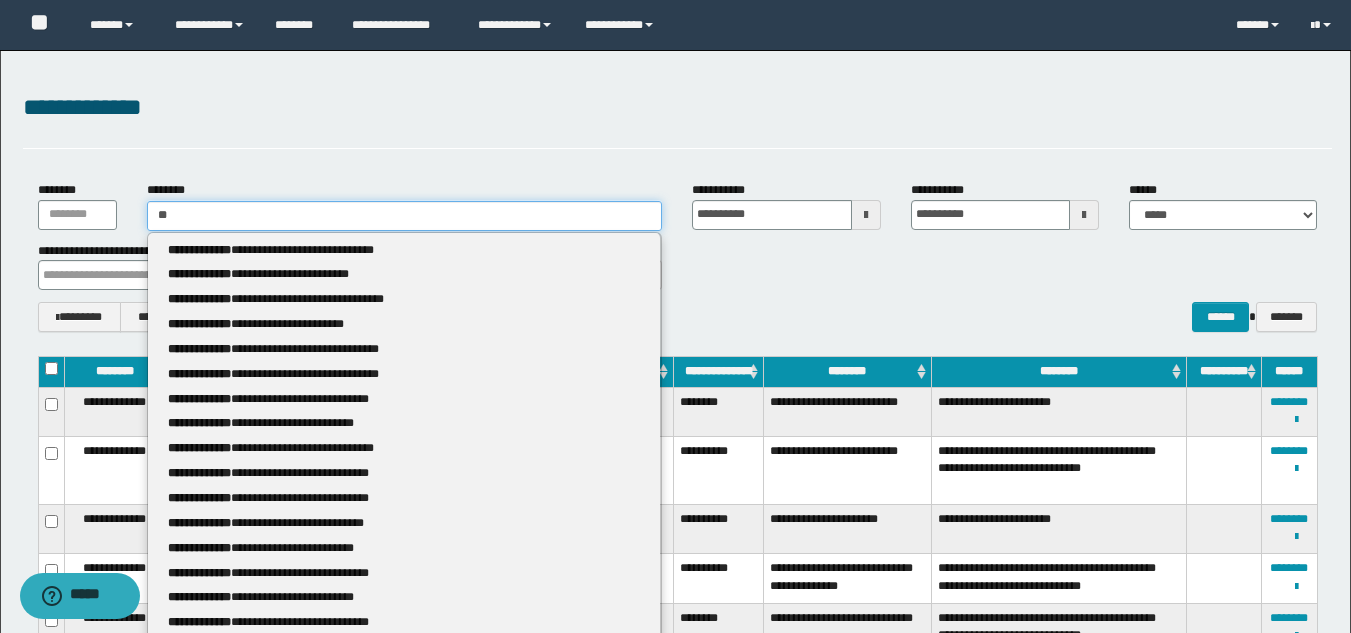 type 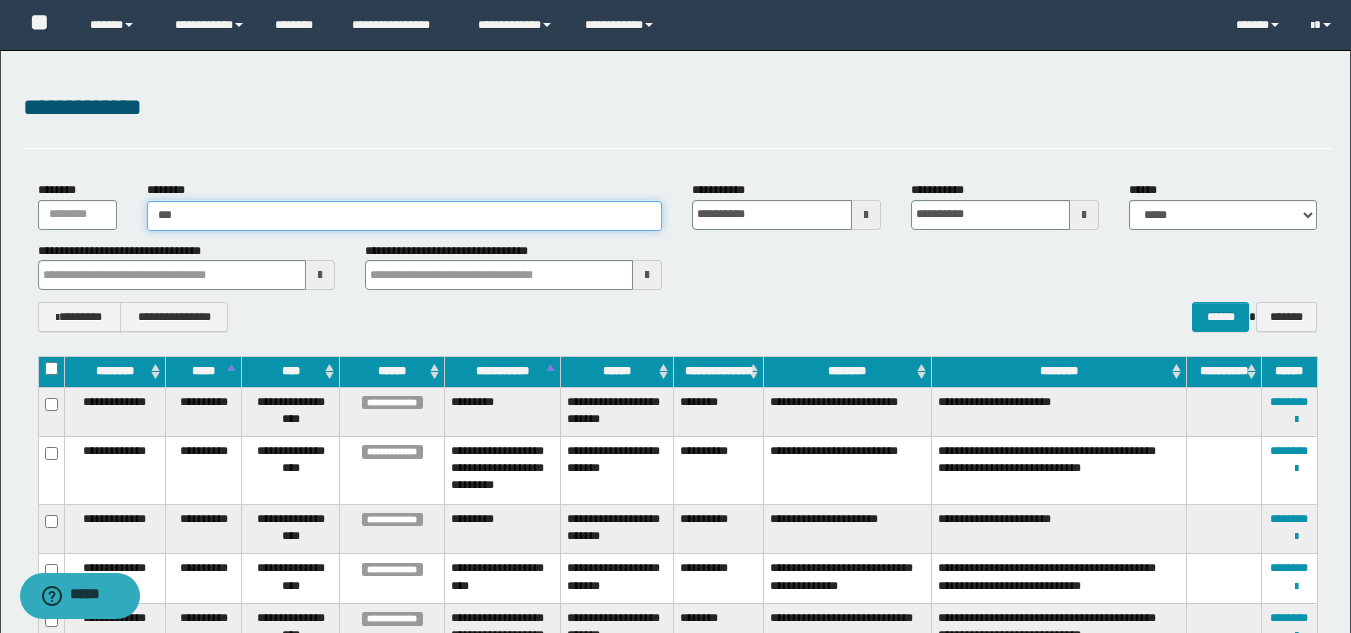 type on "****" 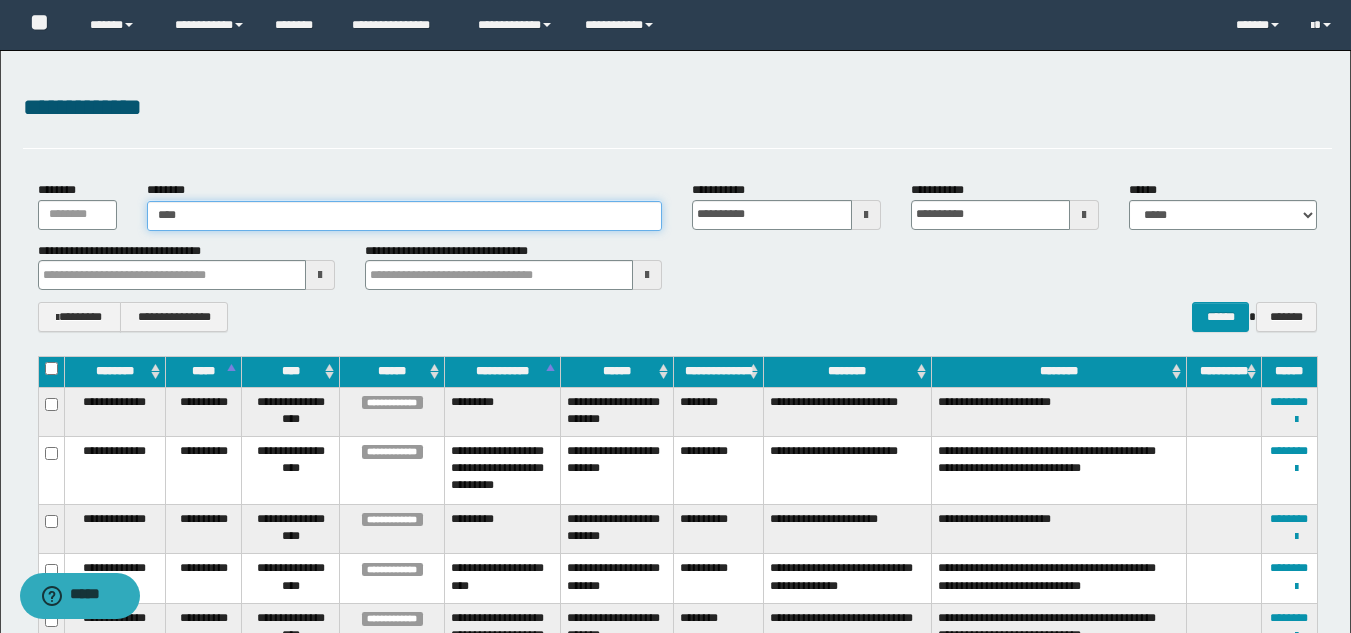 type on "****" 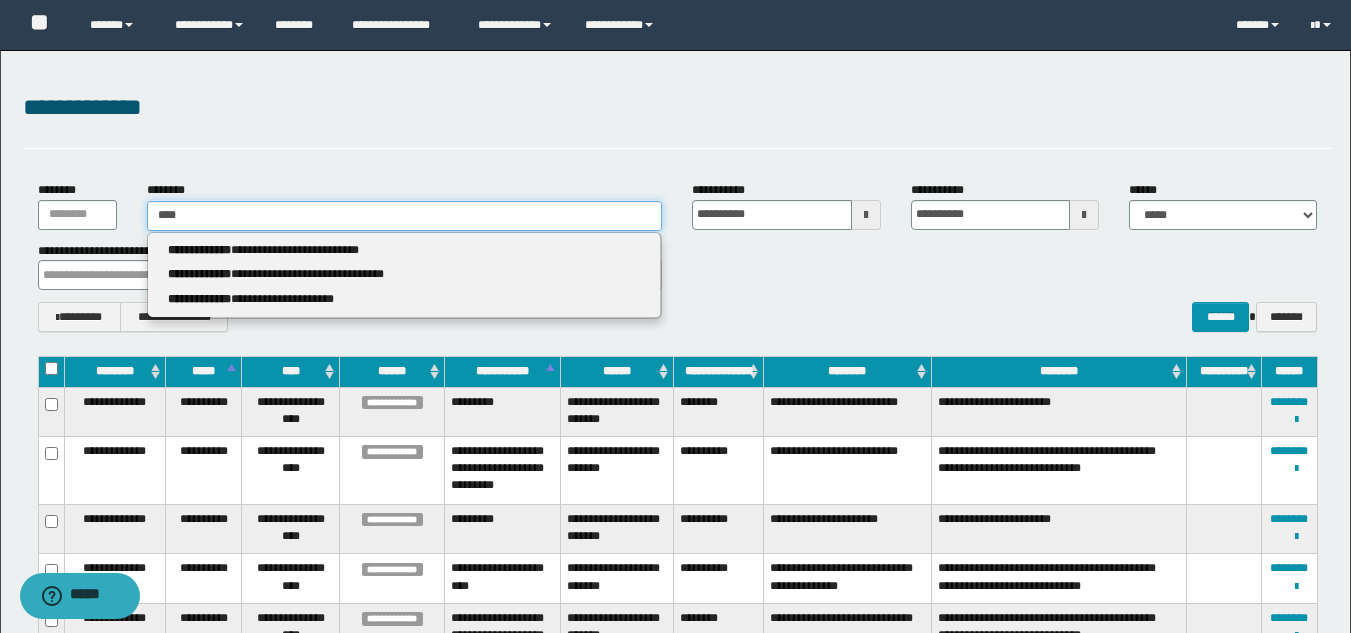 type 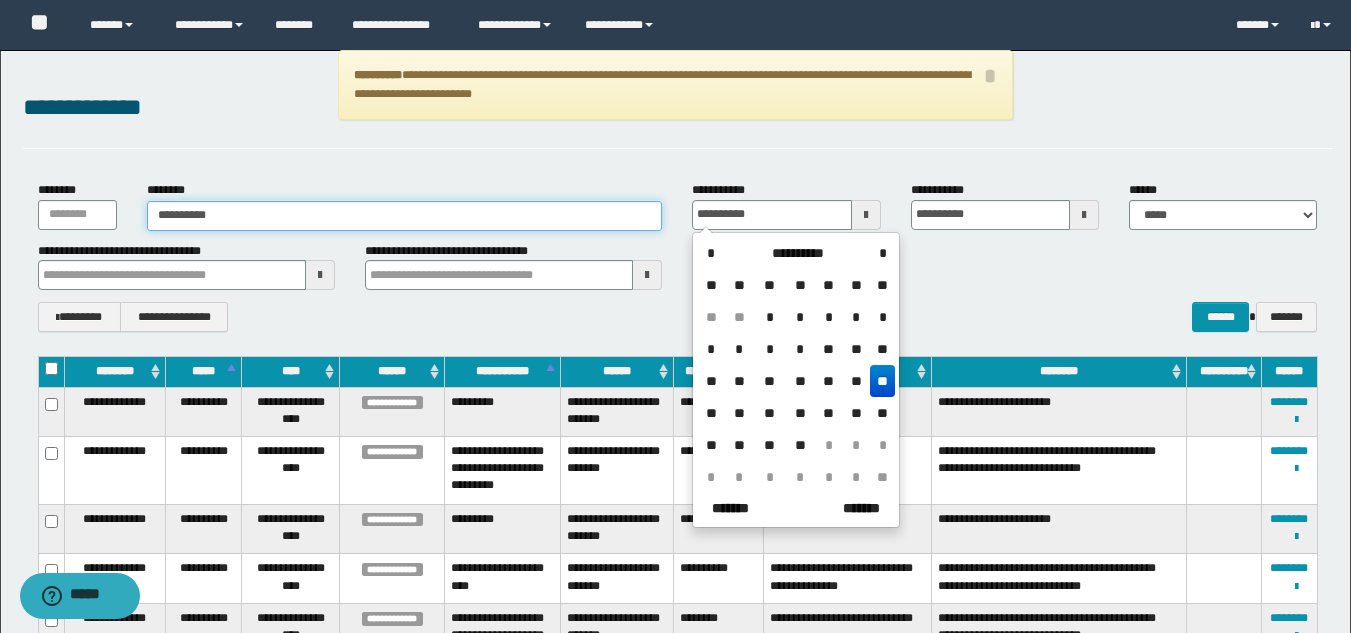 click on "**********" at bounding box center [405, 216] 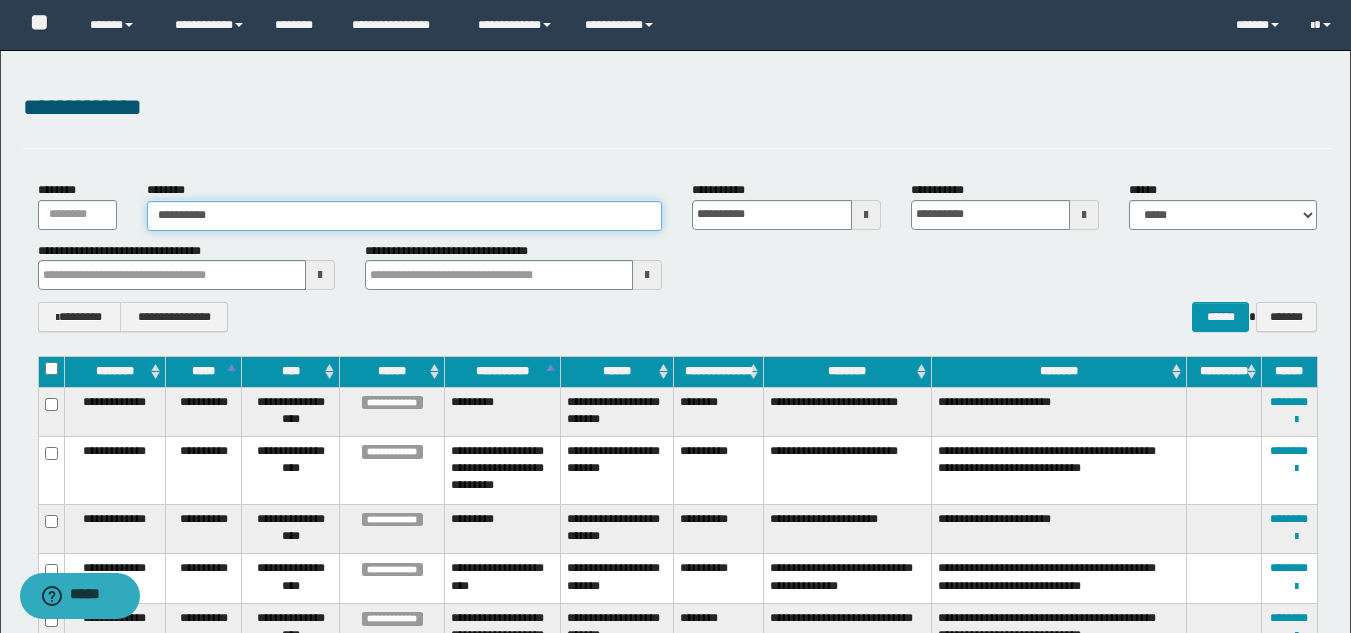 click on "**********" at bounding box center [405, 216] 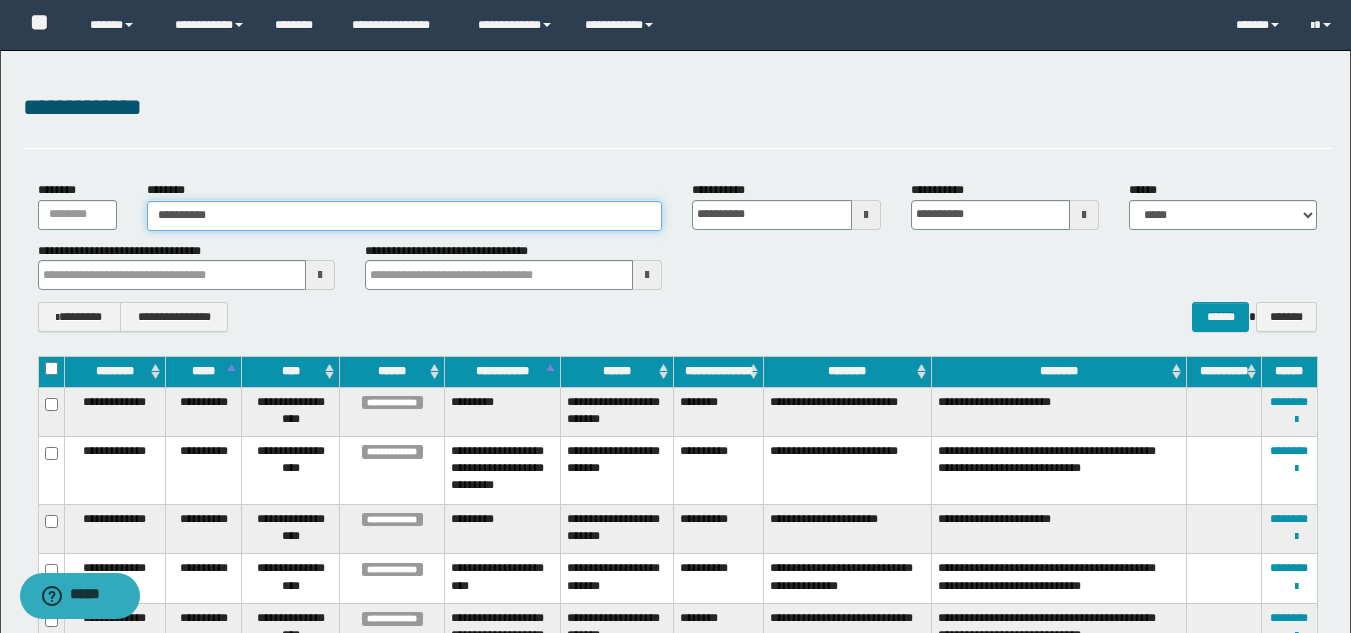 click on "**********" at bounding box center (405, 216) 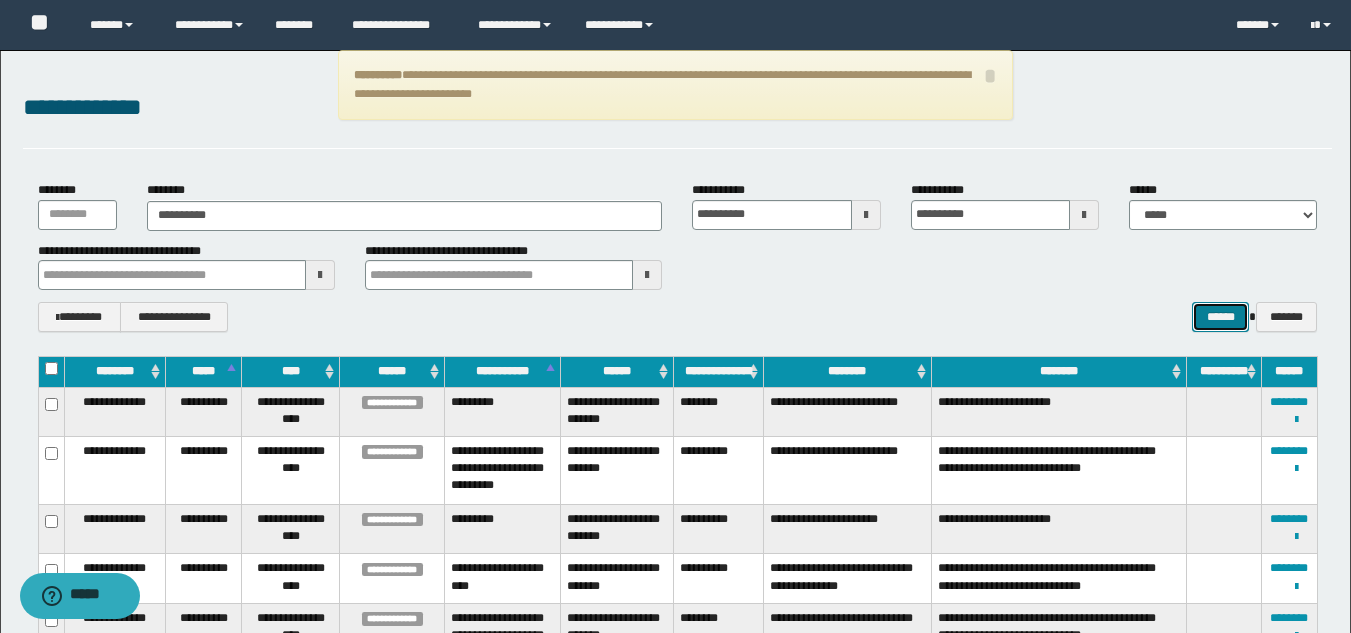 click on "******" at bounding box center [1220, 317] 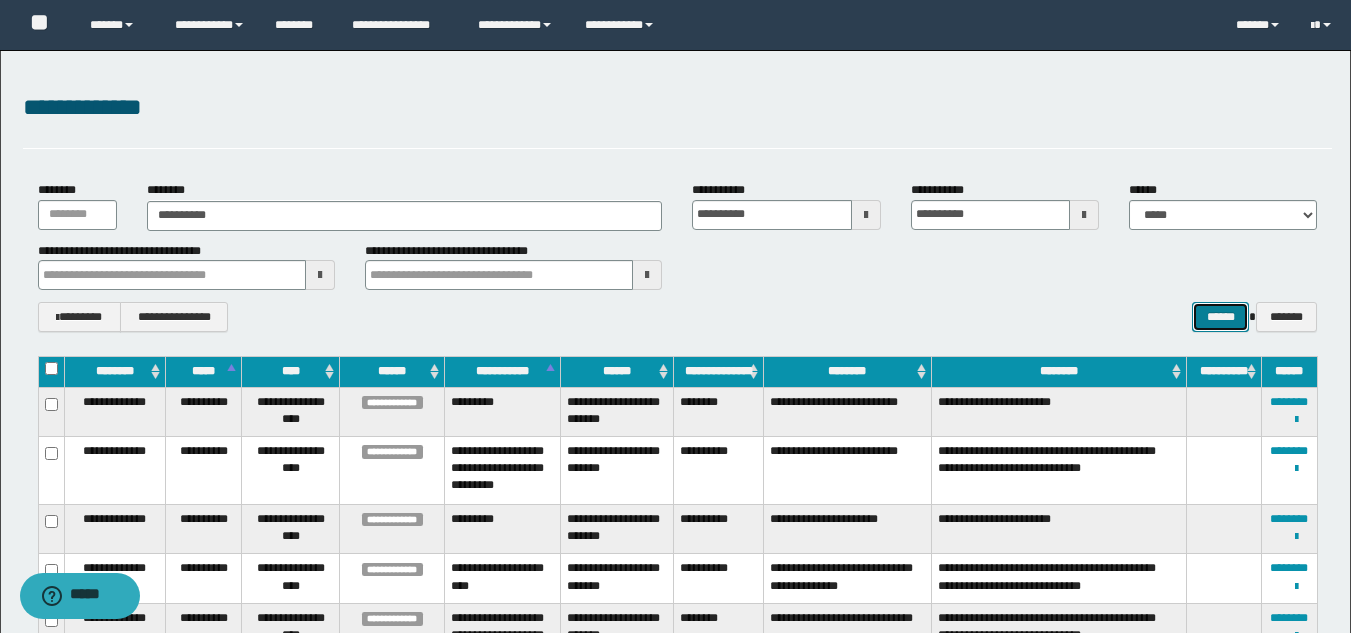 drag, startPoint x: 1217, startPoint y: 307, endPoint x: 961, endPoint y: 282, distance: 257.2178 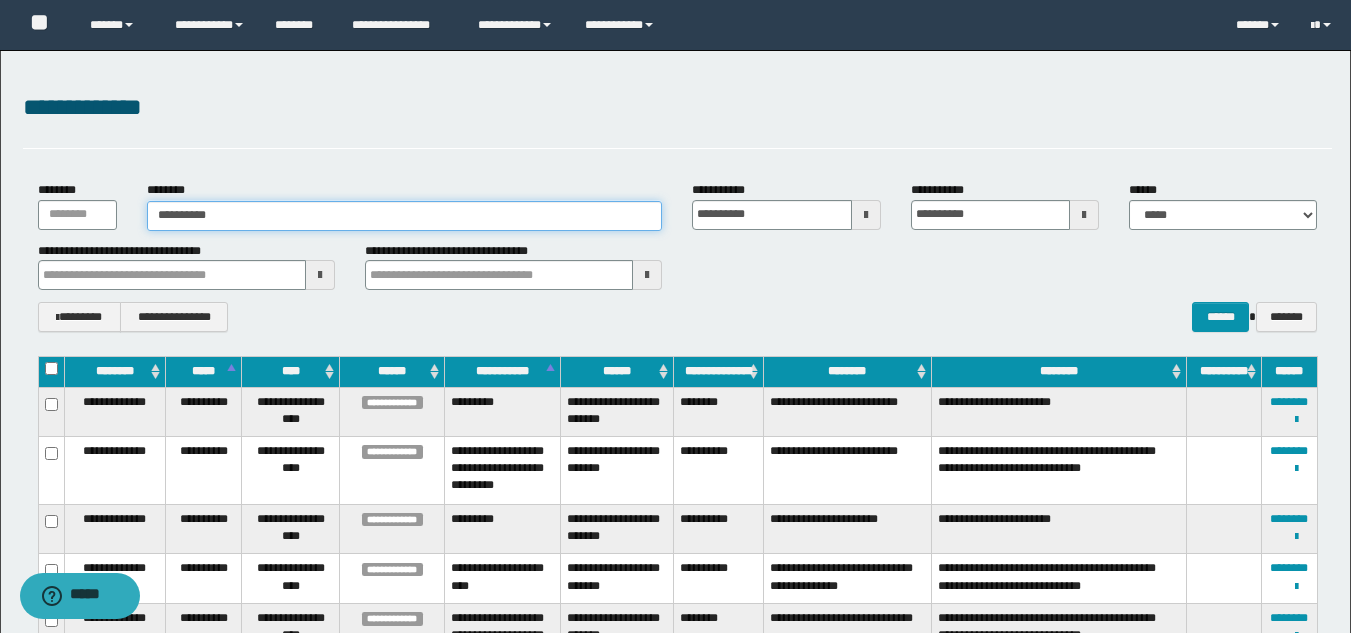 click on "**********" at bounding box center (405, 216) 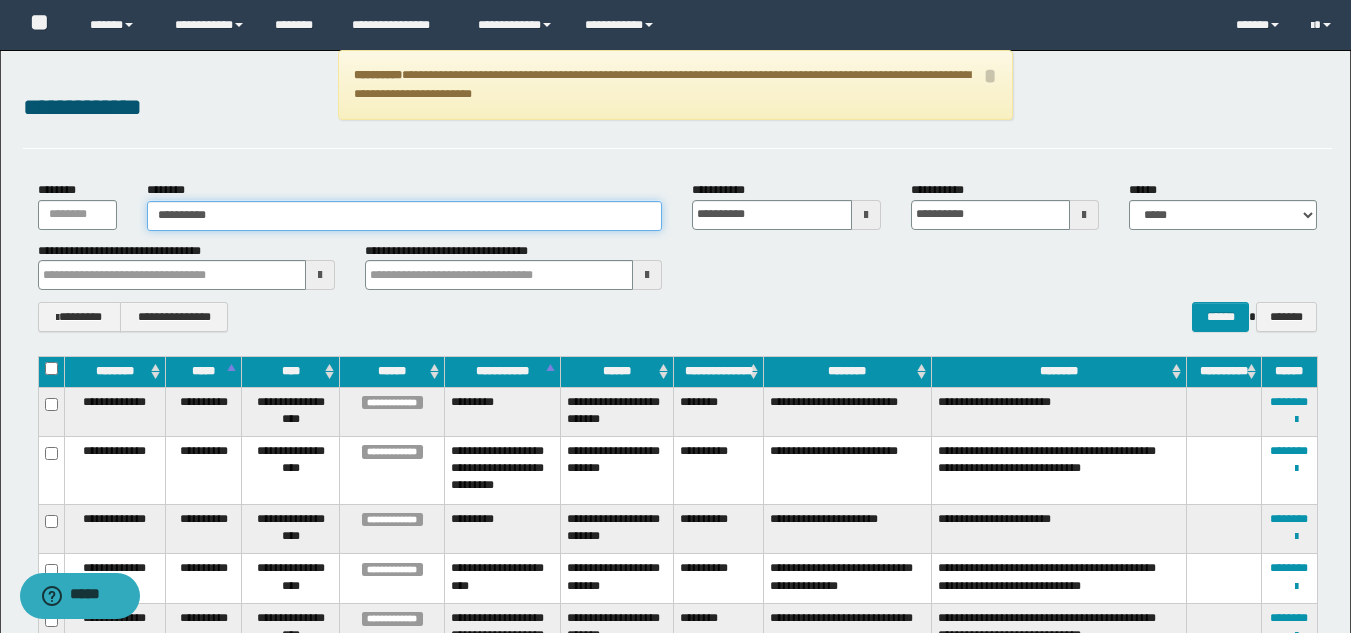 click on "**********" at bounding box center (405, 216) 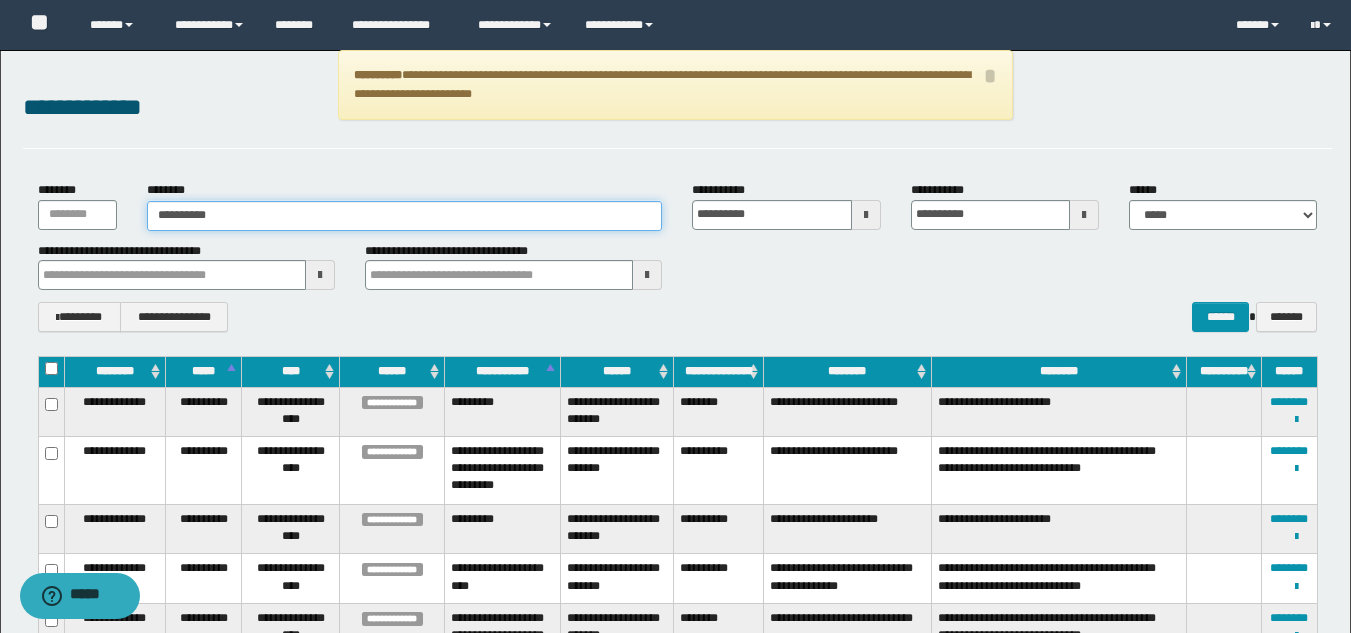 drag, startPoint x: 248, startPoint y: 218, endPoint x: 138, endPoint y: 212, distance: 110.16351 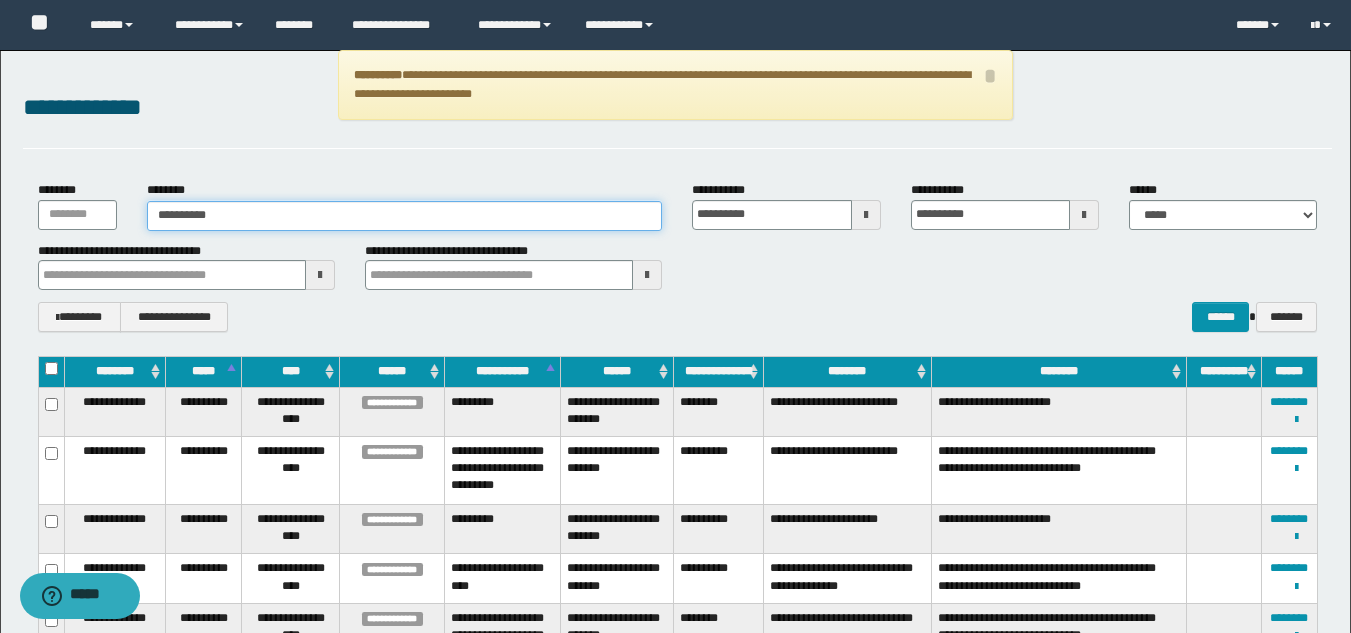 click on "**********" at bounding box center (405, 205) 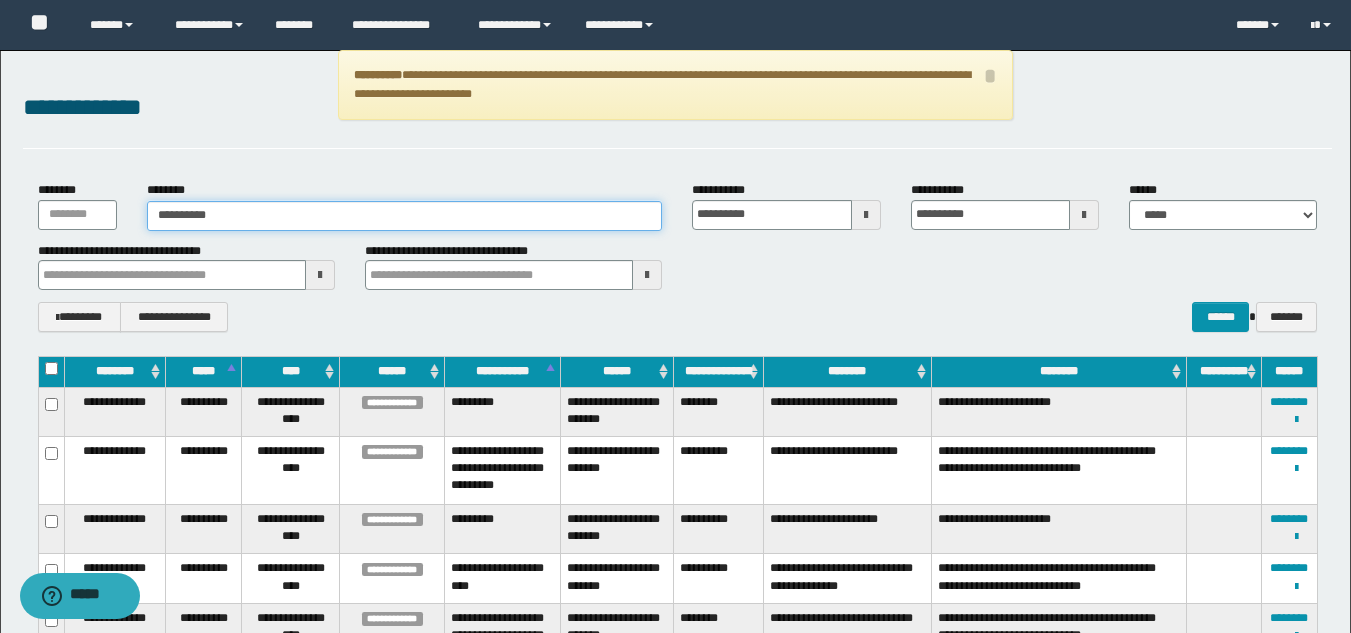 paste 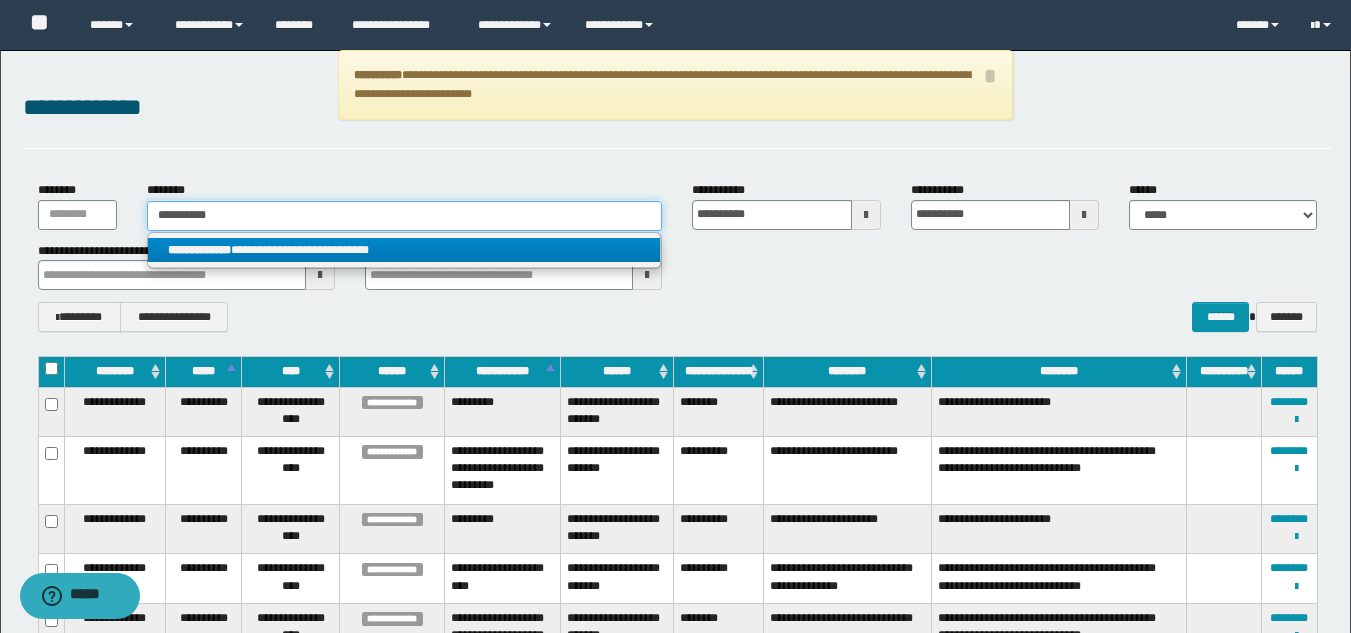 type on "**********" 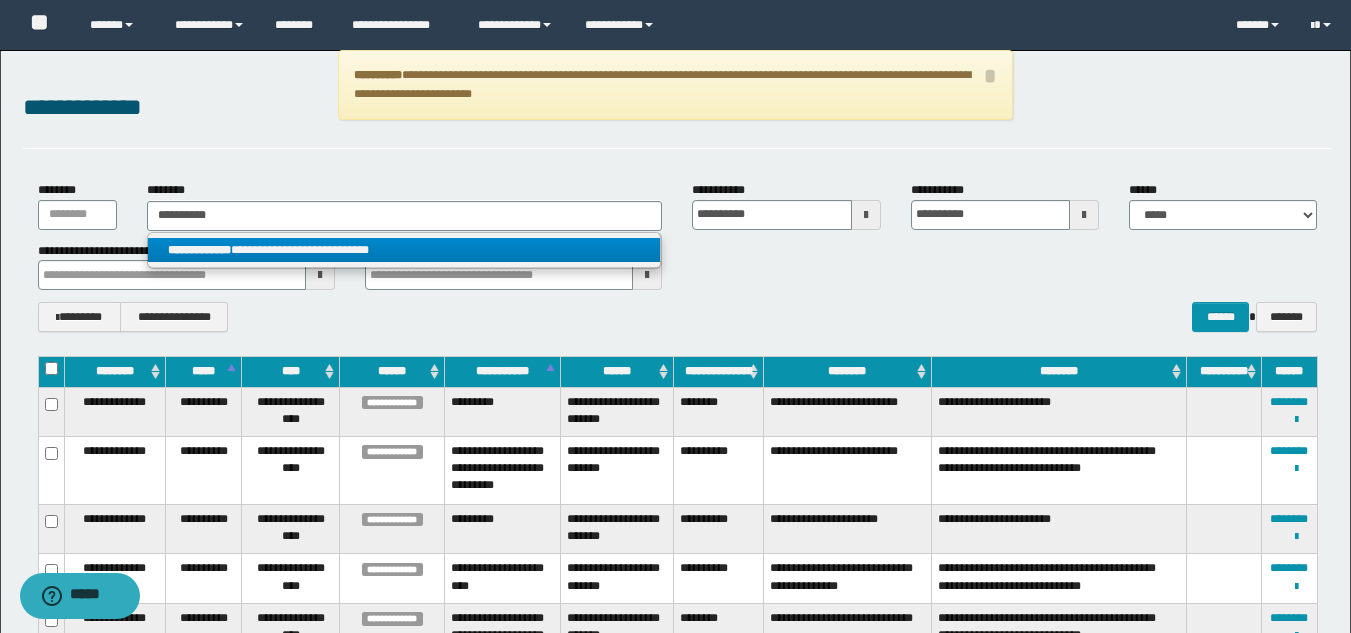 click on "**********" at bounding box center (404, 250) 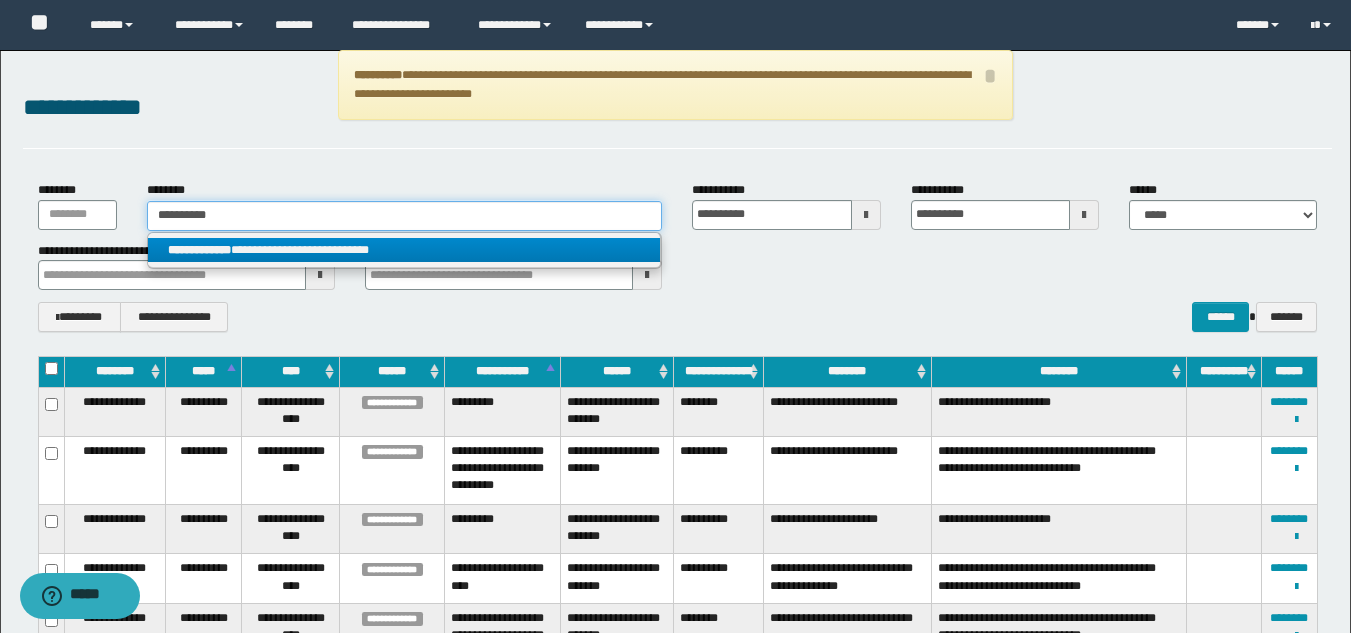 type 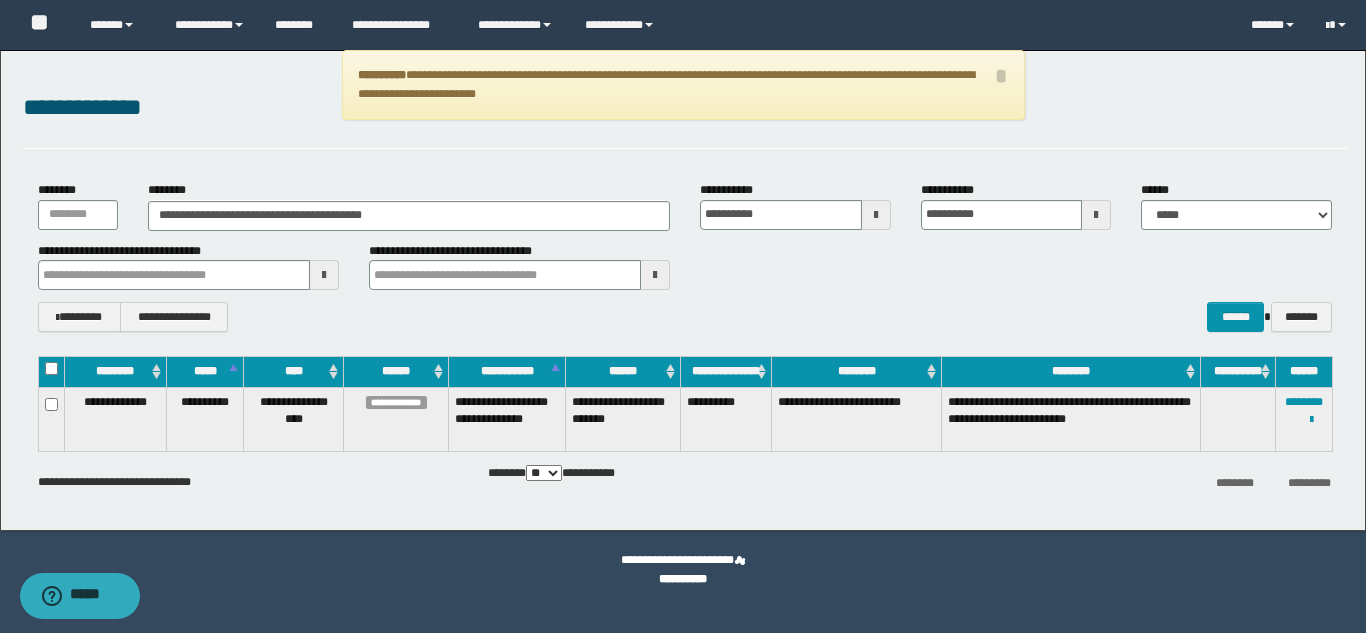 click on "**********" at bounding box center [683, 85] 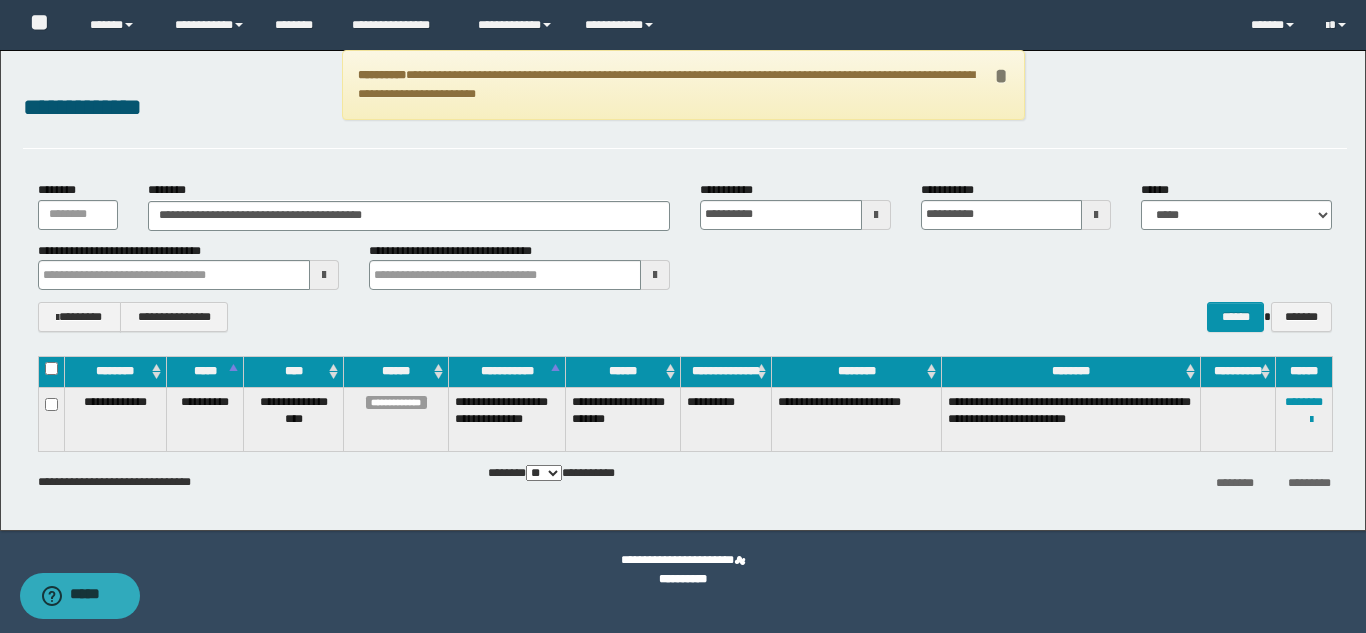 click on "*" at bounding box center (1001, 76) 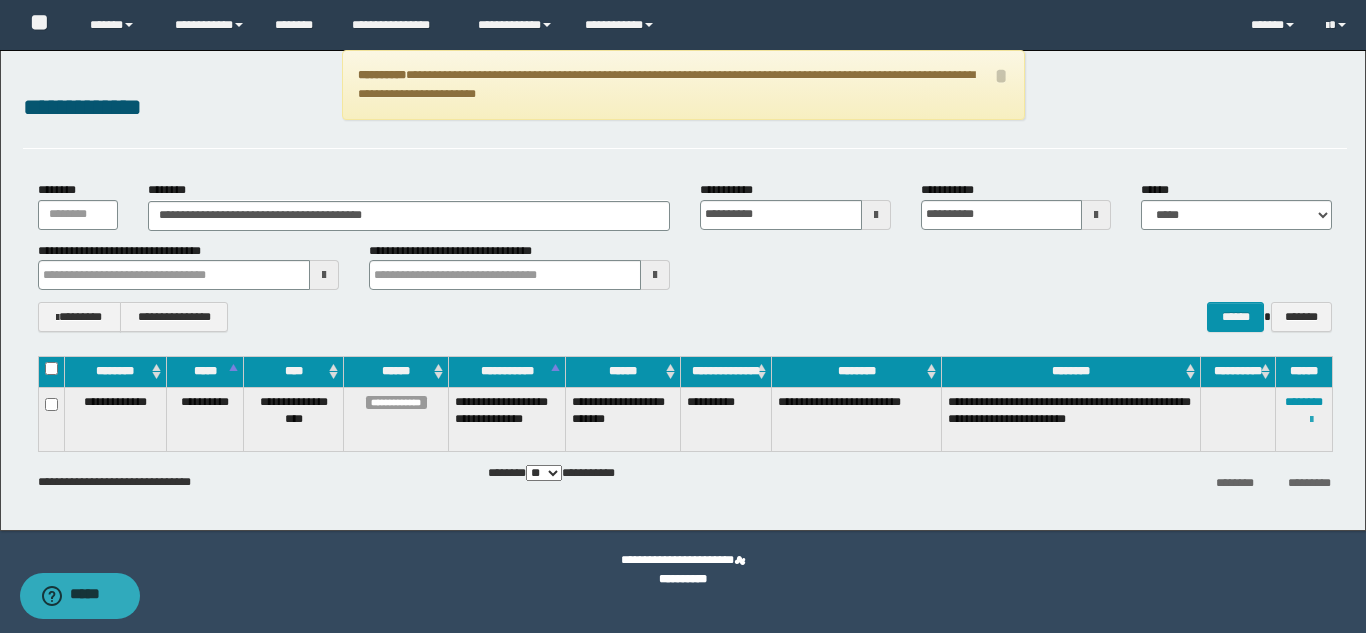 drag, startPoint x: 1311, startPoint y: 412, endPoint x: 1295, endPoint y: 397, distance: 21.931713 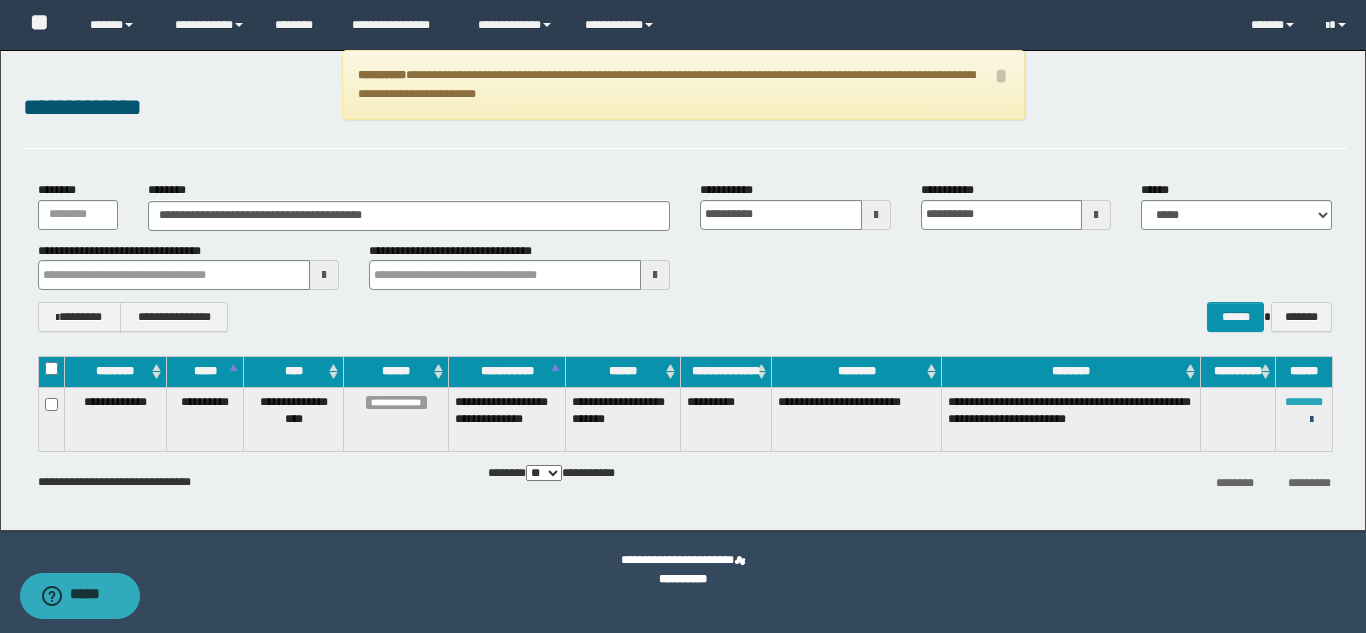 click on "**********" at bounding box center [1311, 419] 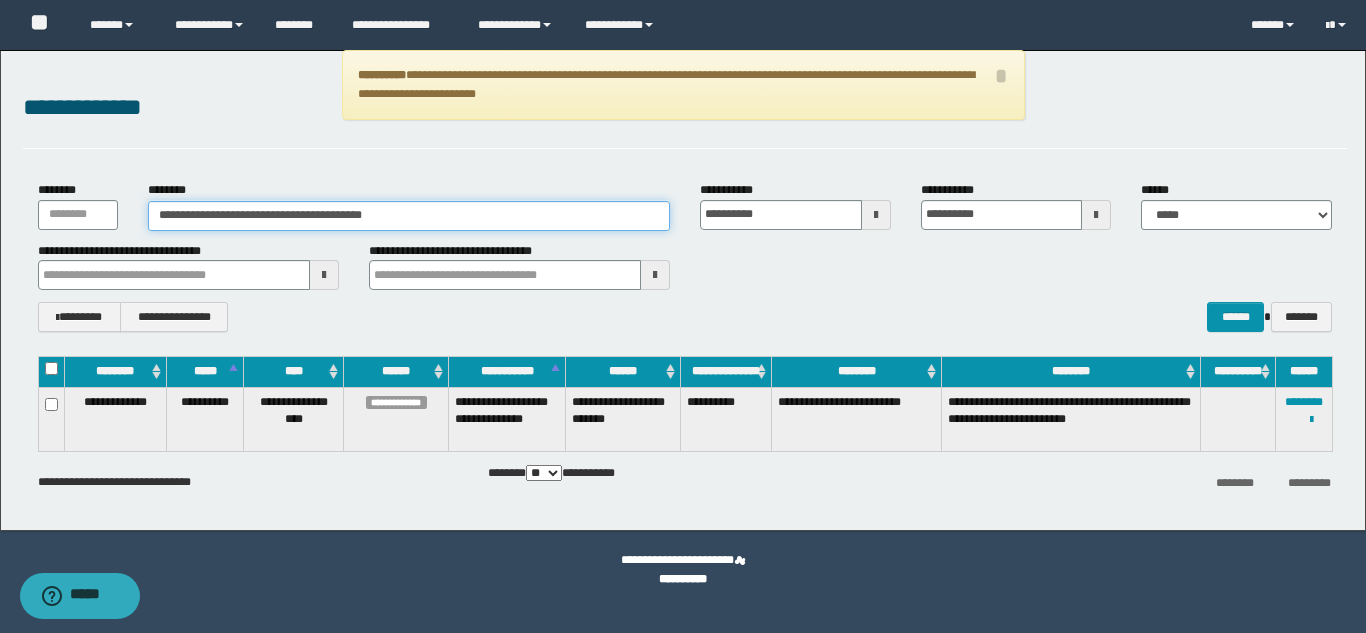 click on "**********" at bounding box center (409, 216) 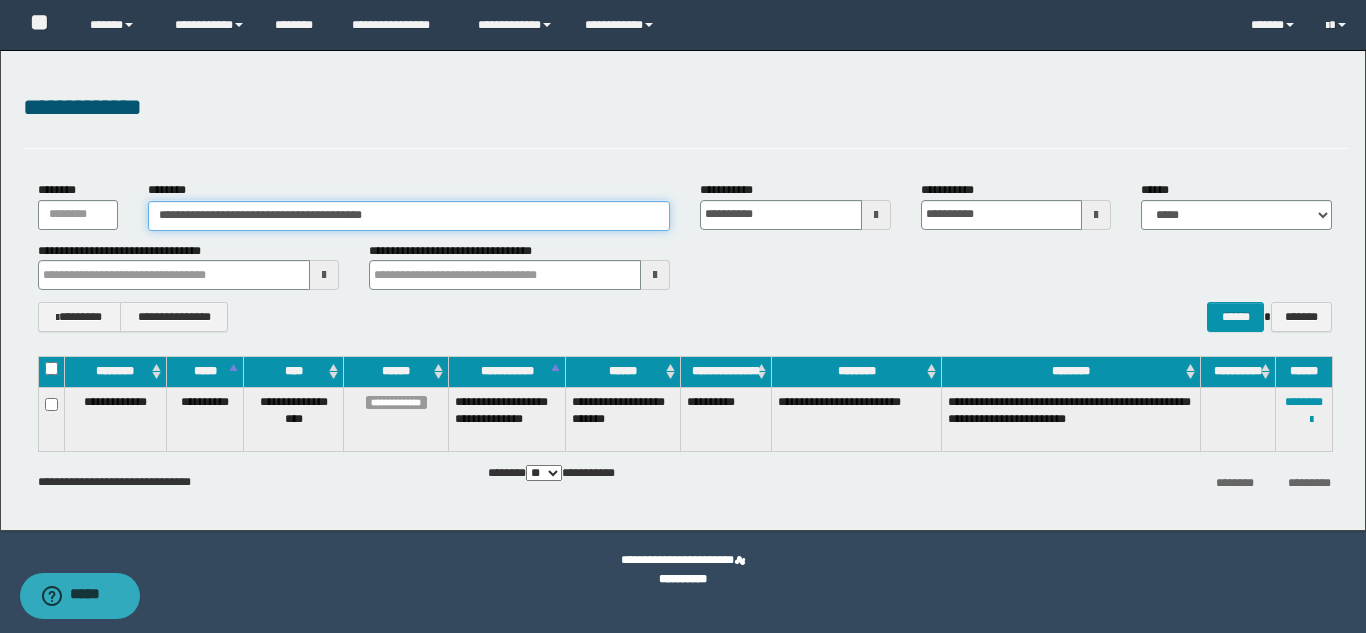 type on "**********" 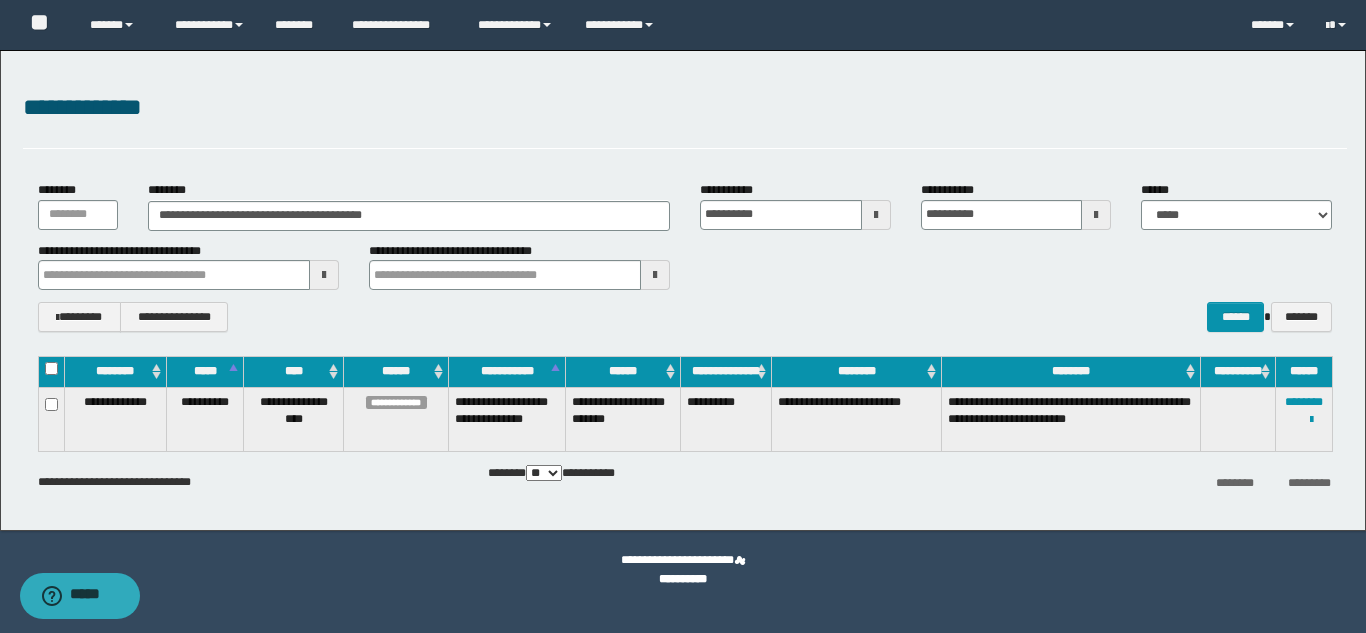 click on "******** *********" at bounding box center (1126, 482) 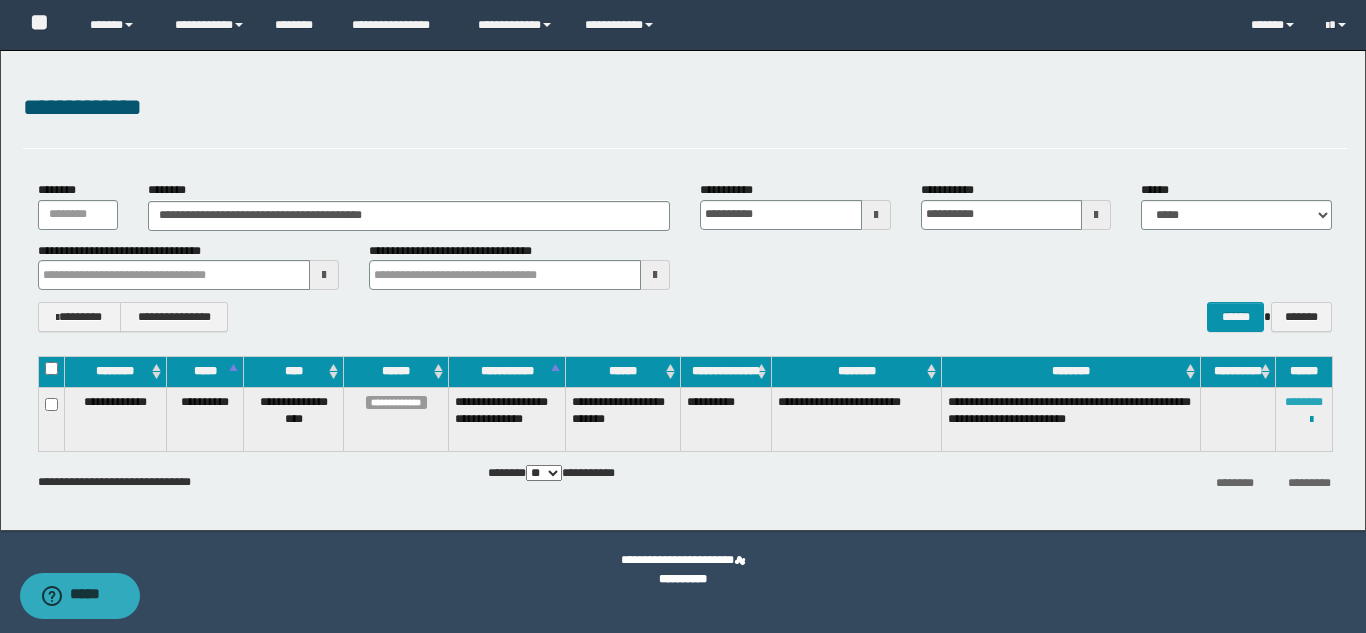 click on "********" at bounding box center (1304, 402) 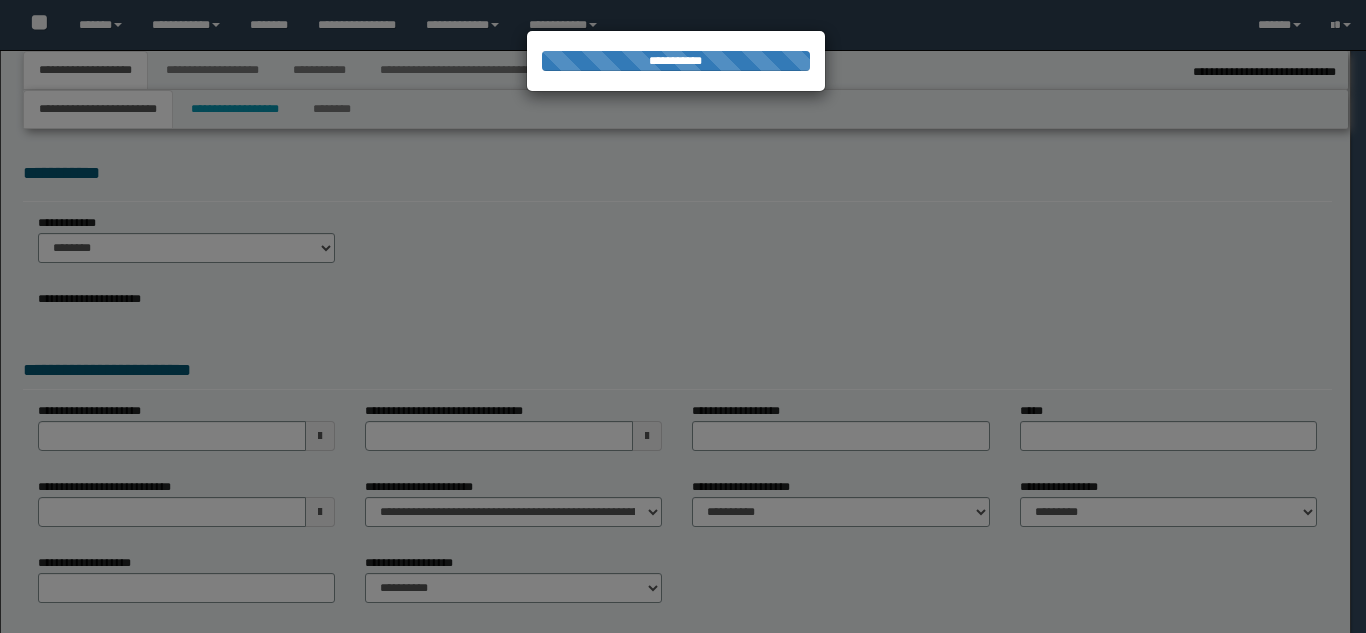 select on "*" 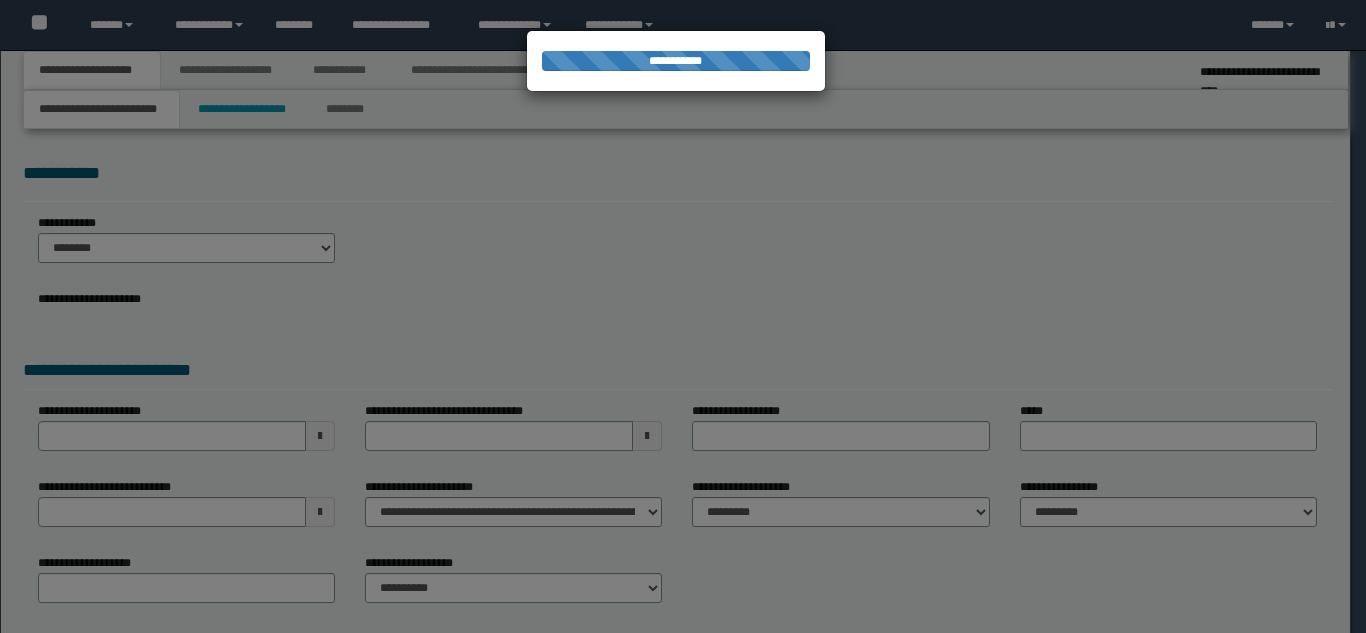 scroll, scrollTop: 0, scrollLeft: 0, axis: both 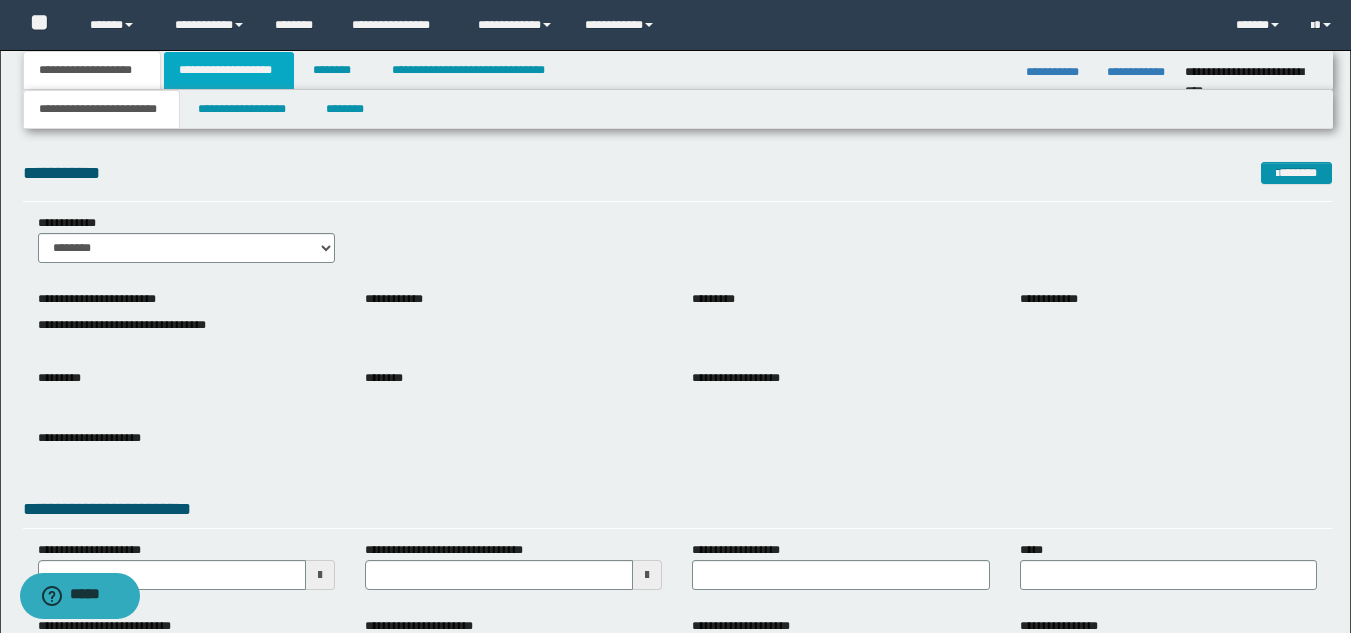 click on "**********" at bounding box center [229, 70] 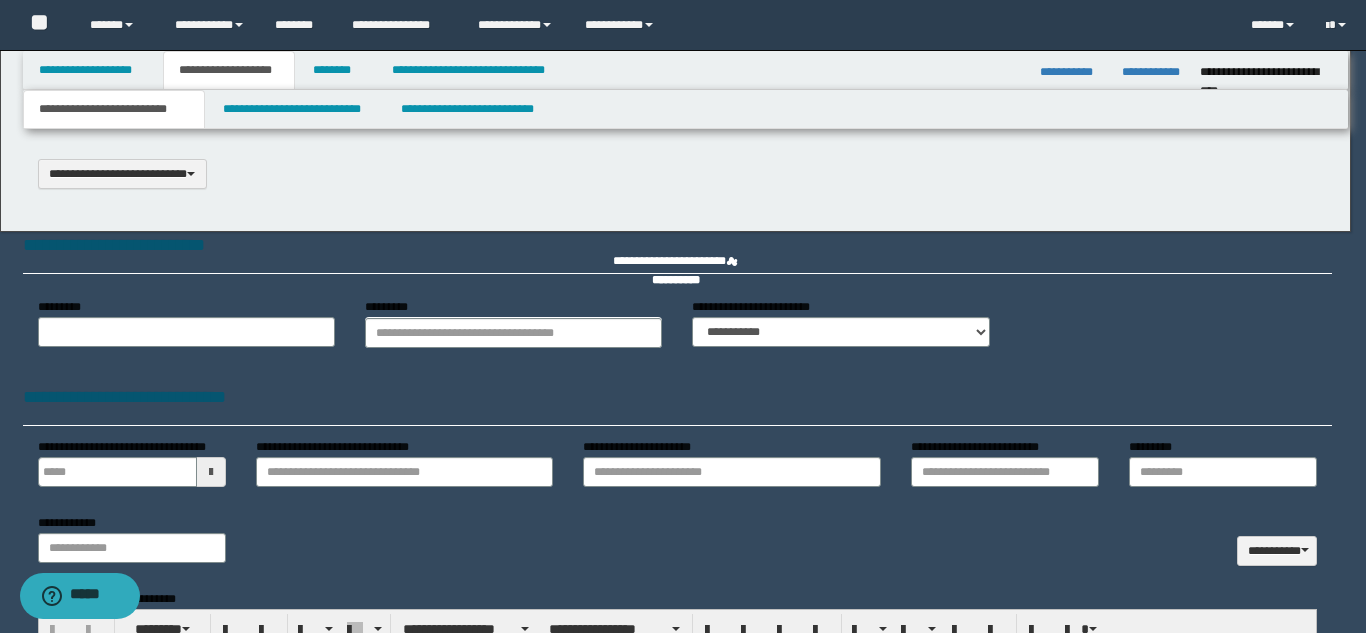 select on "*" 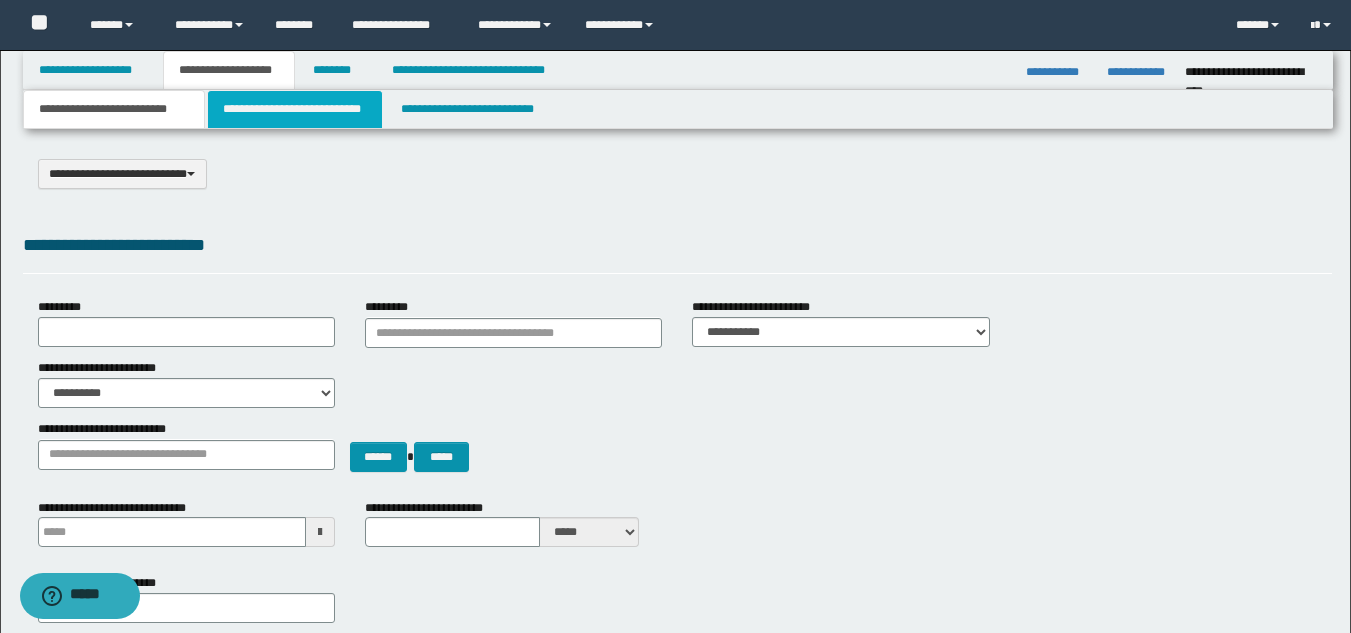click on "**********" at bounding box center [295, 109] 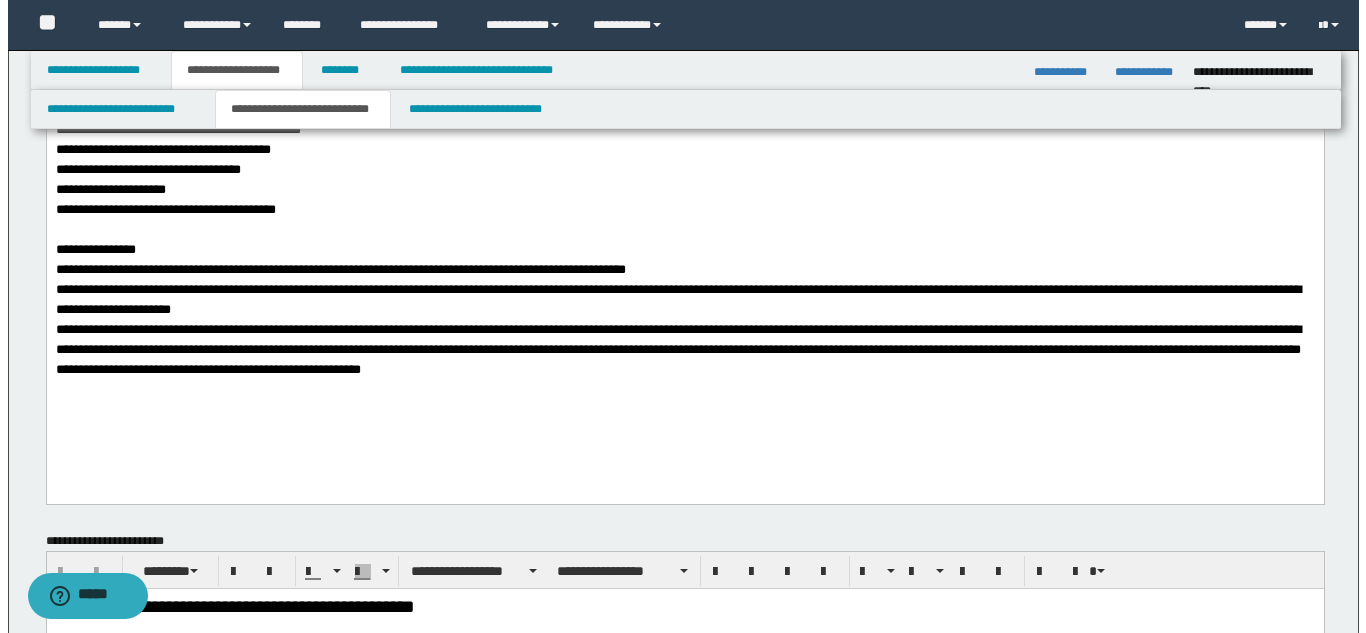 scroll, scrollTop: 0, scrollLeft: 0, axis: both 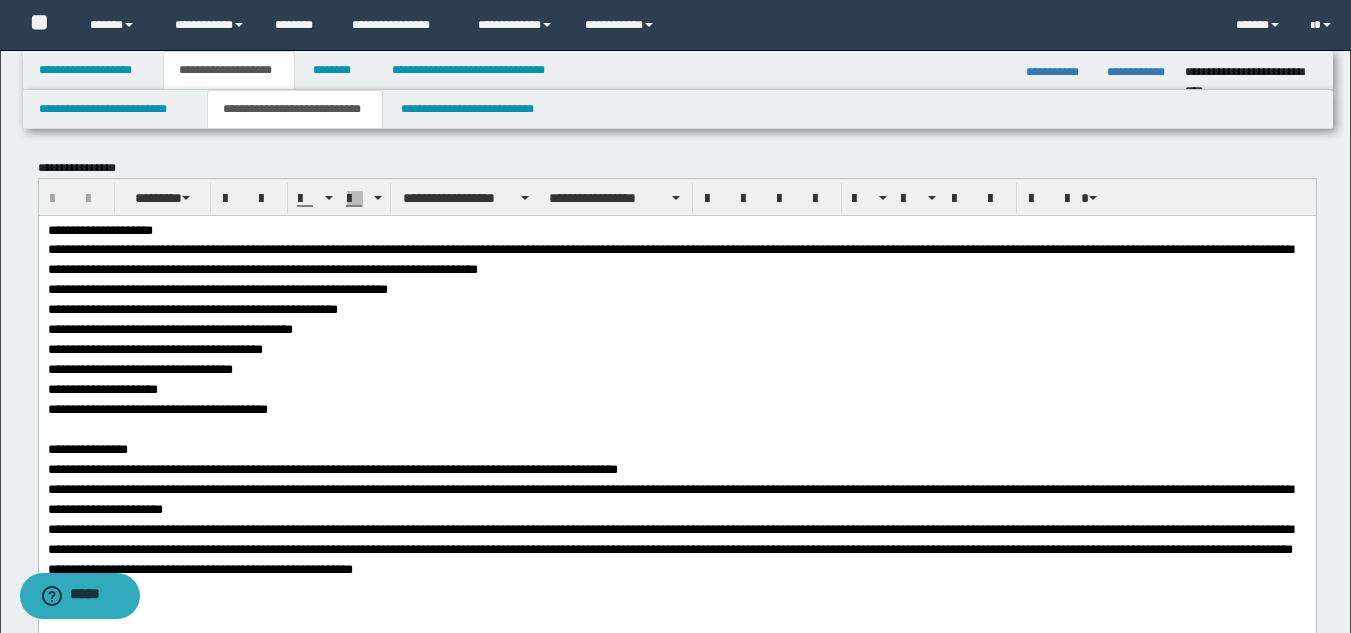 click on "**********" at bounding box center (1138, 72) 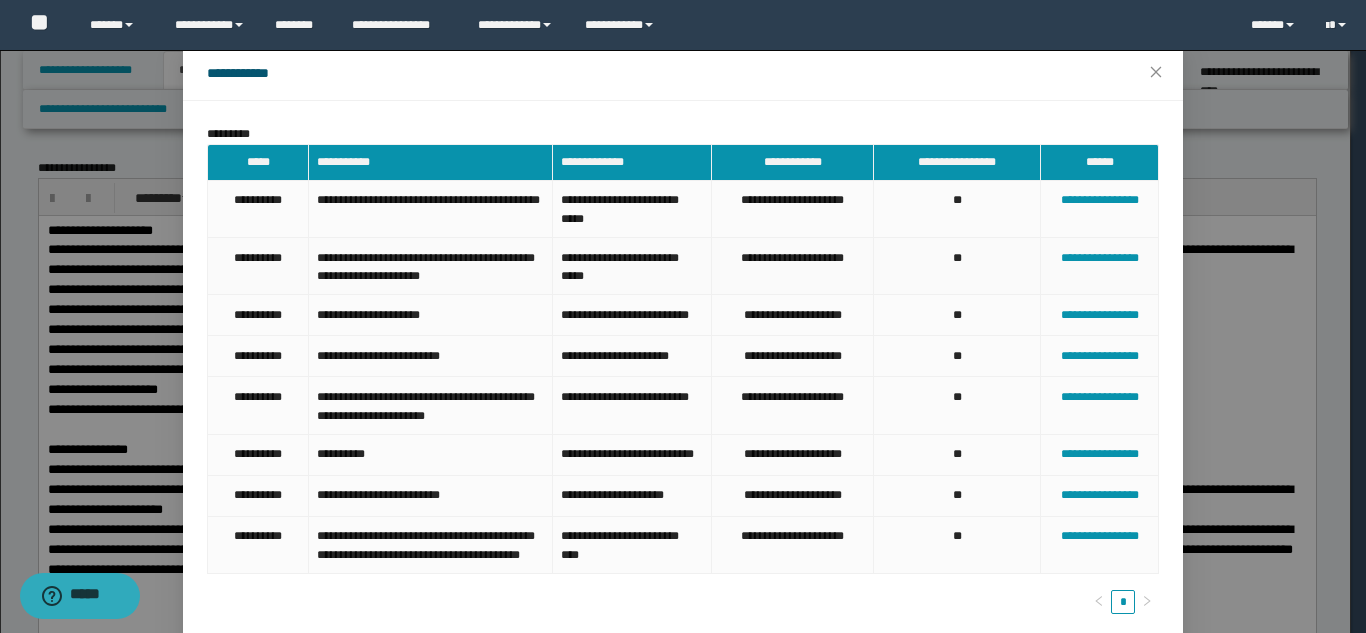 scroll, scrollTop: 100, scrollLeft: 0, axis: vertical 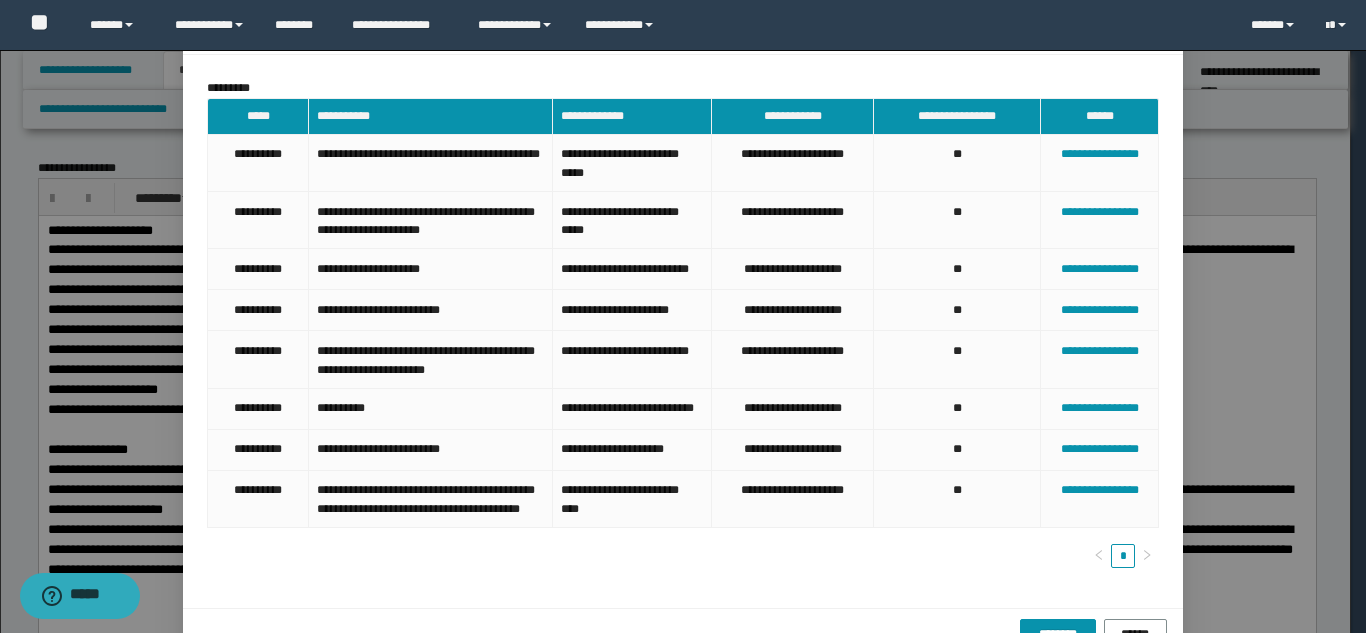 click on "**********" at bounding box center [683, 316] 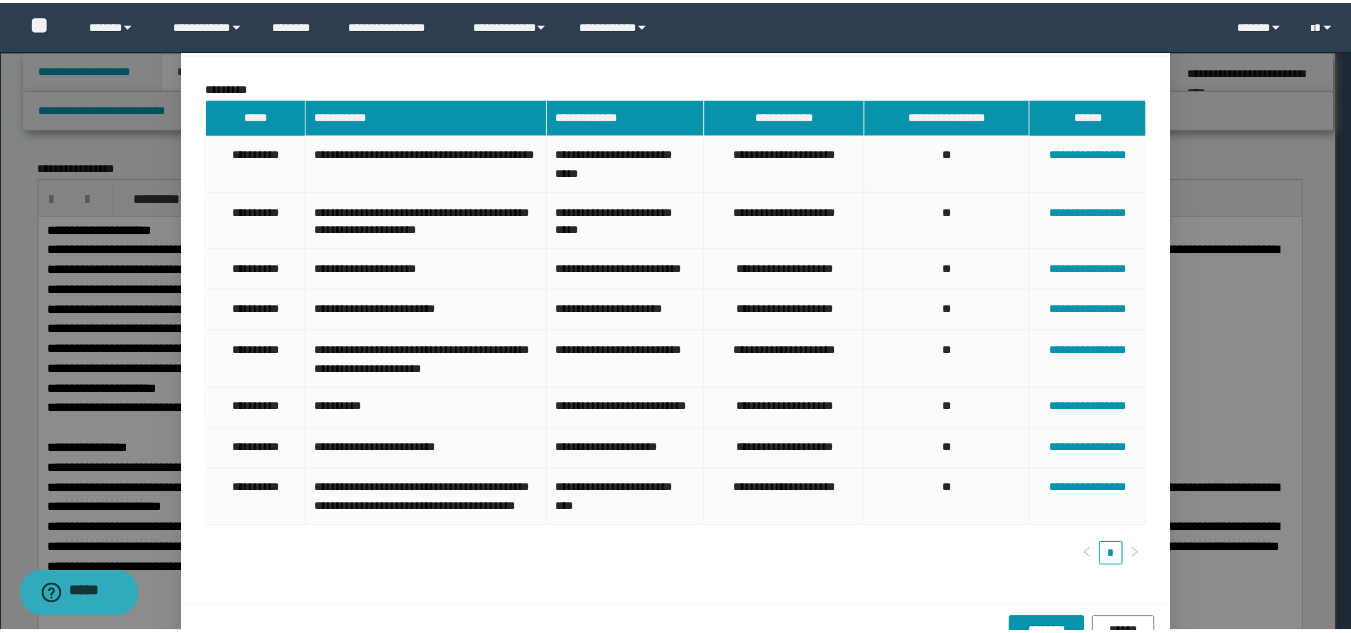 scroll, scrollTop: 87, scrollLeft: 0, axis: vertical 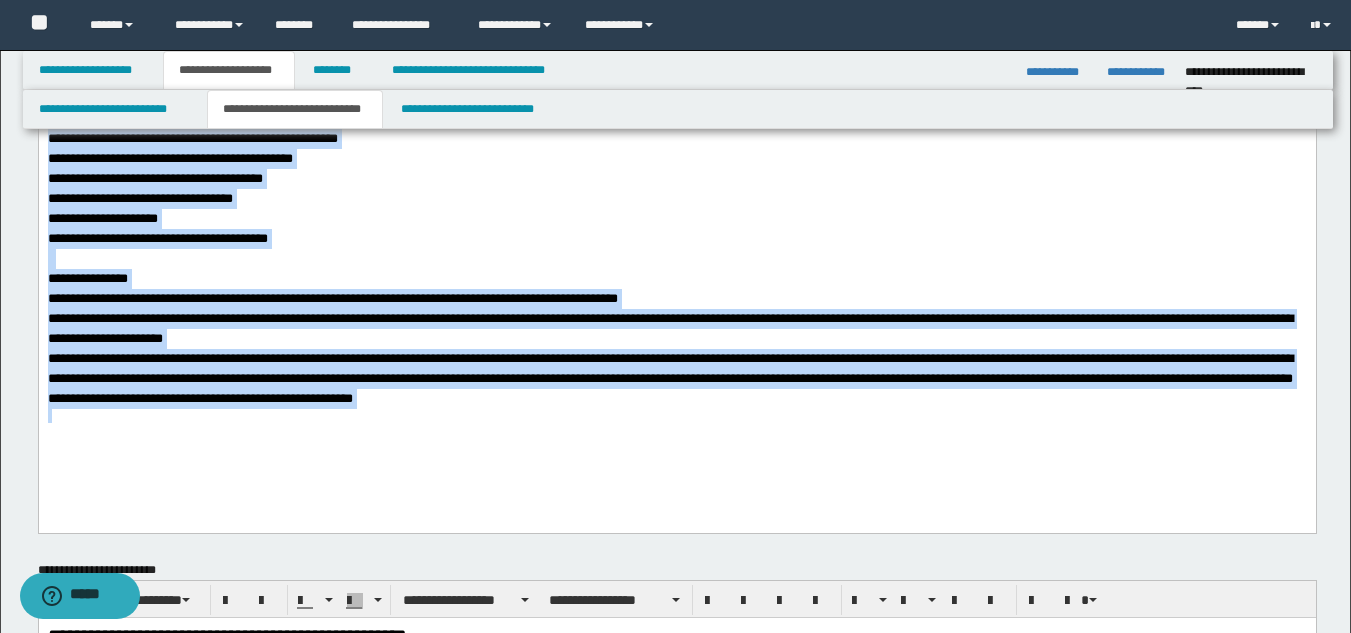 drag, startPoint x: 47, startPoint y: 61, endPoint x: 841, endPoint y: 375, distance: 853.8337 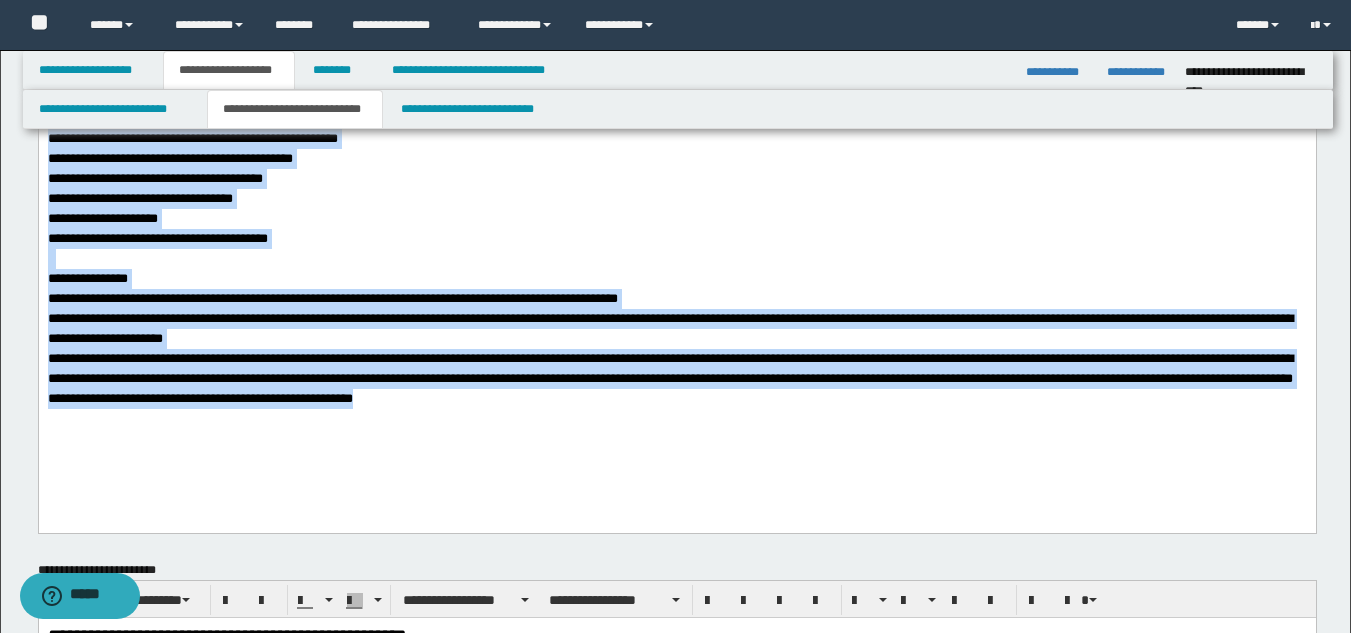 drag, startPoint x: 221, startPoint y: 166, endPoint x: 247, endPoint y: 156, distance: 27.856777 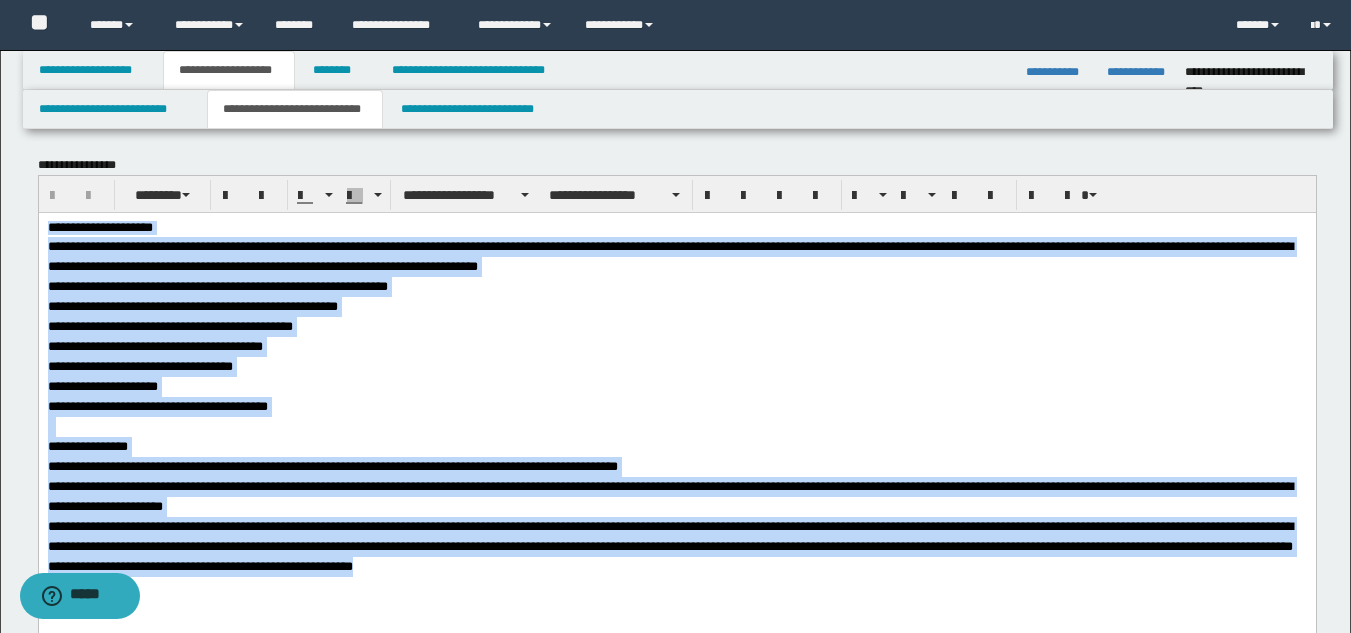 scroll, scrollTop: 0, scrollLeft: 0, axis: both 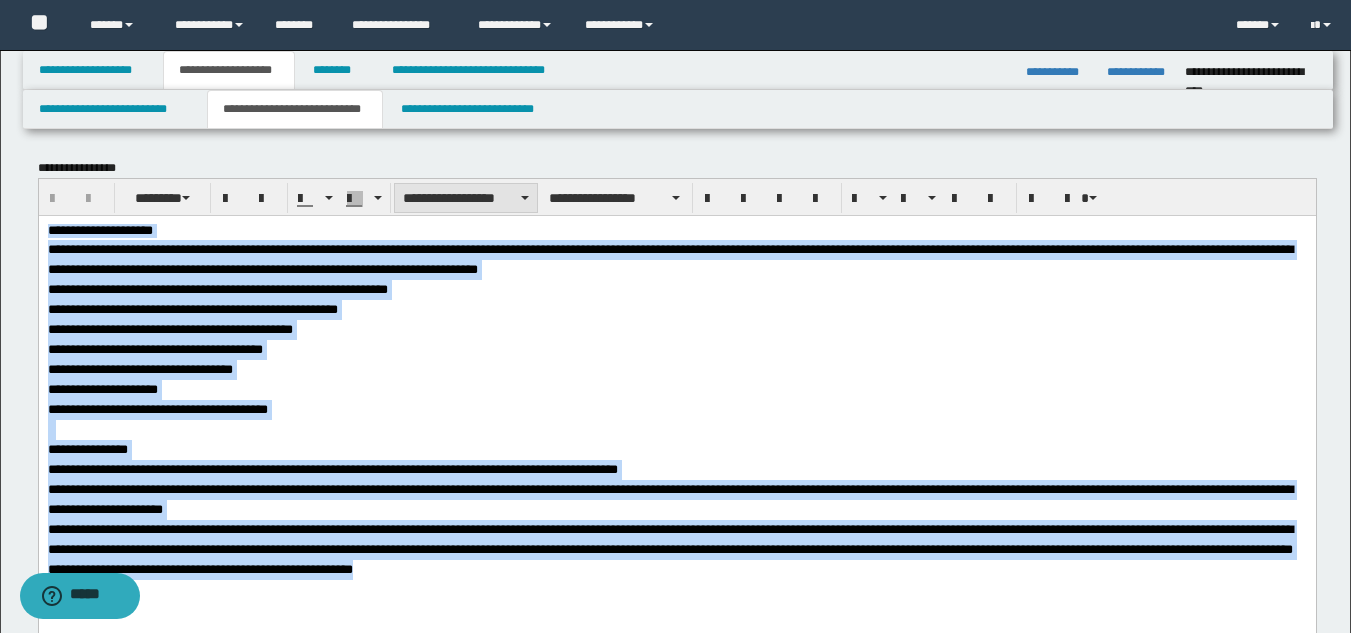 click on "**********" at bounding box center (466, 198) 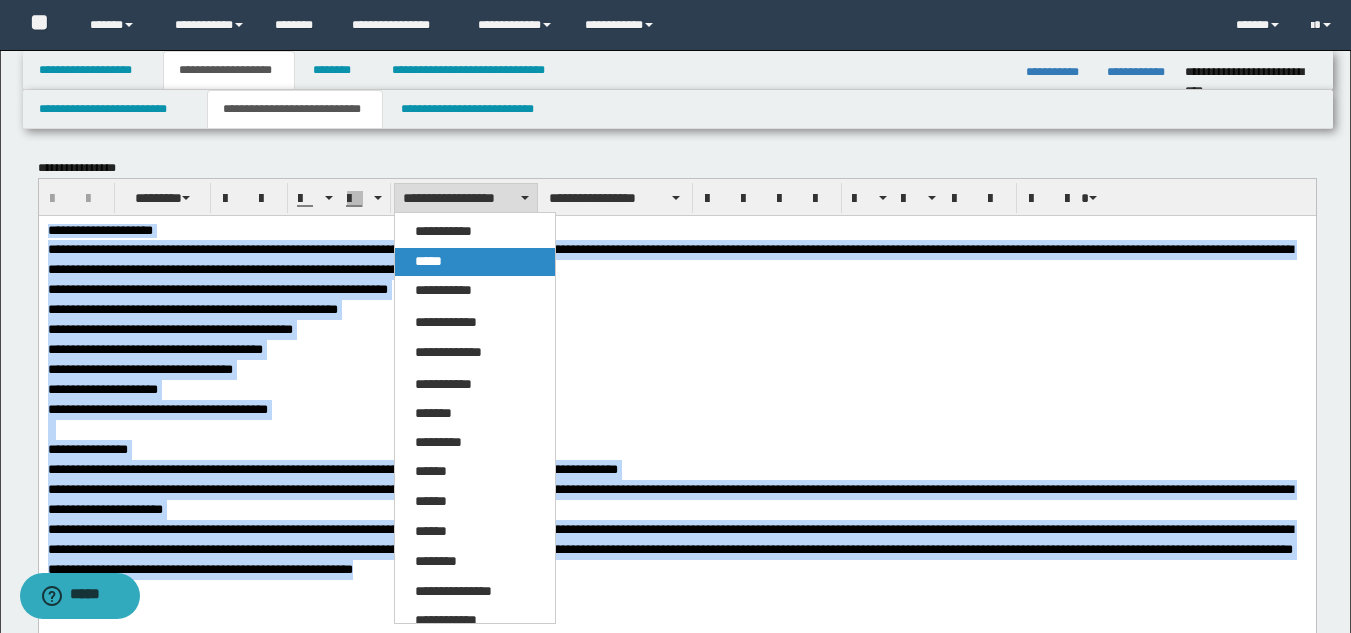 click on "*****" at bounding box center [428, 261] 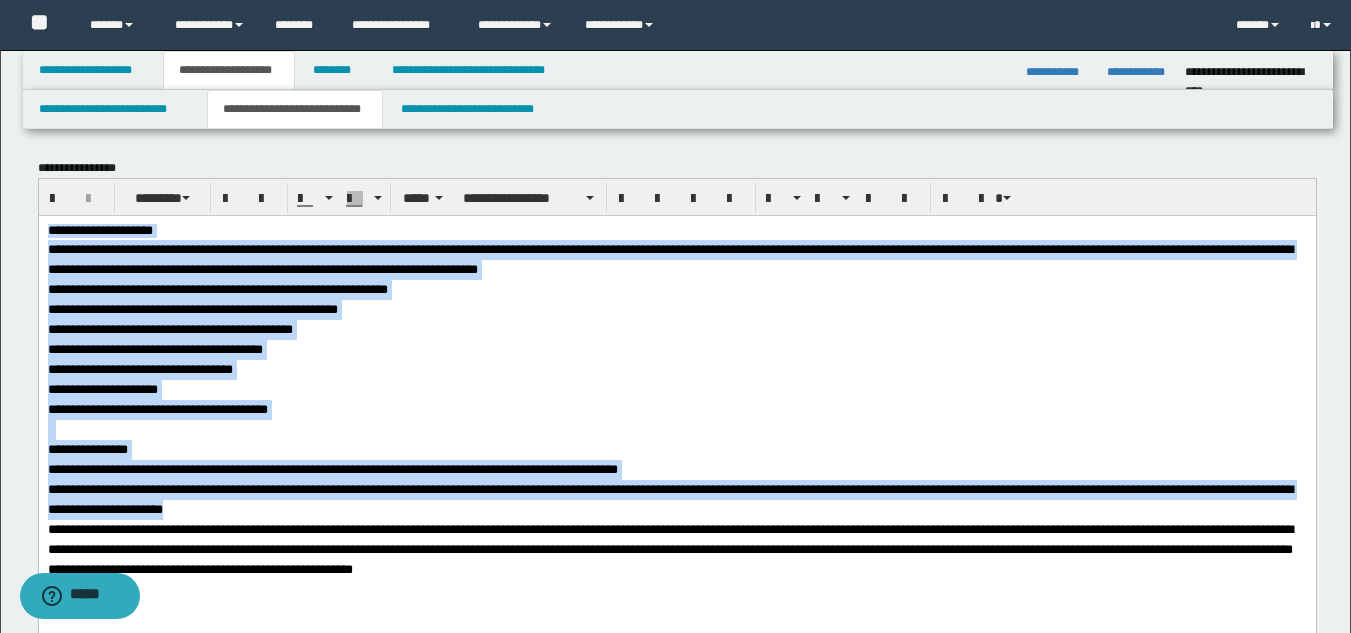 click on "**********" at bounding box center (676, 349) 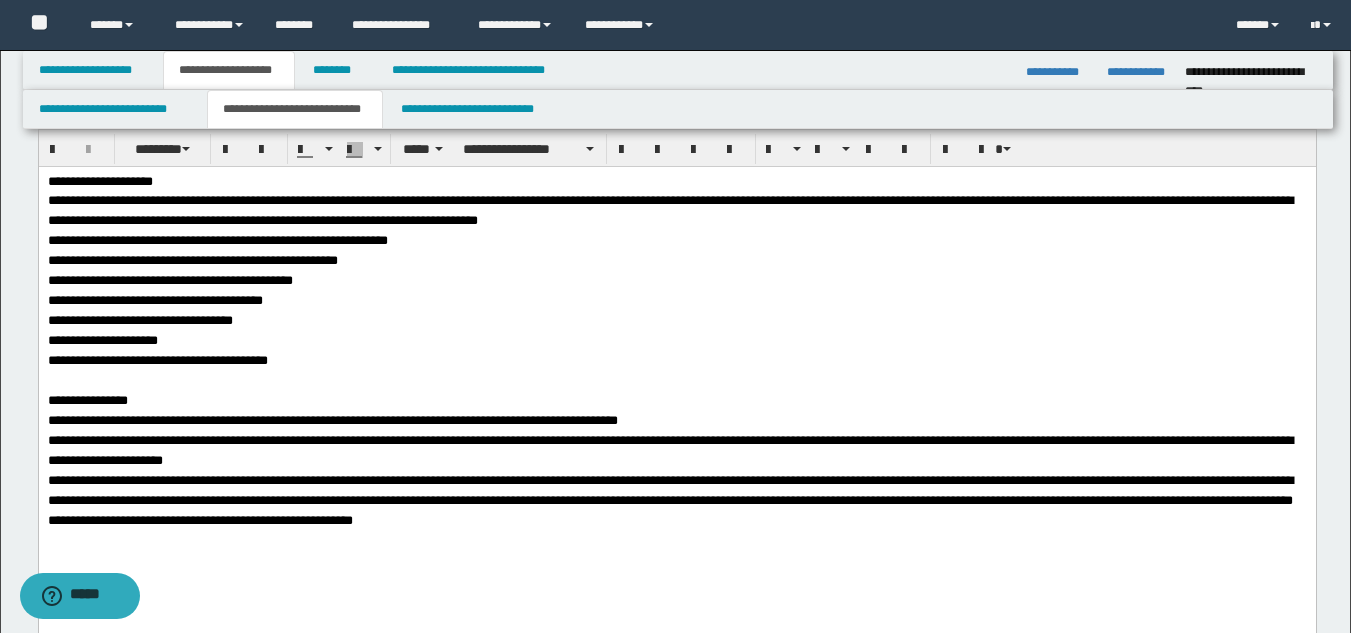 scroll, scrollTop: 0, scrollLeft: 0, axis: both 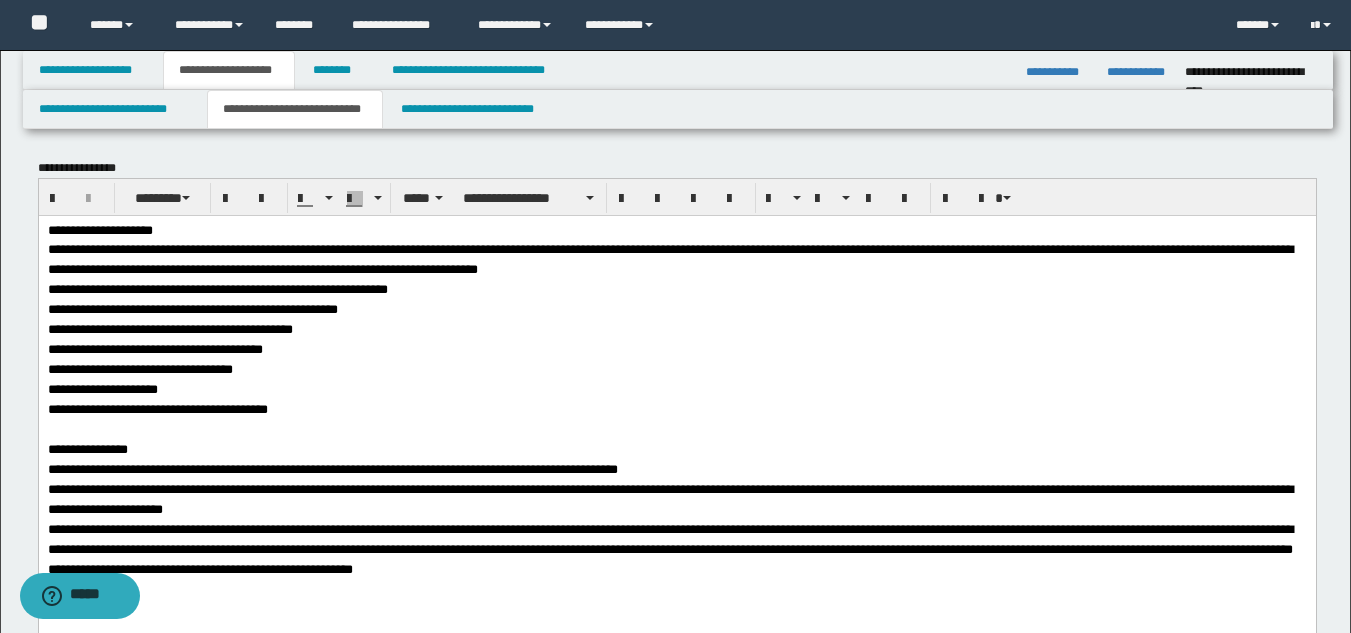 drag, startPoint x: 596, startPoint y: 271, endPoint x: 564, endPoint y: 342, distance: 77.87811 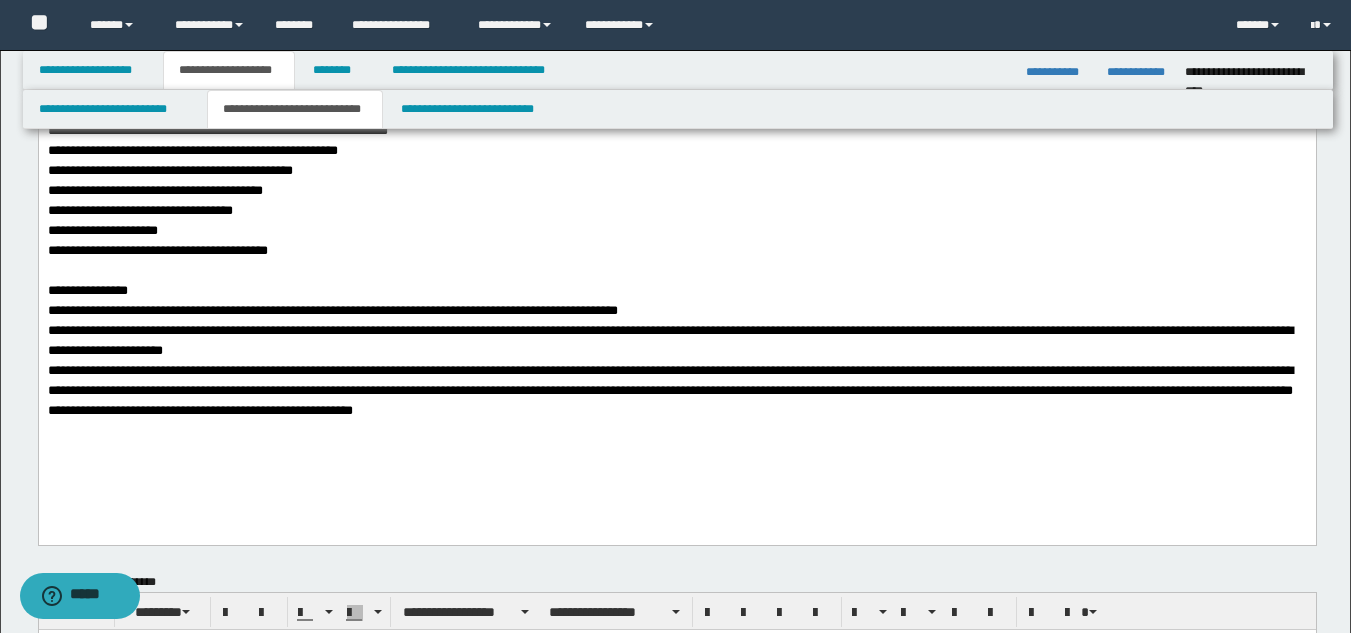 scroll, scrollTop: 100, scrollLeft: 0, axis: vertical 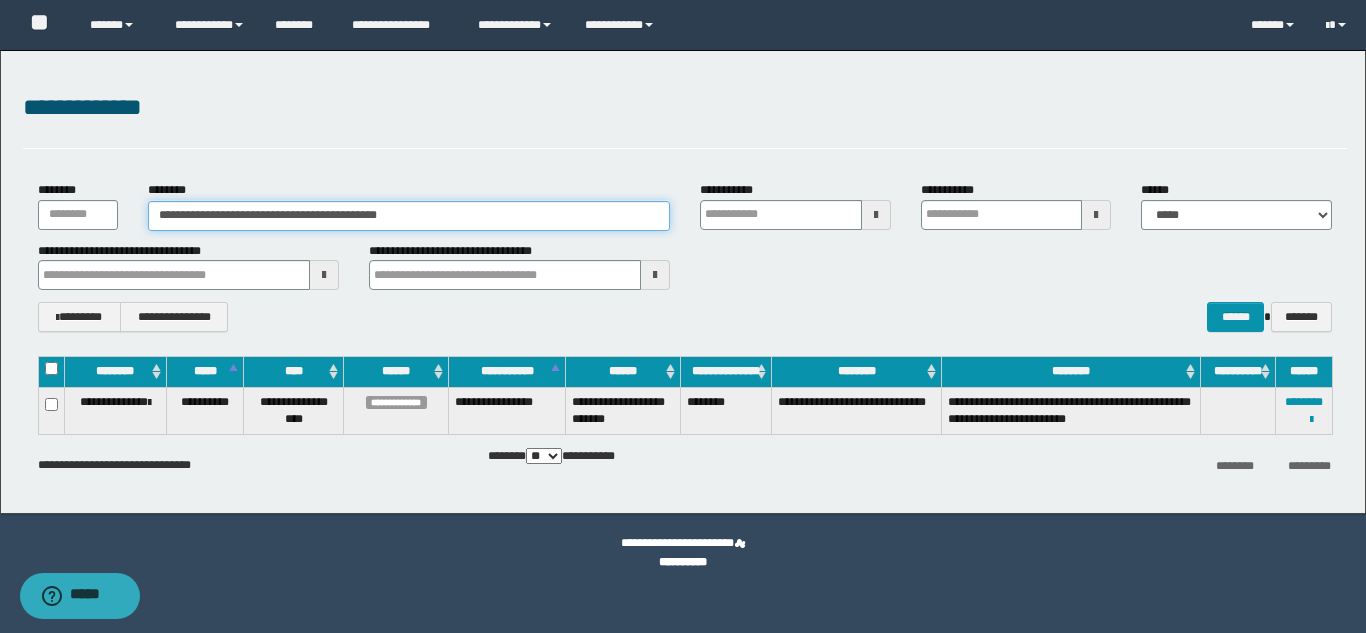 drag, startPoint x: 454, startPoint y: 212, endPoint x: 149, endPoint y: 228, distance: 305.41937 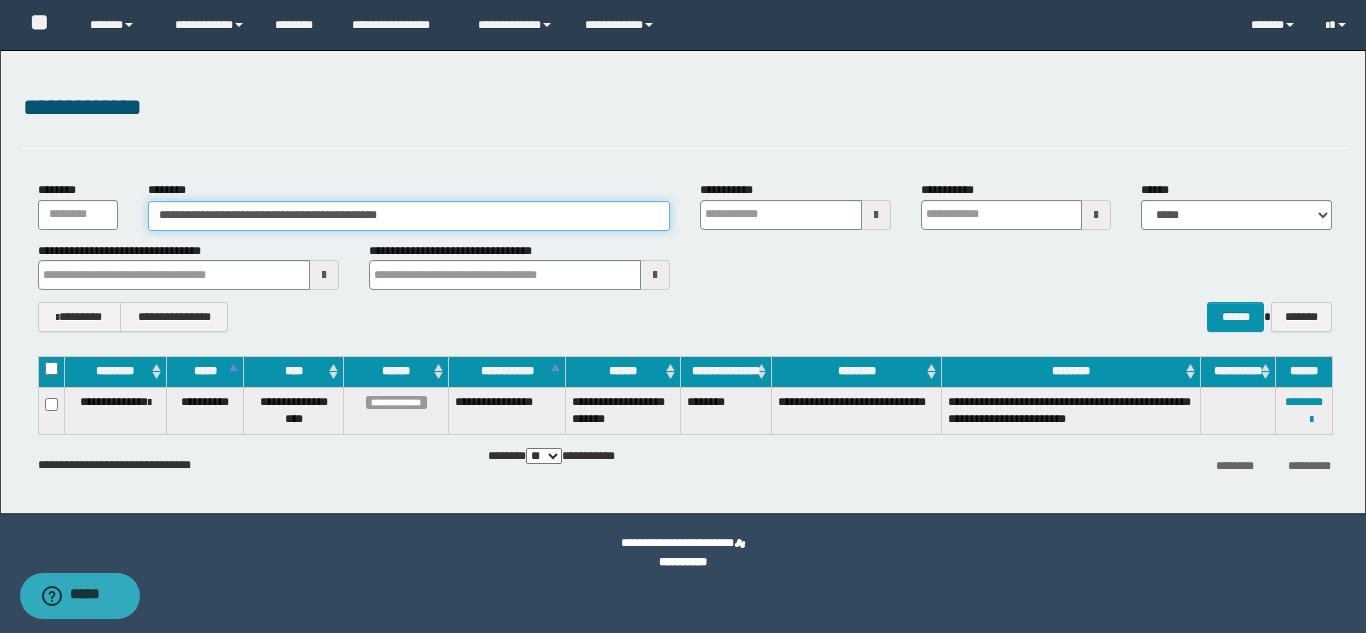 paste 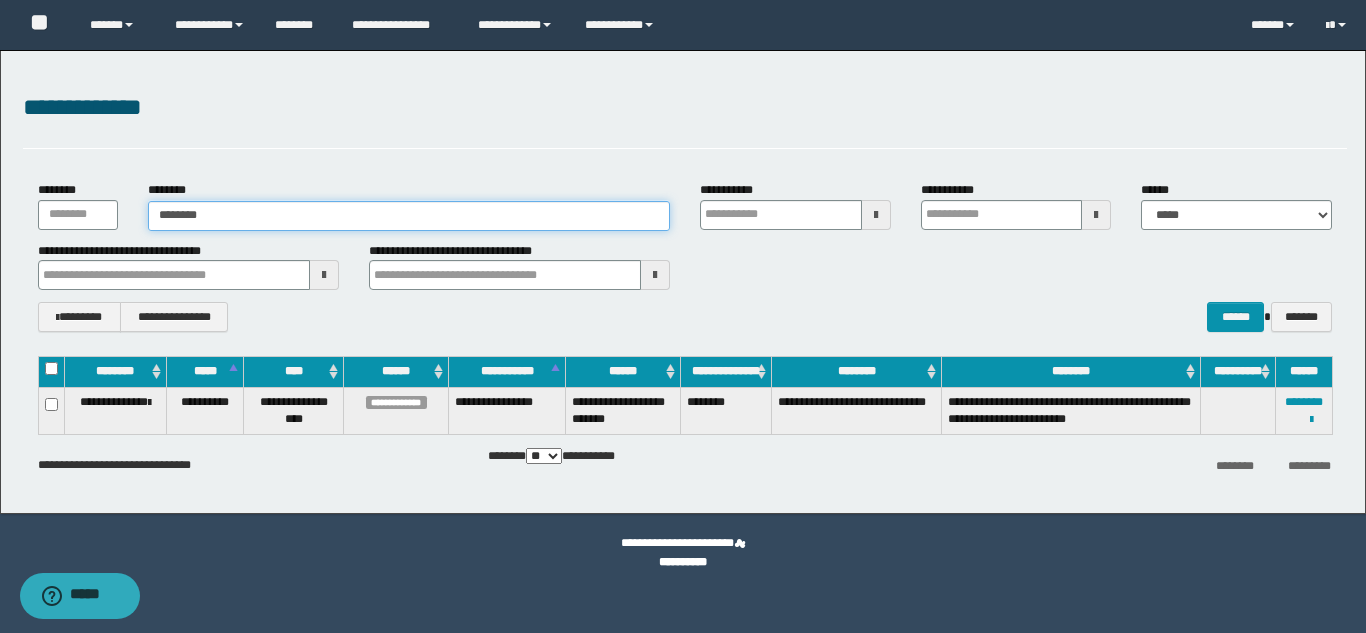 type on "********" 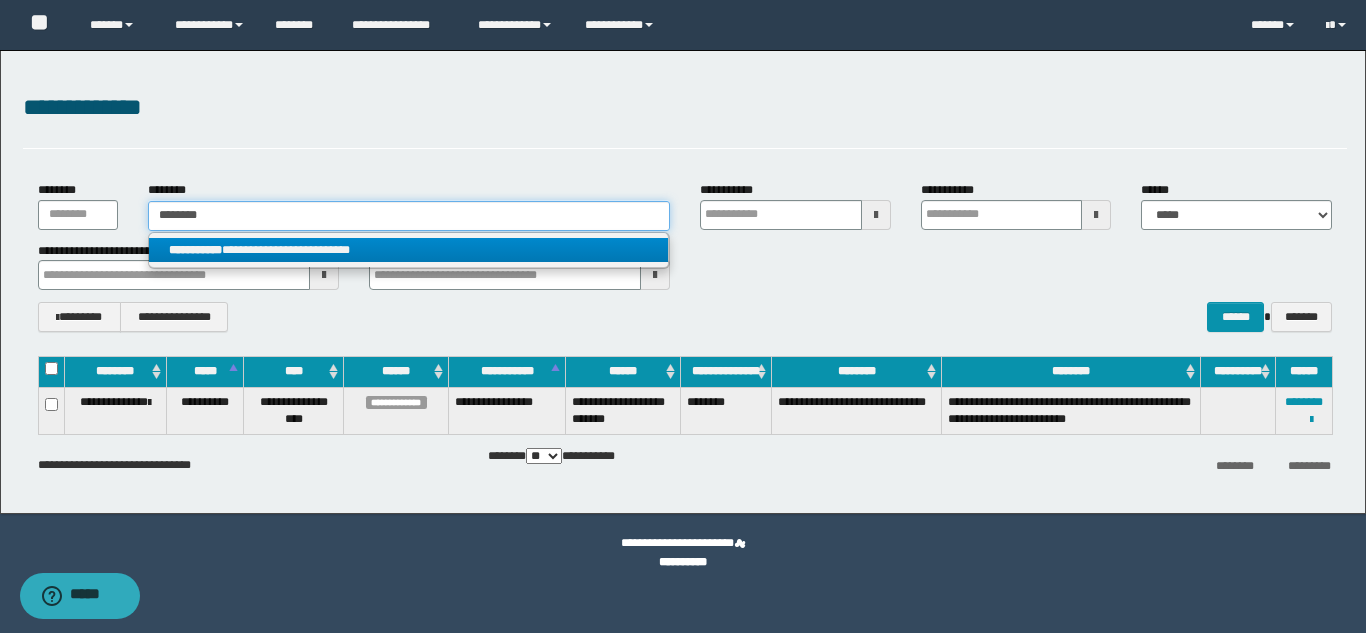 type on "********" 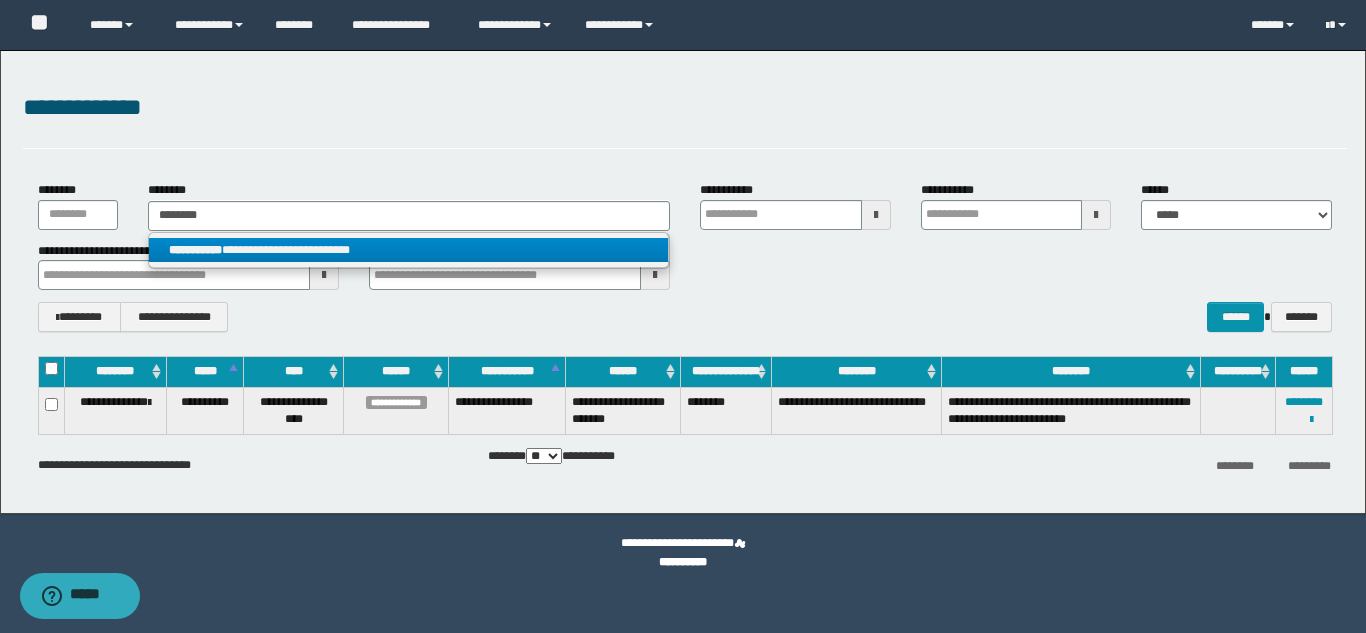 click on "**********" at bounding box center [408, 250] 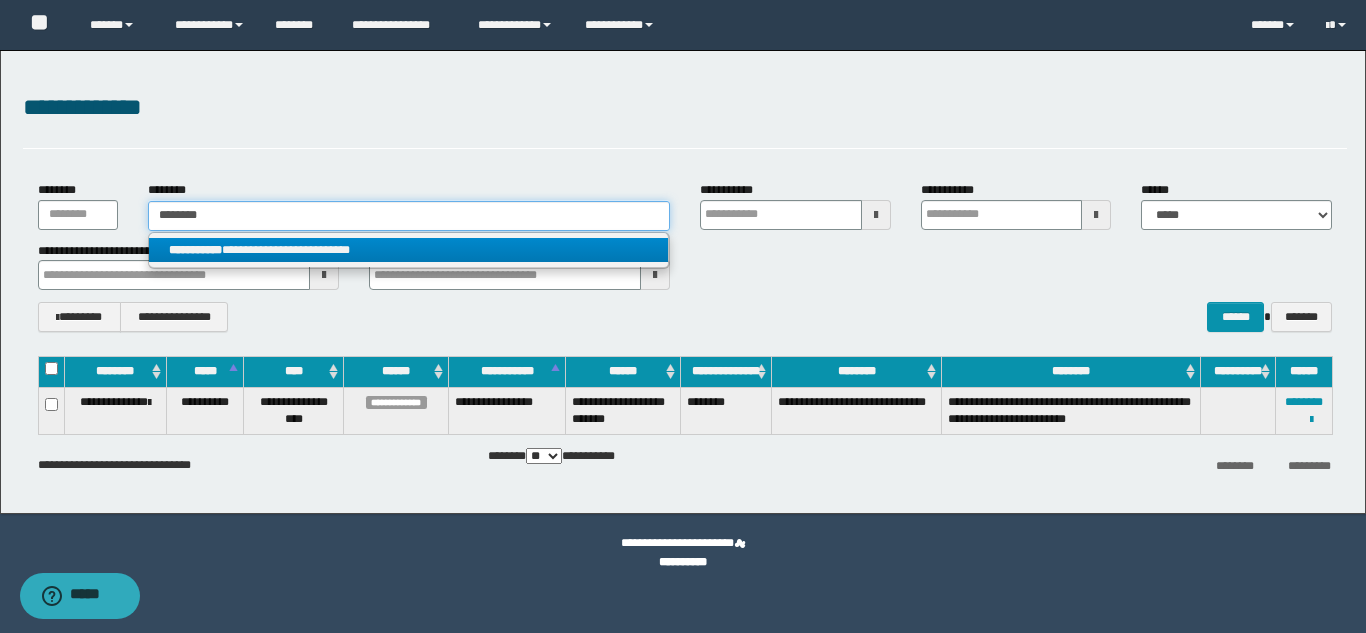 type 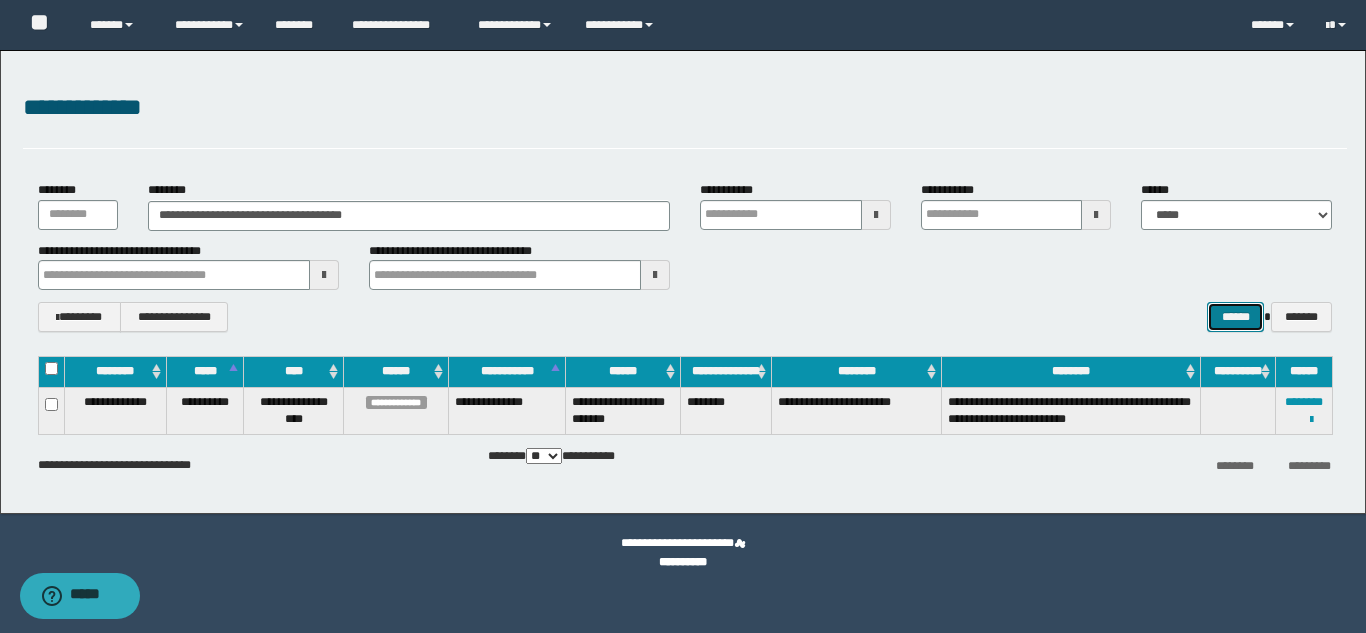 click on "******" at bounding box center (1235, 317) 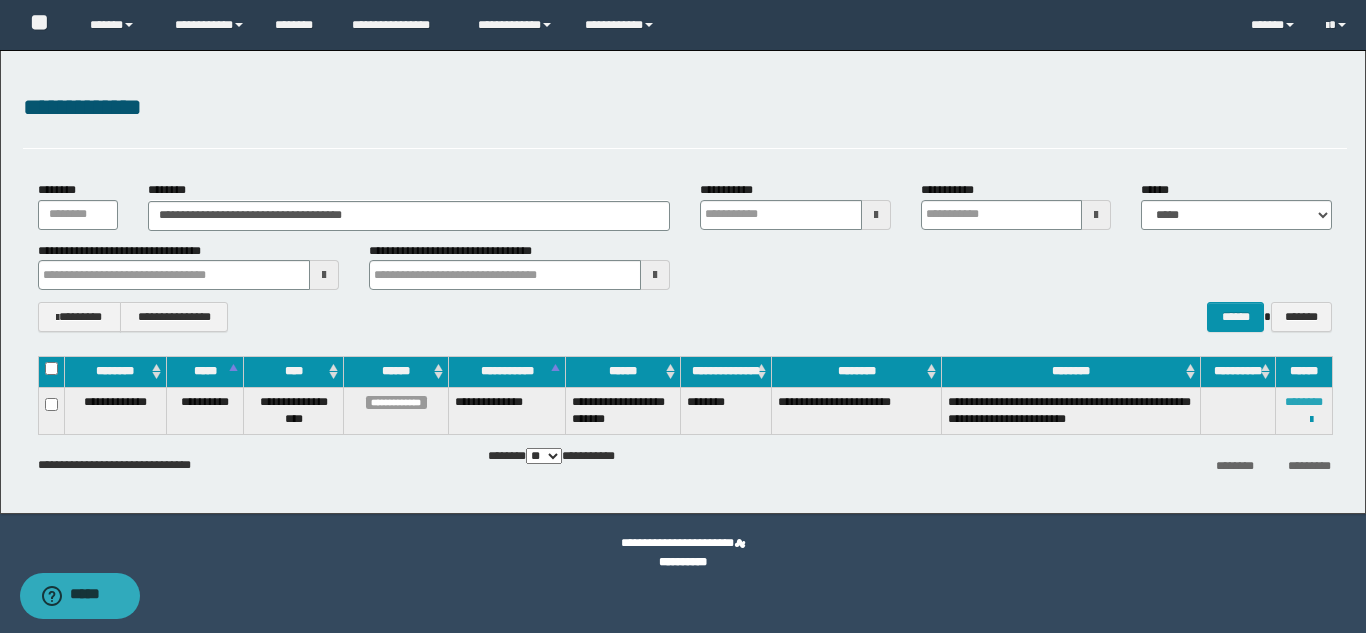 click on "********" at bounding box center (1304, 402) 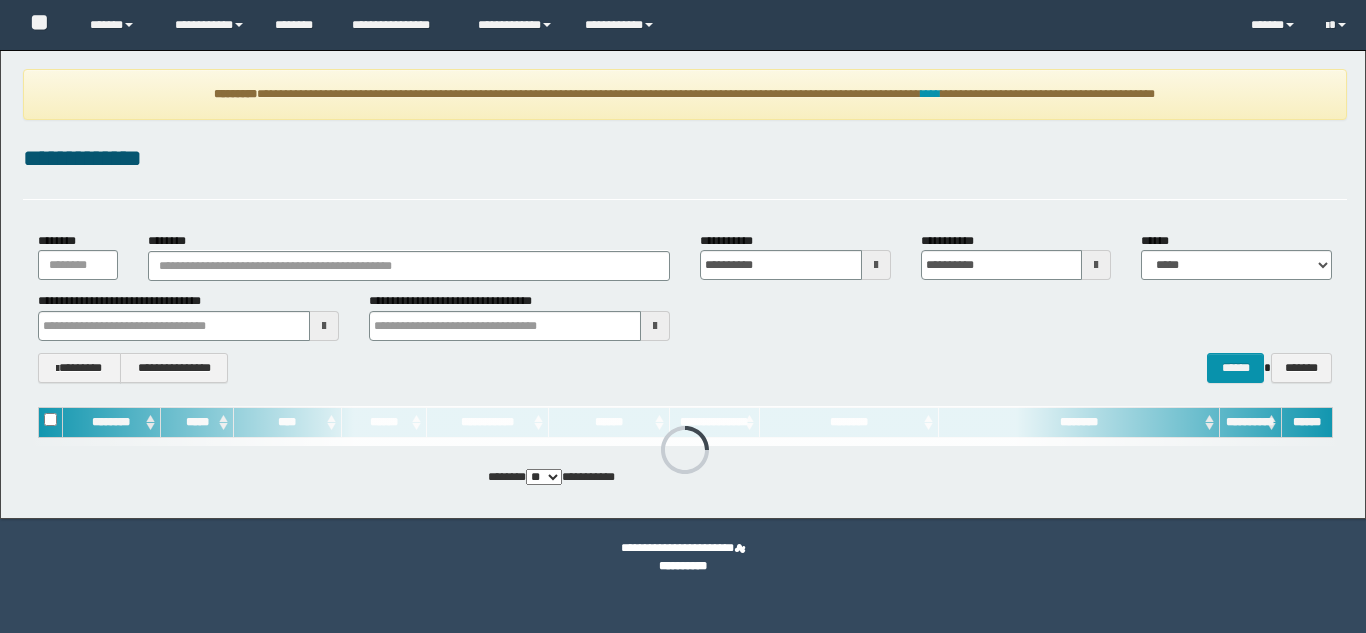 scroll, scrollTop: 0, scrollLeft: 0, axis: both 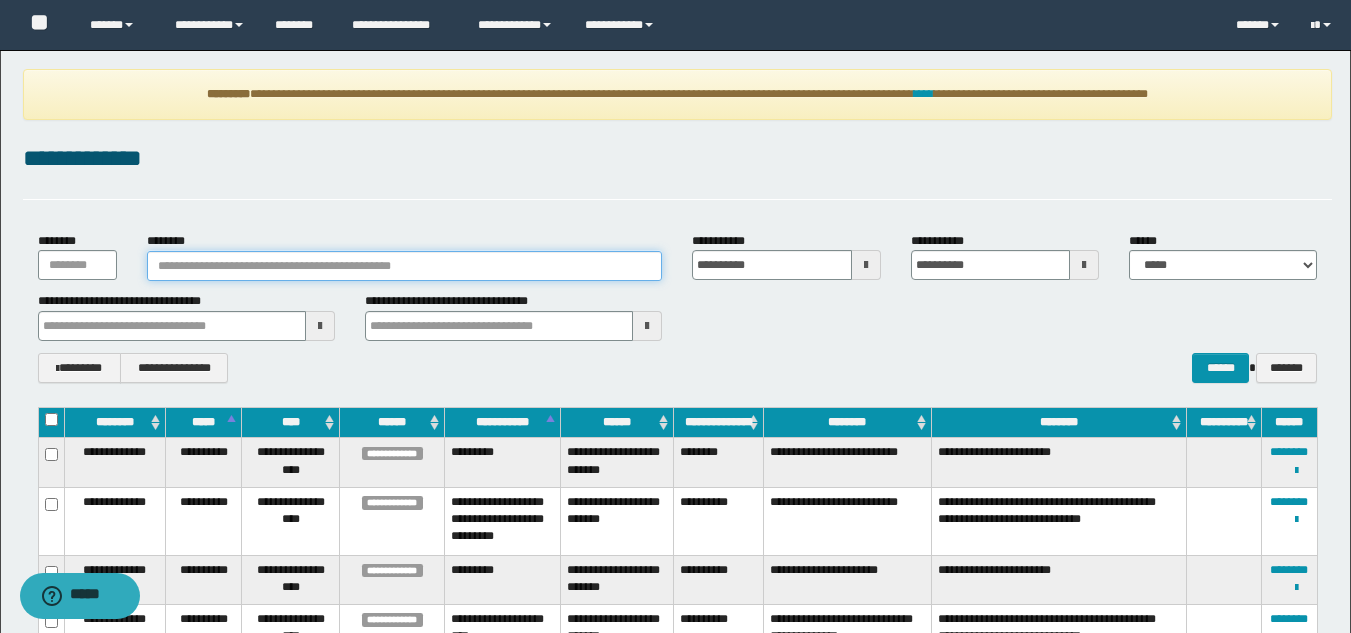 click on "********" at bounding box center [405, 266] 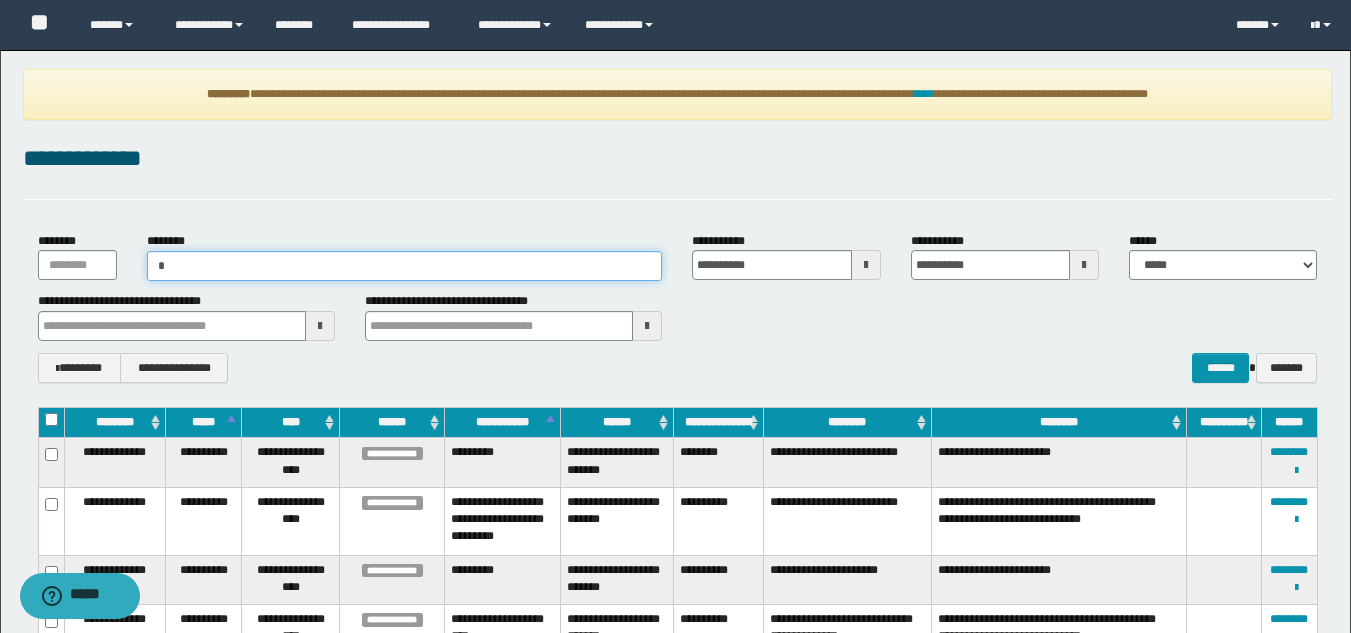 type on "**" 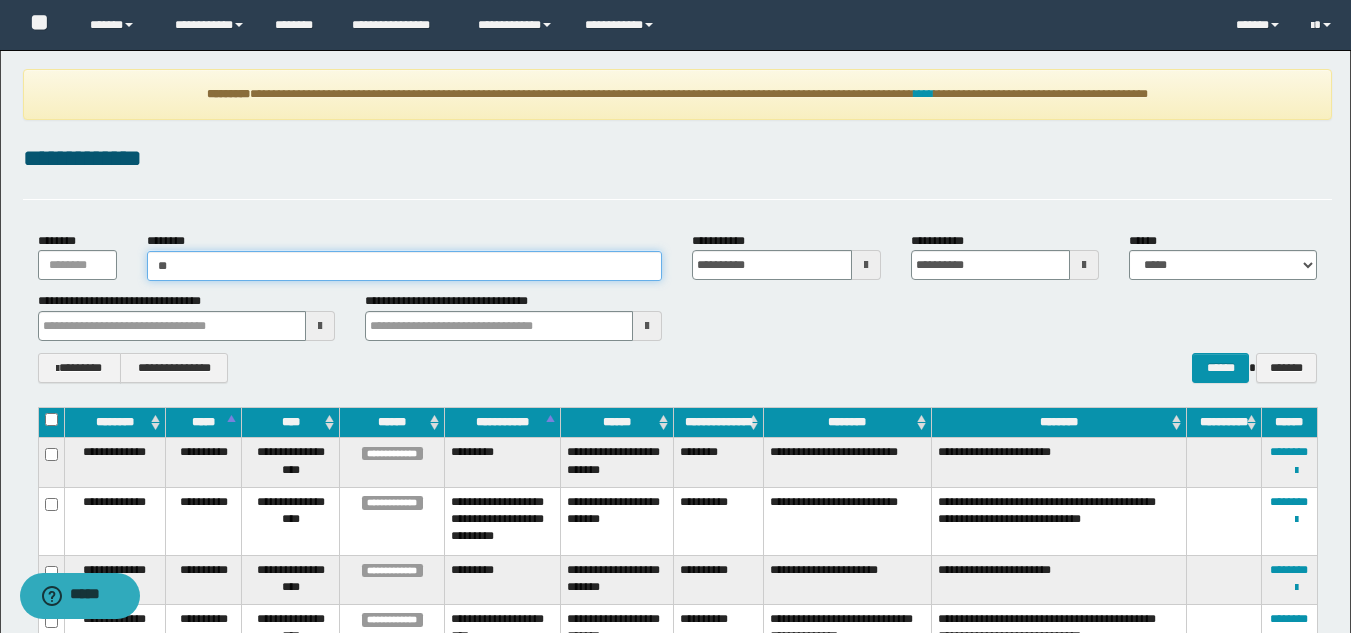 type on "**" 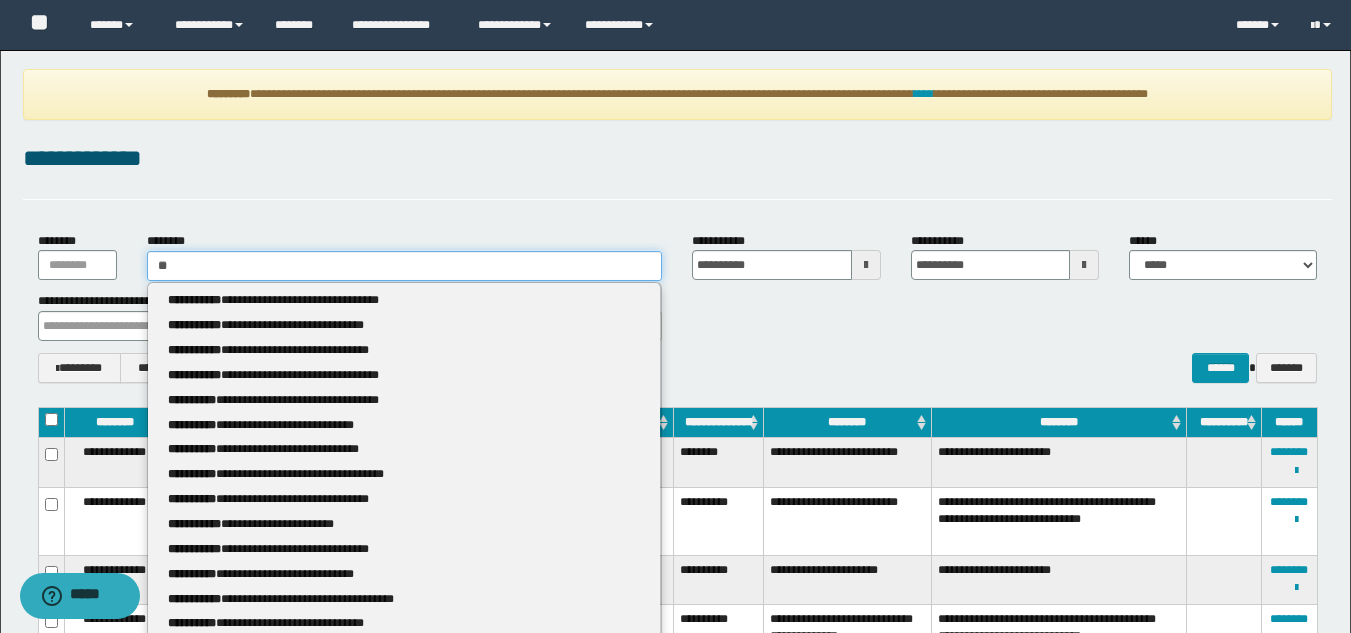 type 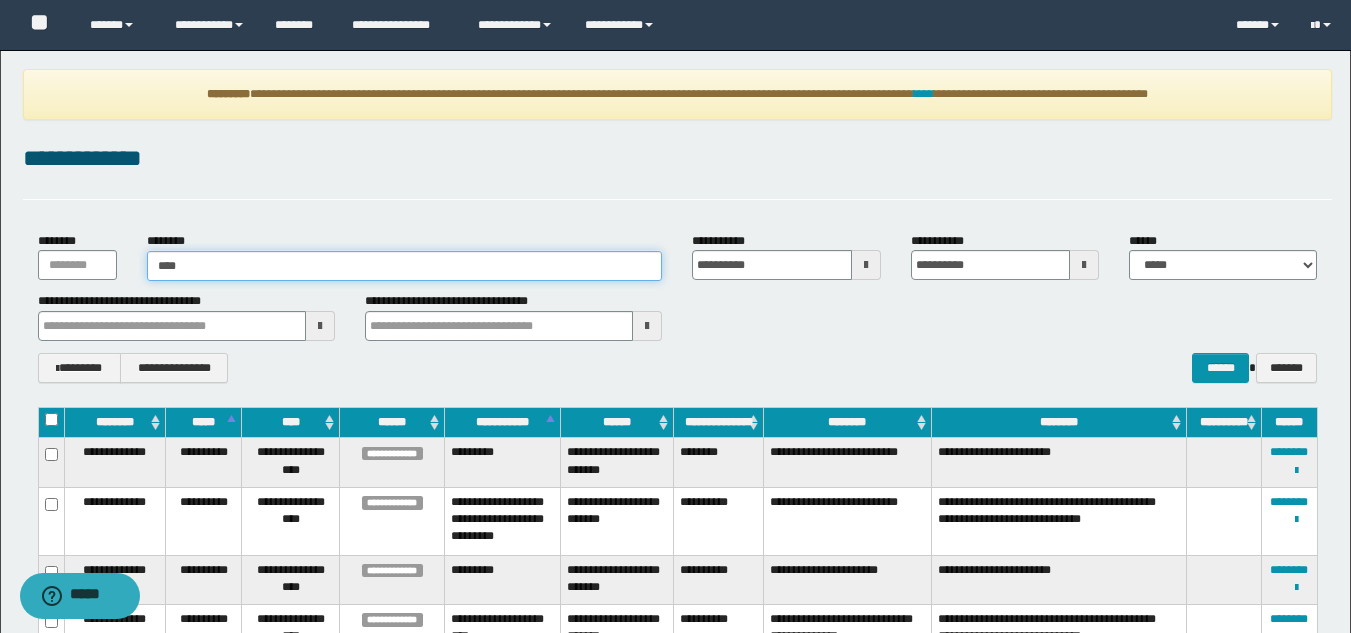 type on "*****" 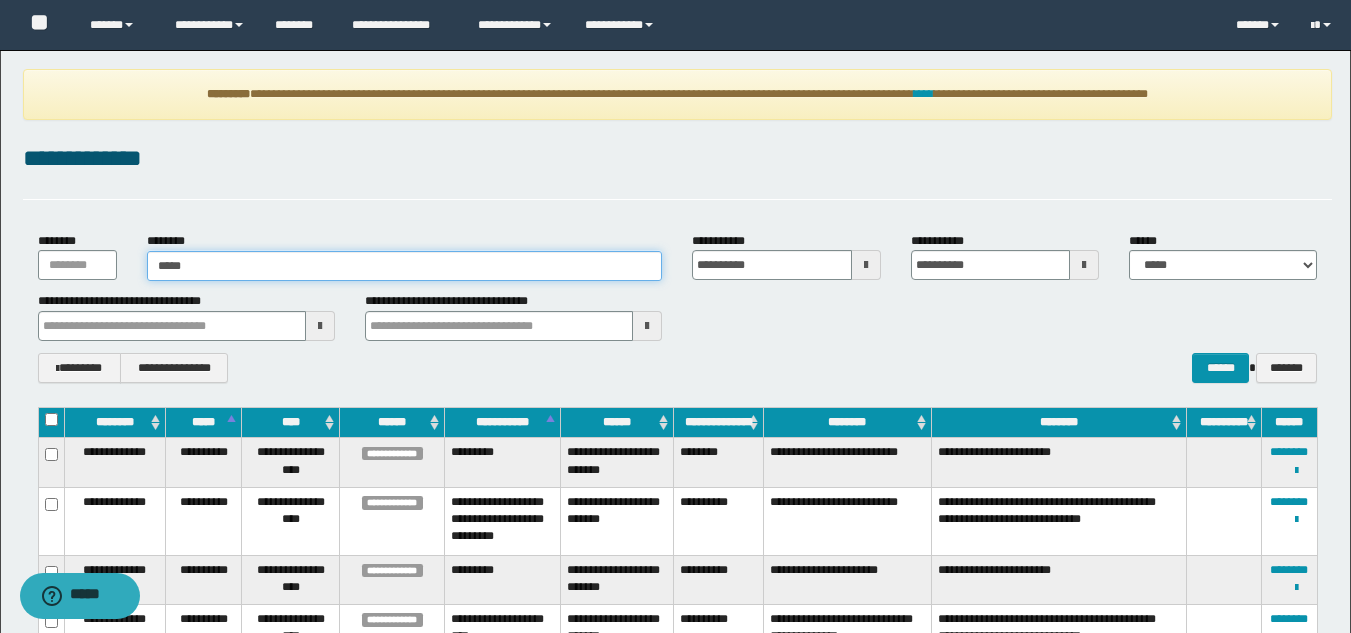 type on "*****" 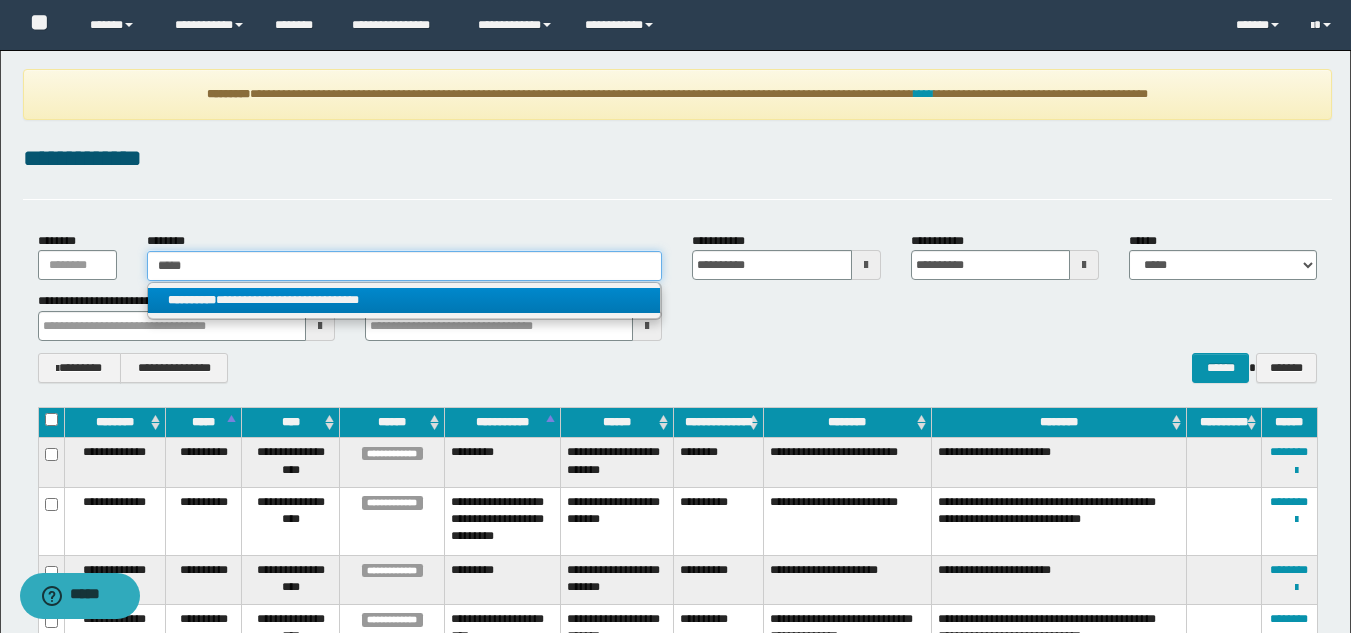 type on "*****" 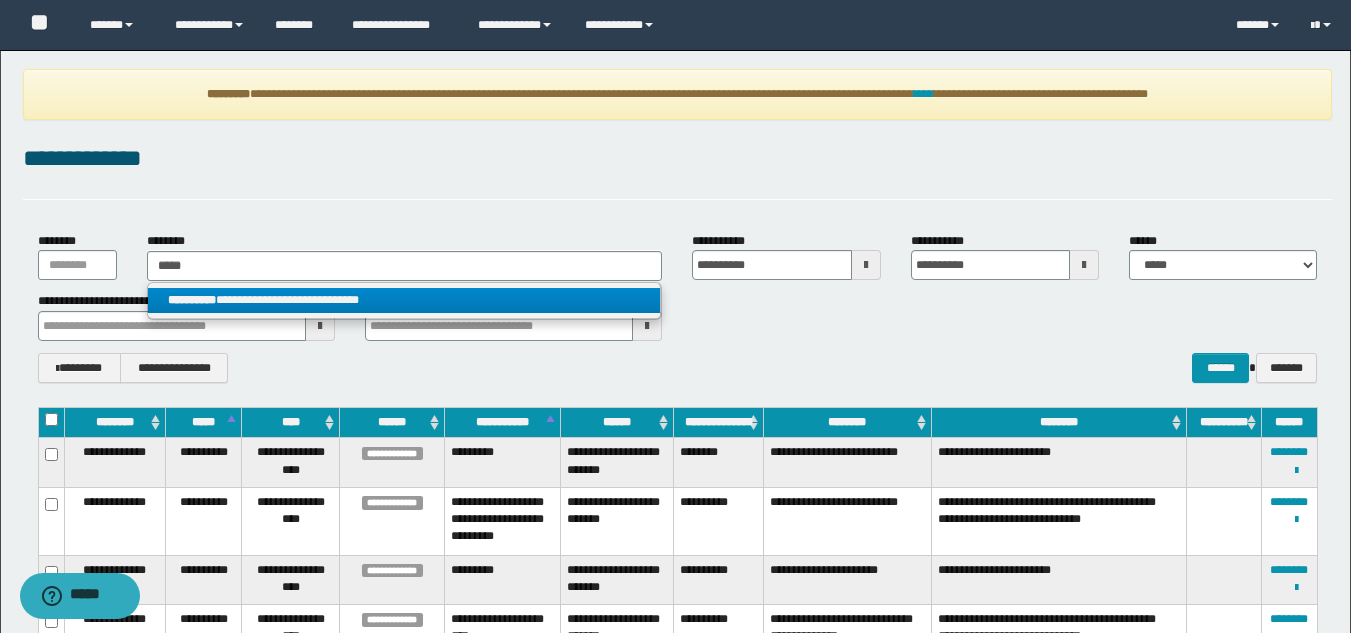 click on "**********" at bounding box center (404, 300) 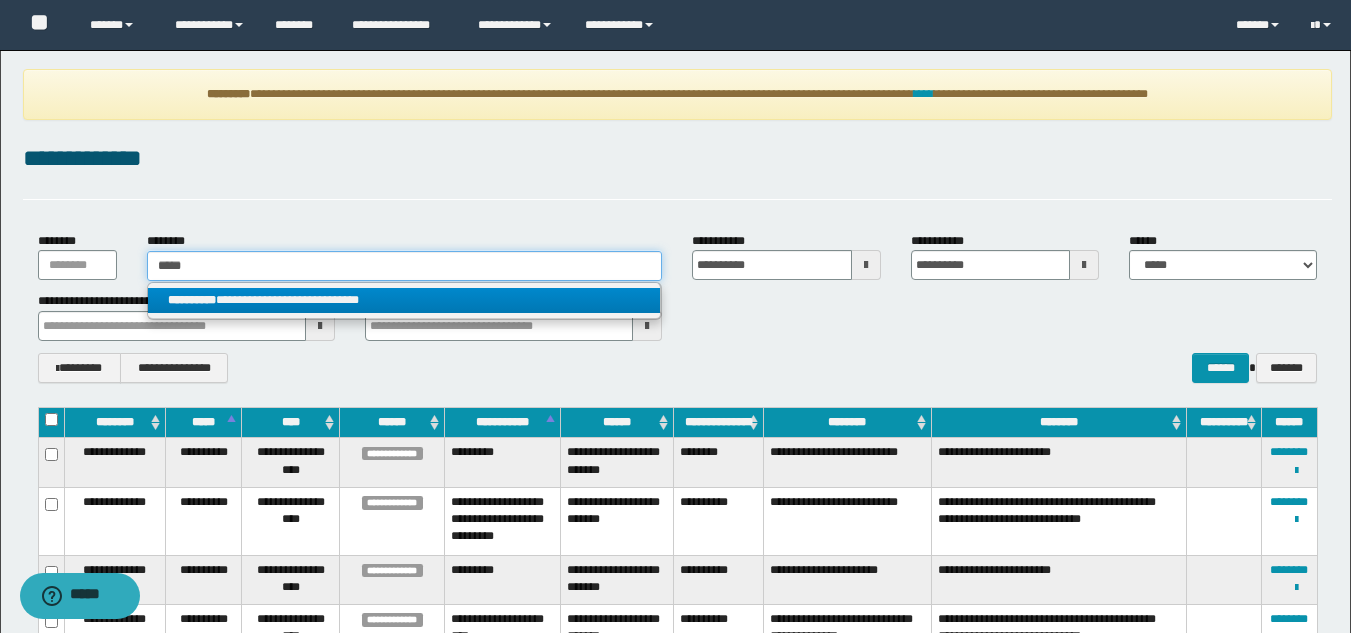 type 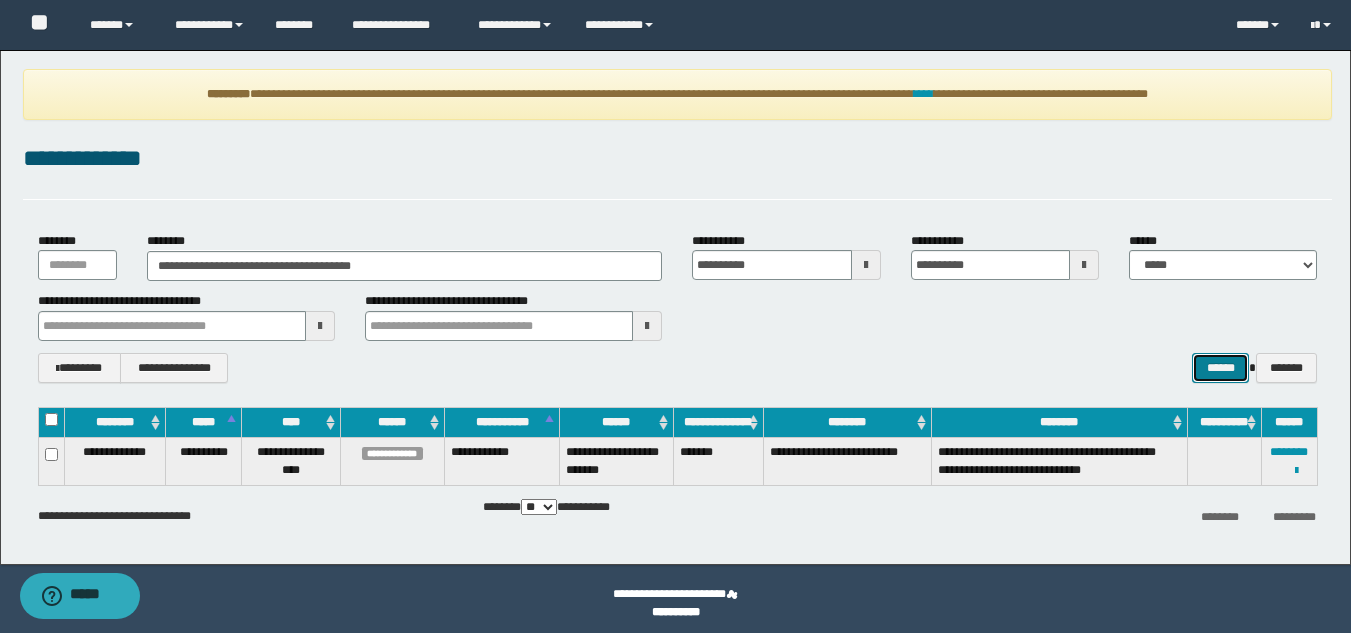 click on "******" at bounding box center [1220, 368] 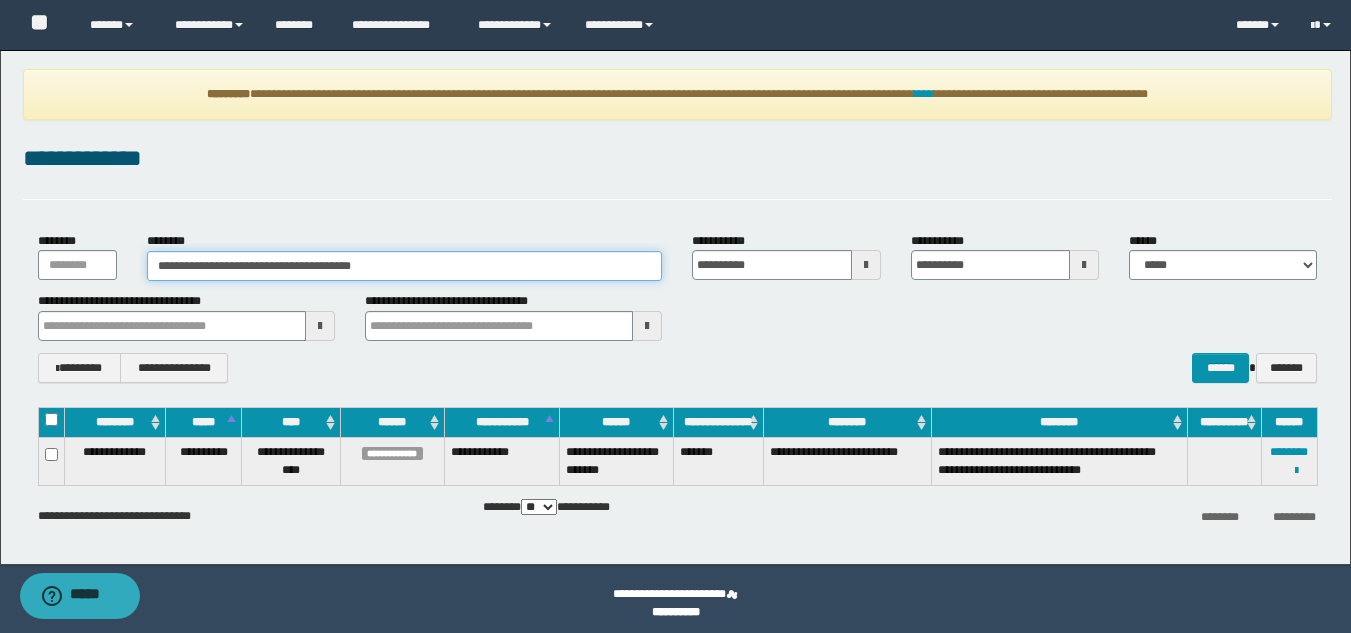 click on "**********" at bounding box center [405, 266] 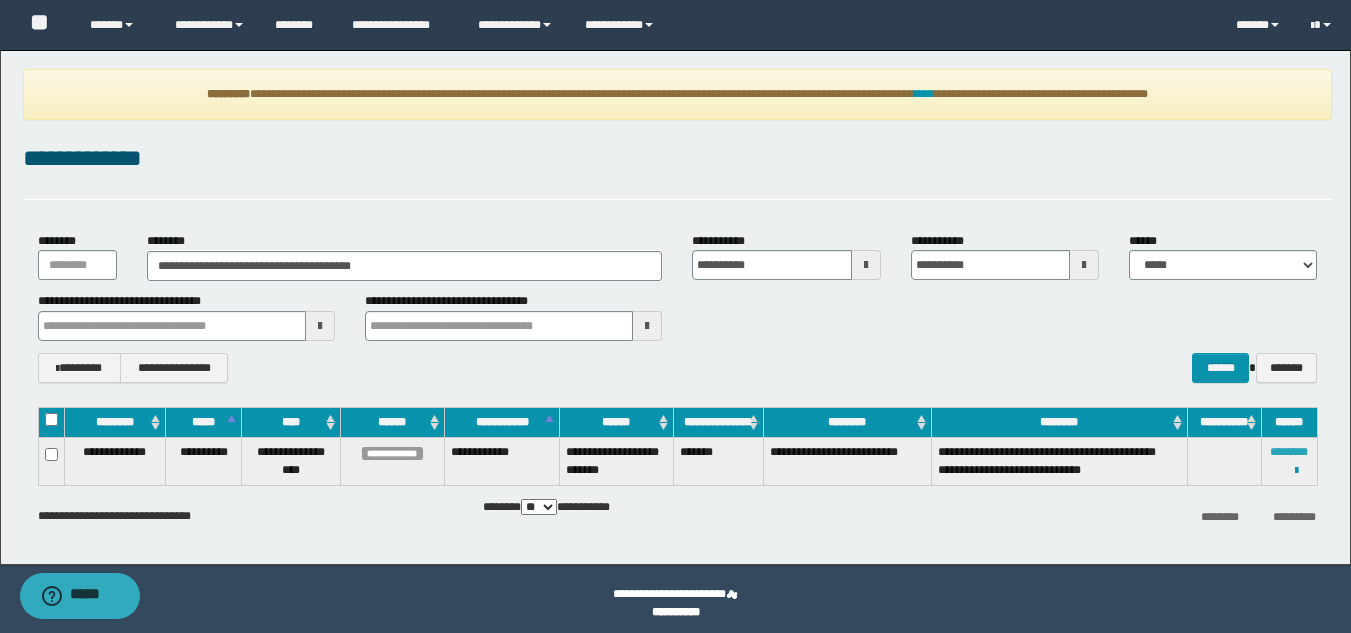 click on "********" at bounding box center (1289, 452) 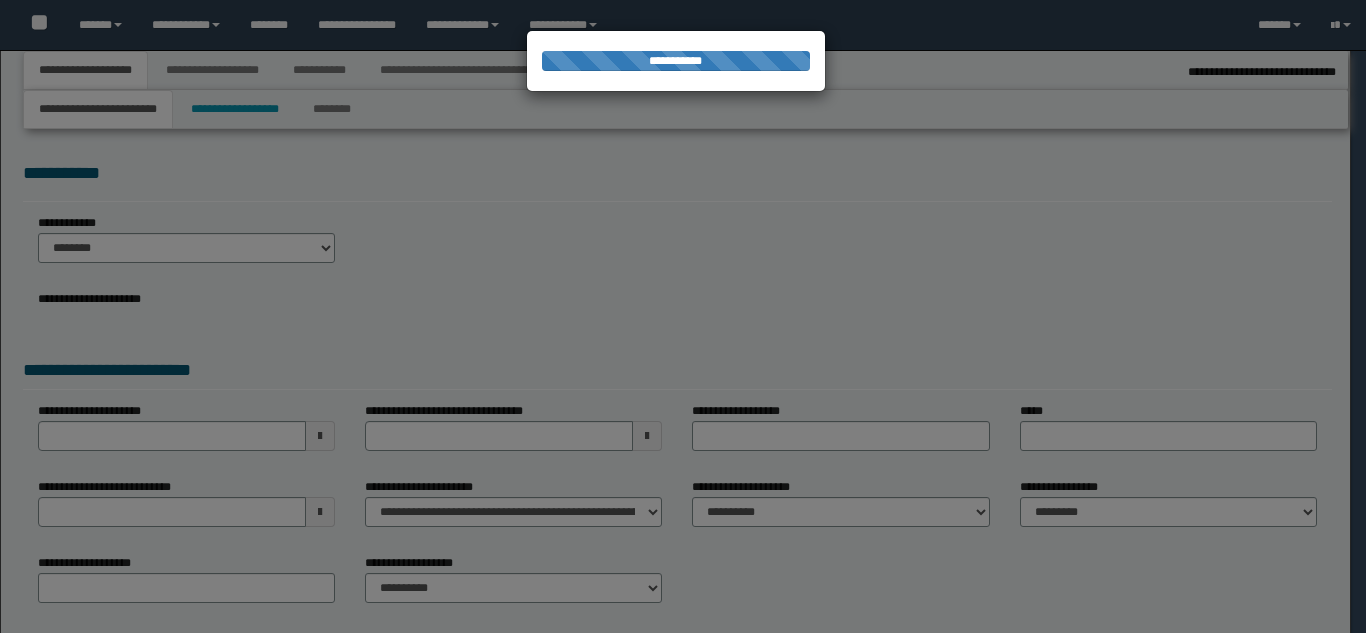 select on "*" 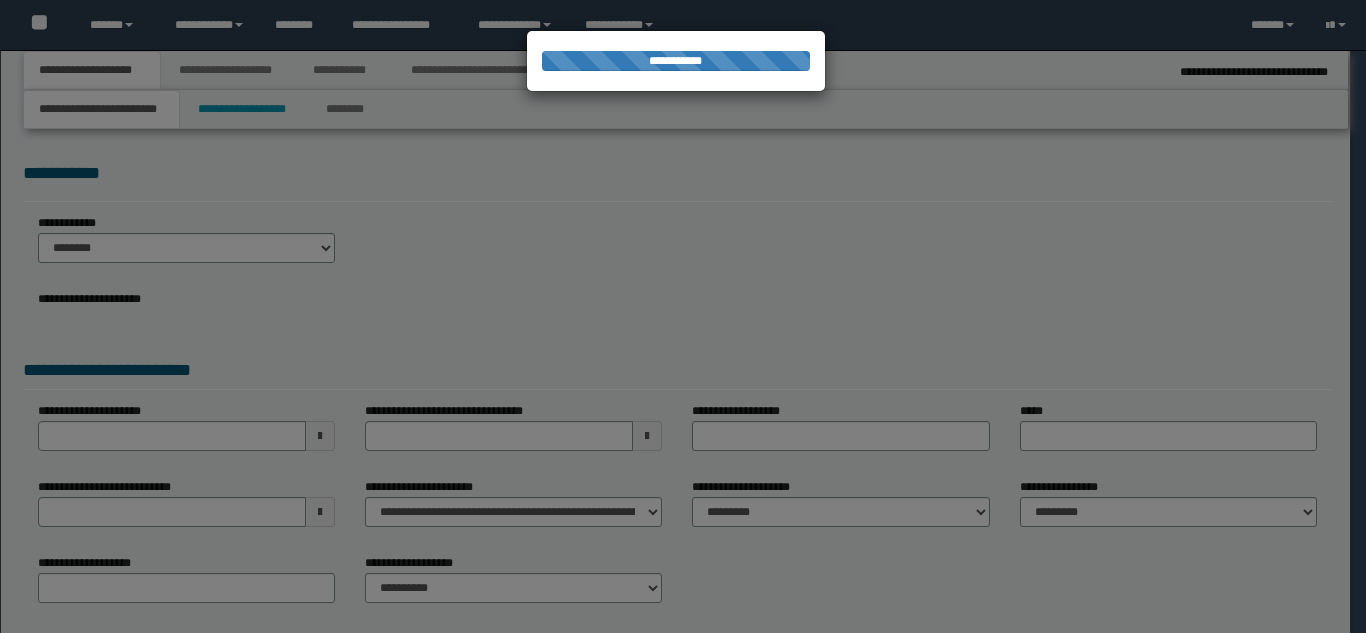 scroll, scrollTop: 0, scrollLeft: 0, axis: both 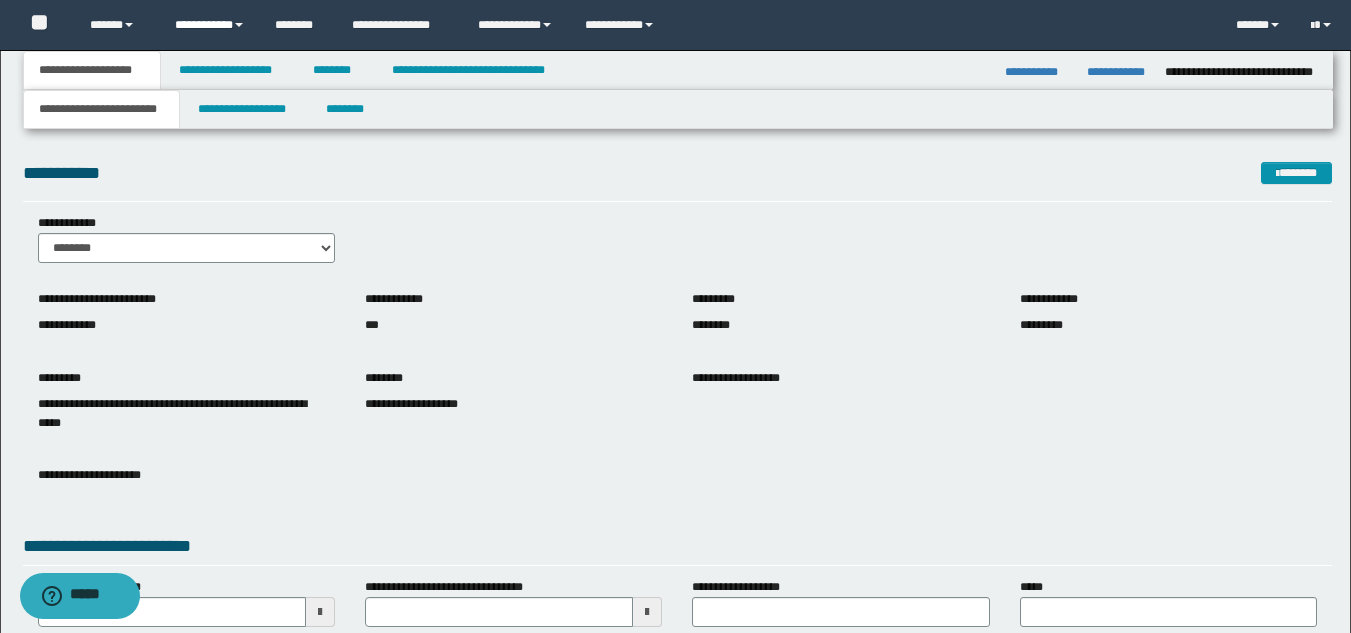 click on "**********" at bounding box center [210, 25] 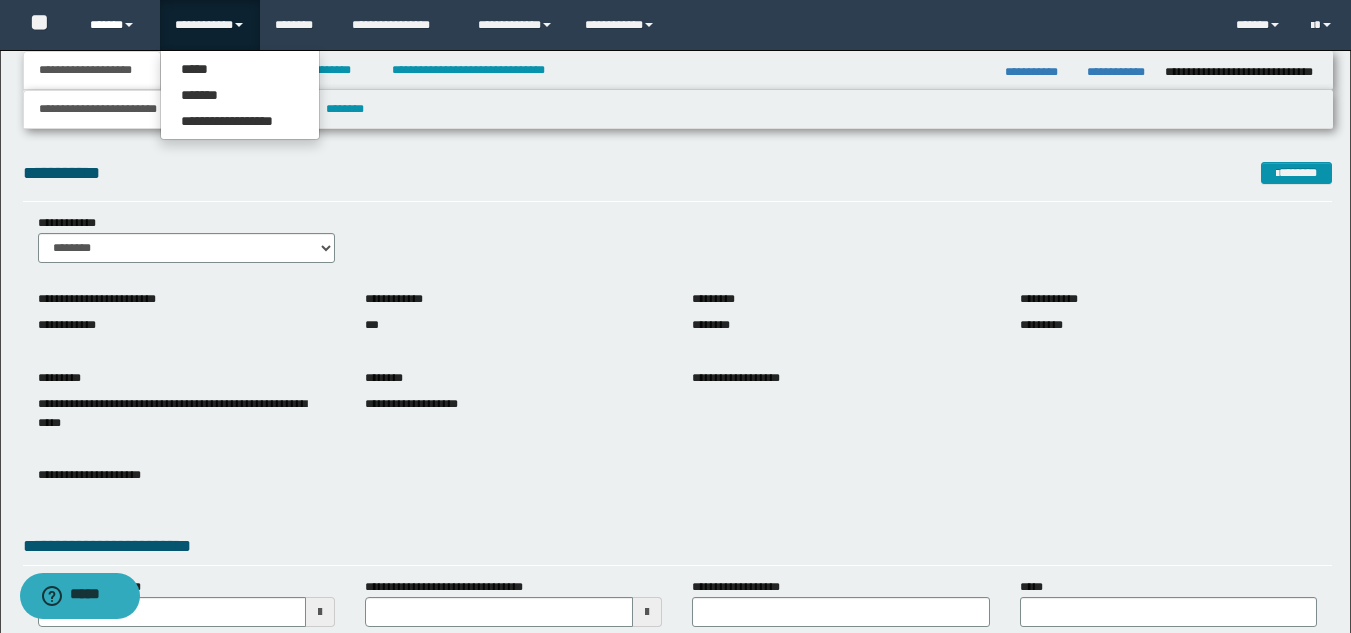 click on "******" at bounding box center [117, 25] 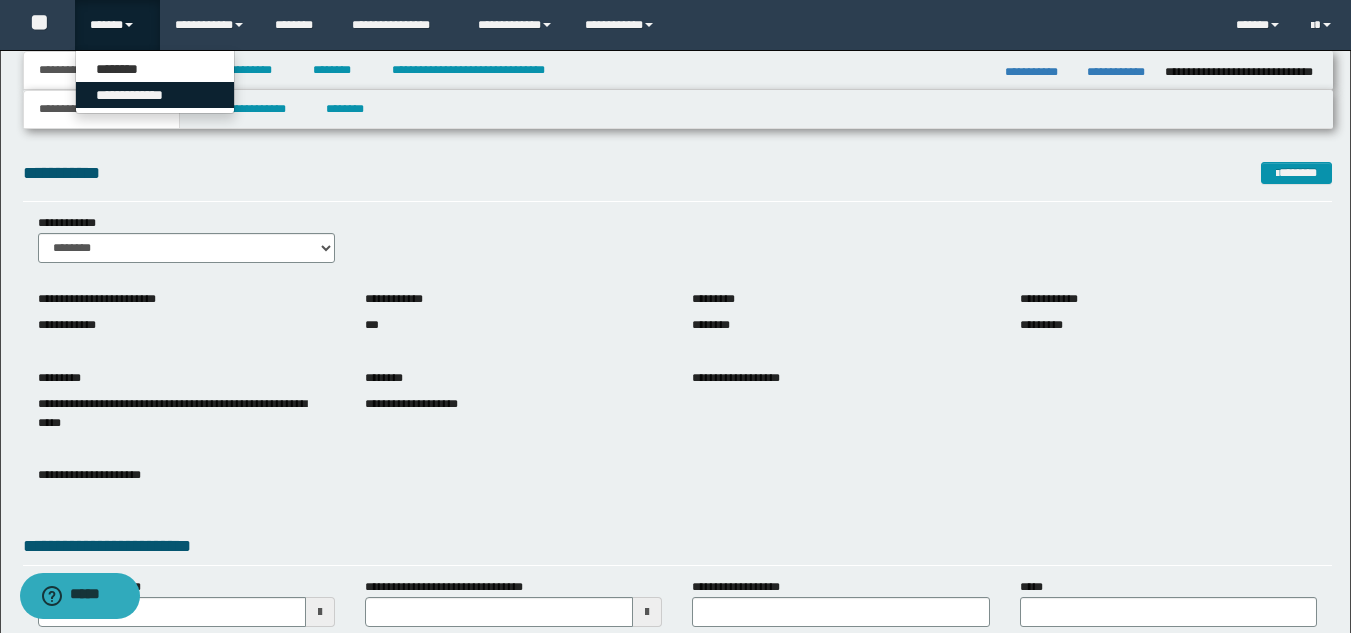 click on "**********" at bounding box center (155, 95) 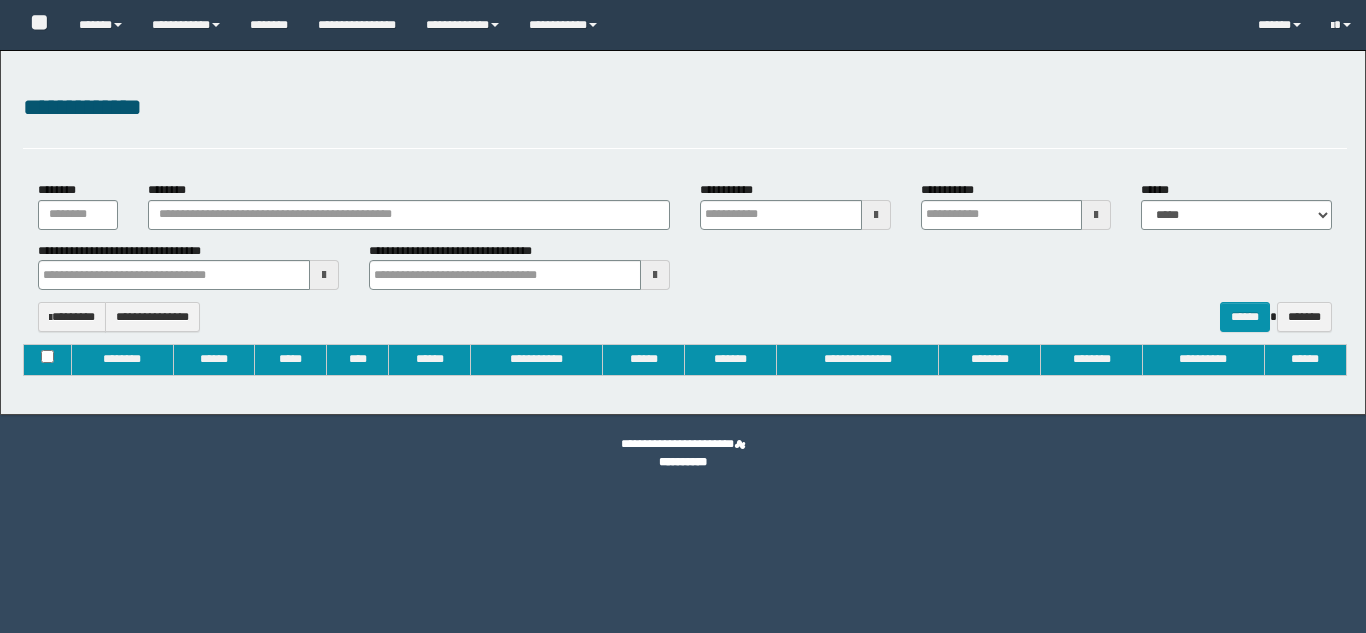 type on "**********" 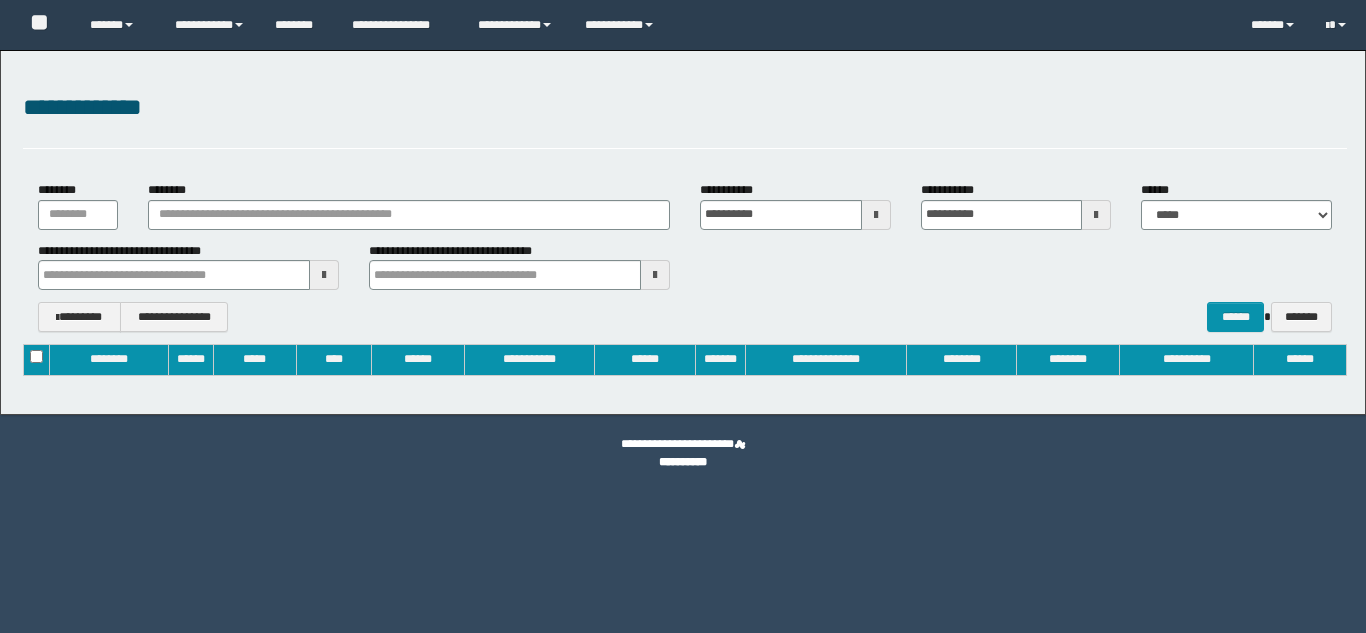 scroll, scrollTop: 0, scrollLeft: 0, axis: both 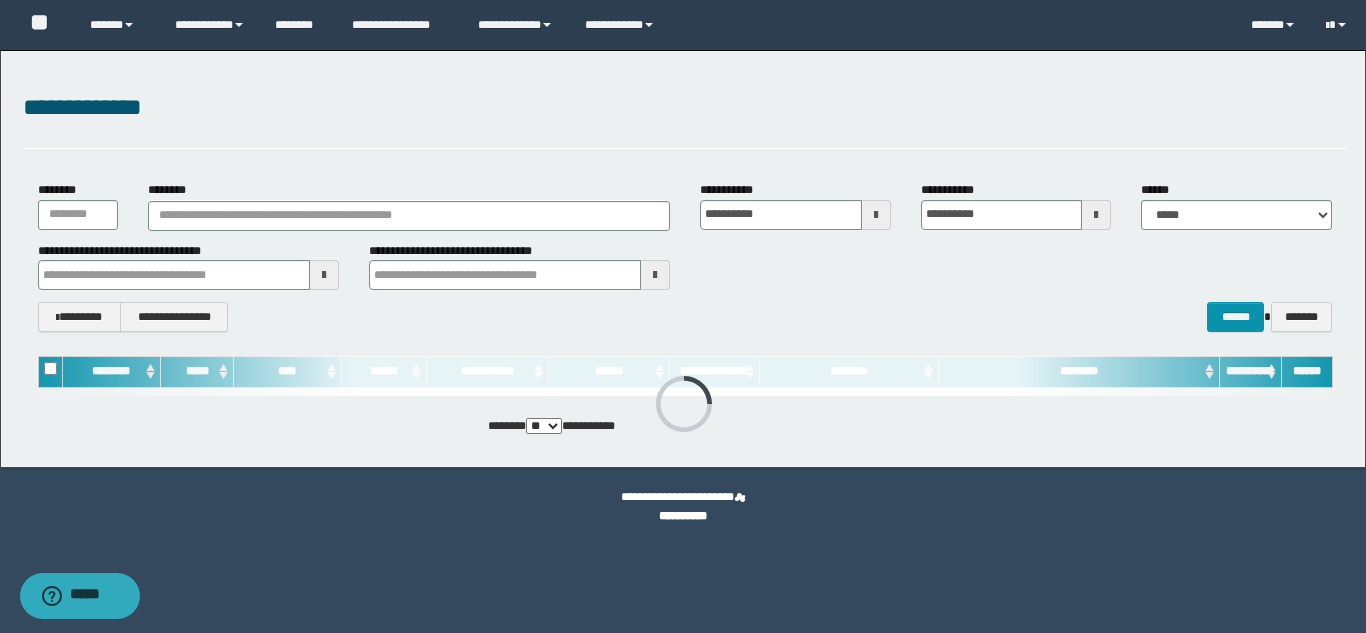 type 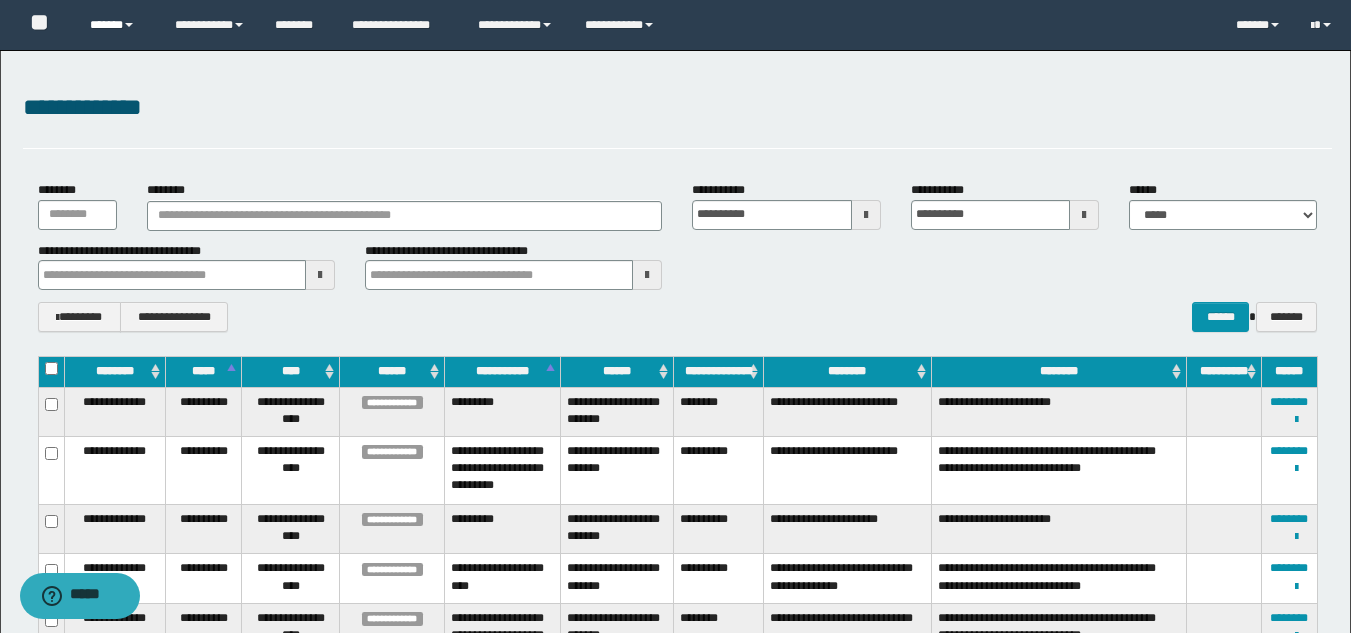 click on "******" at bounding box center (117, 25) 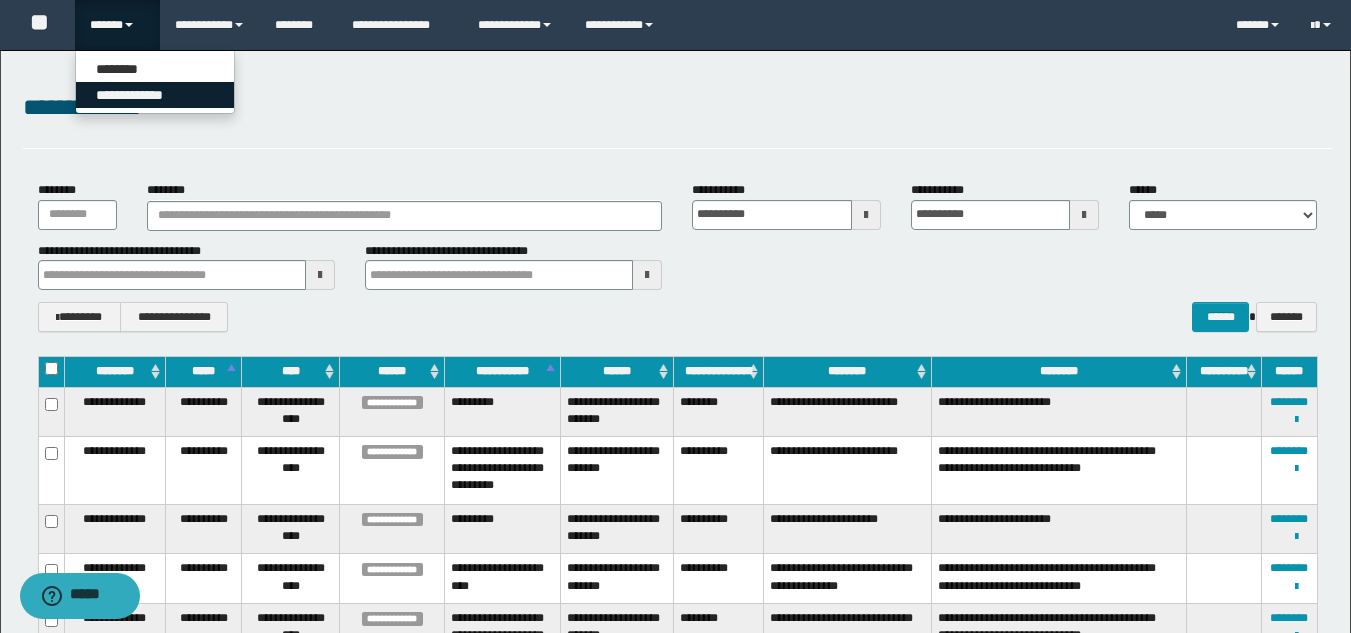 click on "**********" at bounding box center [155, 95] 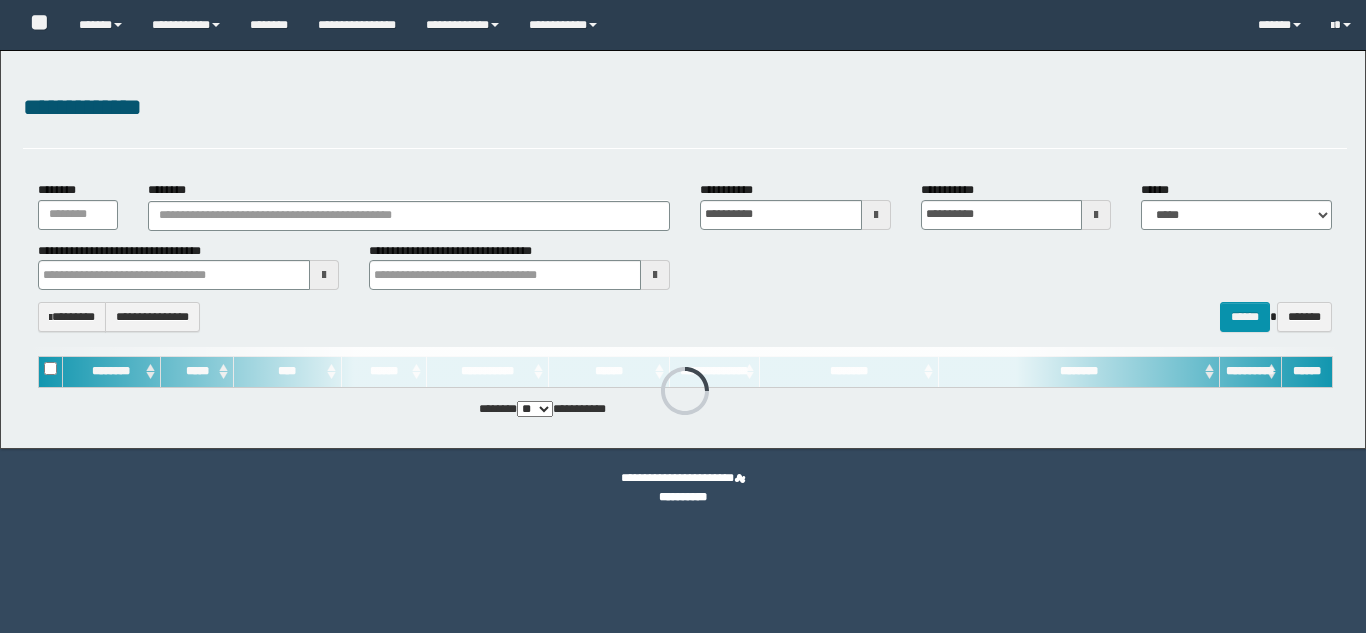 scroll, scrollTop: 0, scrollLeft: 0, axis: both 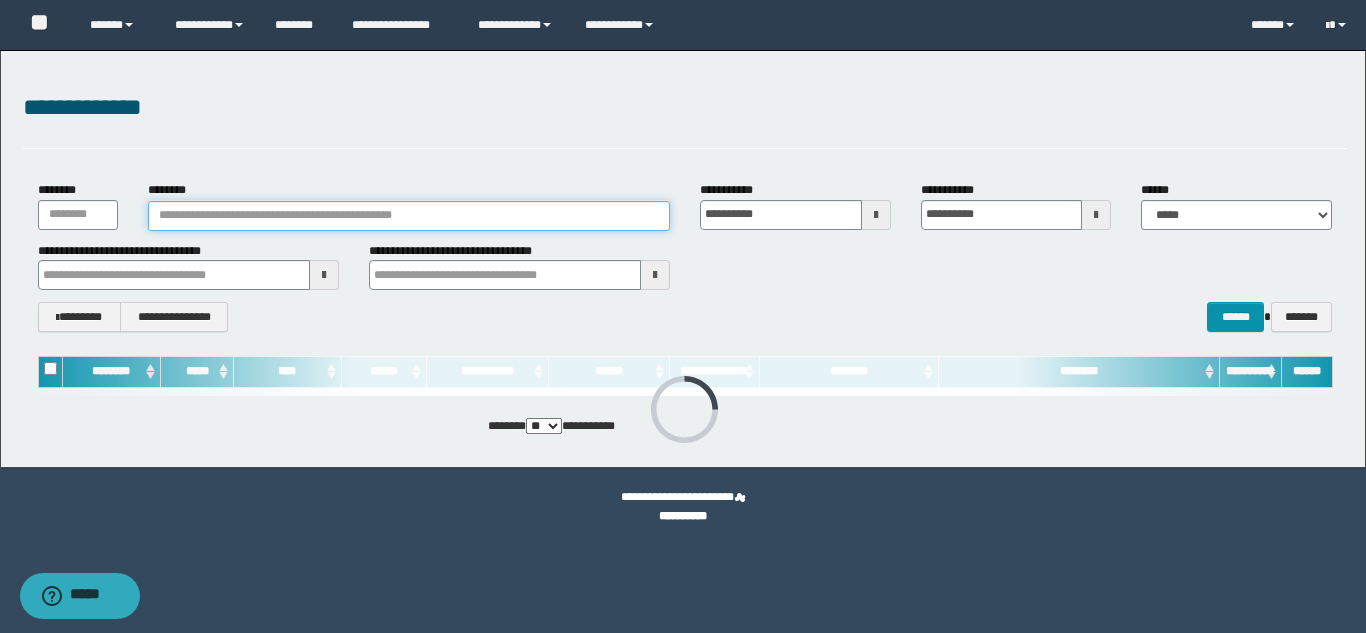 click on "********" at bounding box center [409, 216] 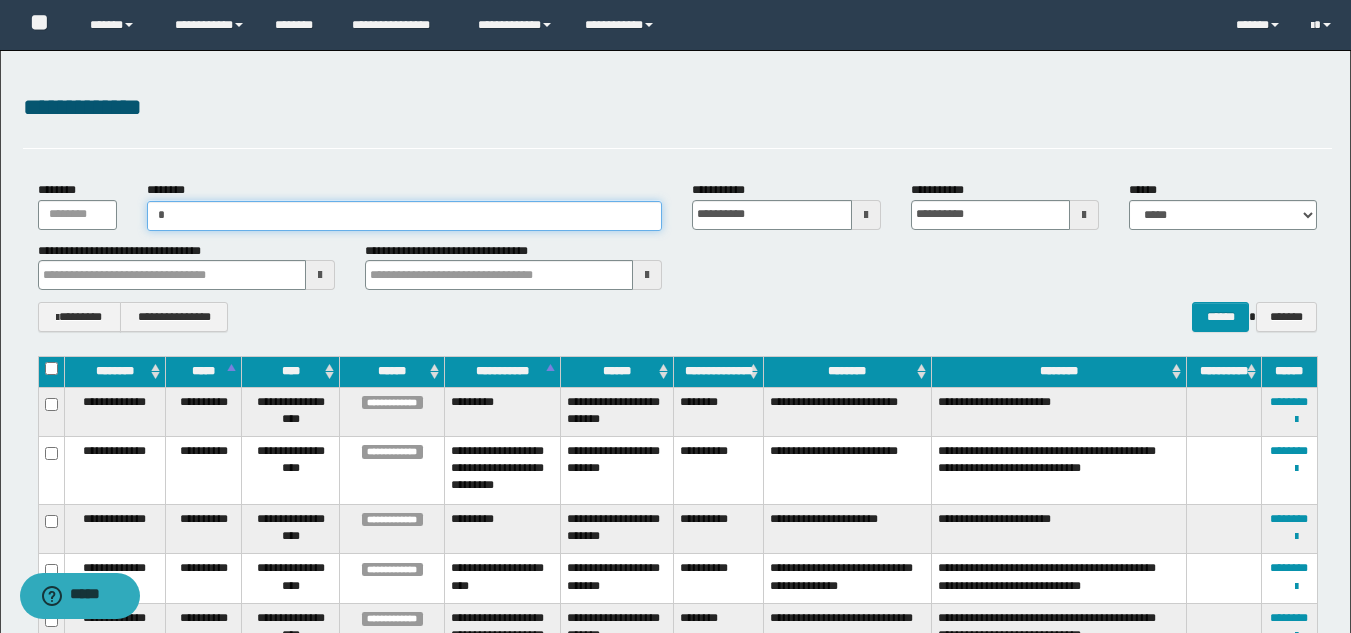 type on "**" 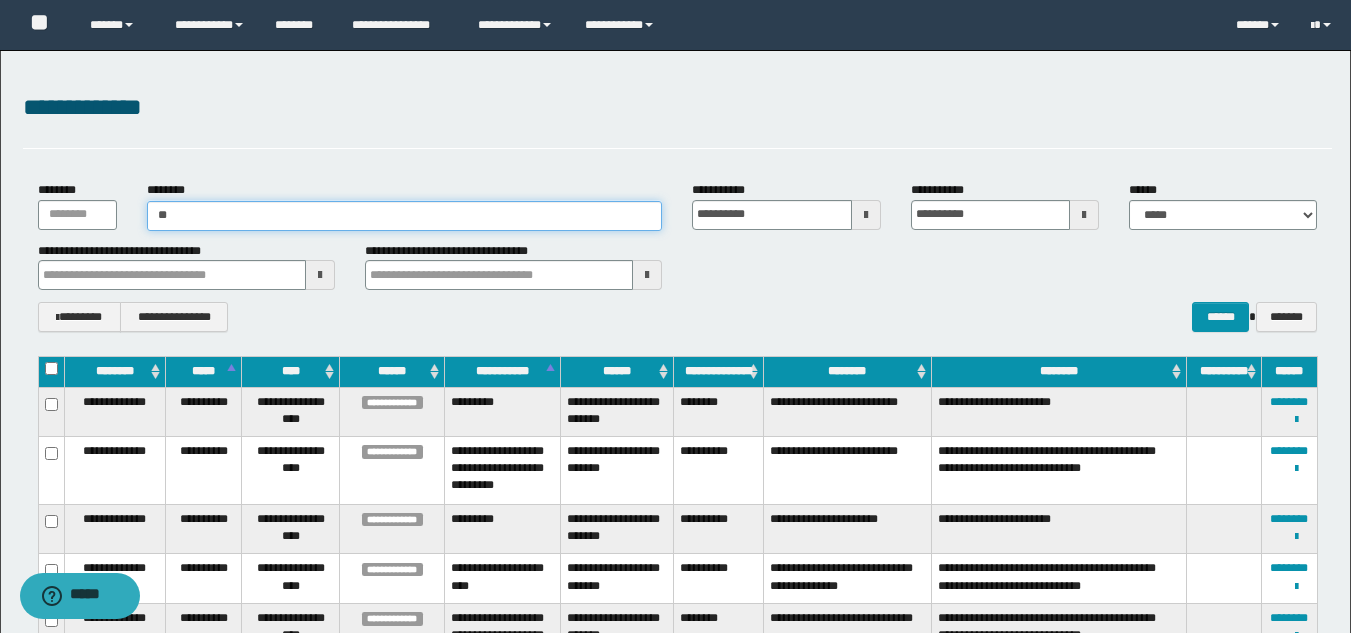 type on "**" 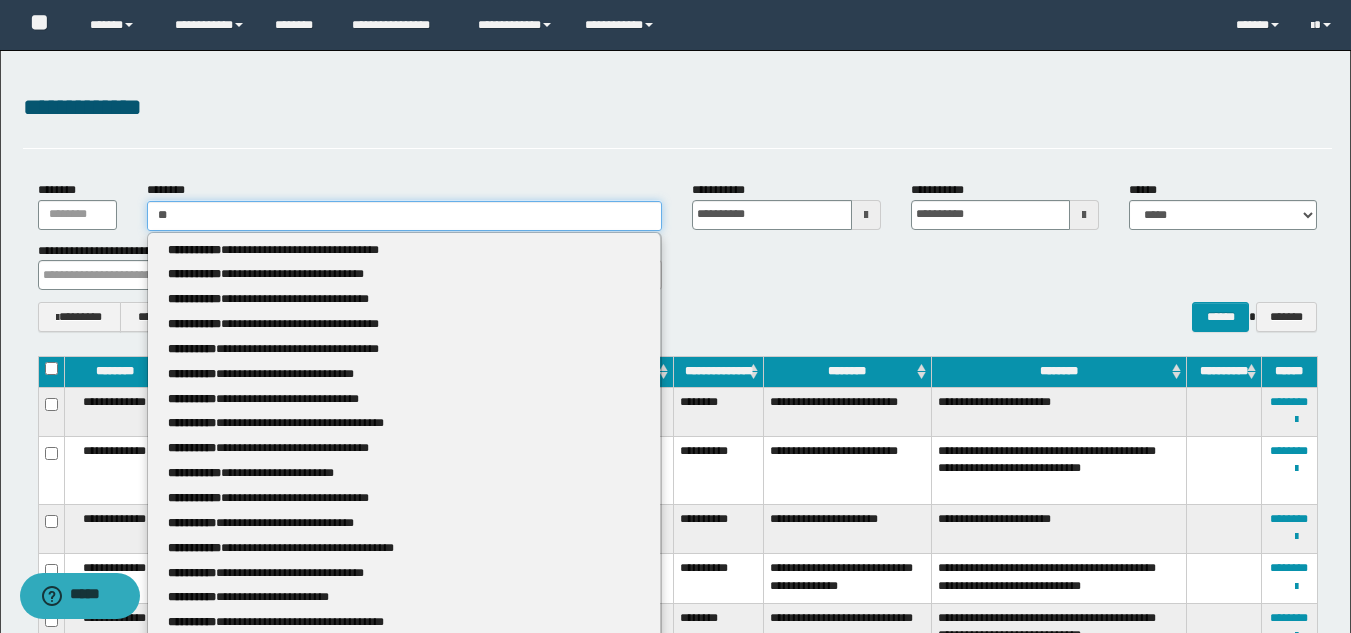 type 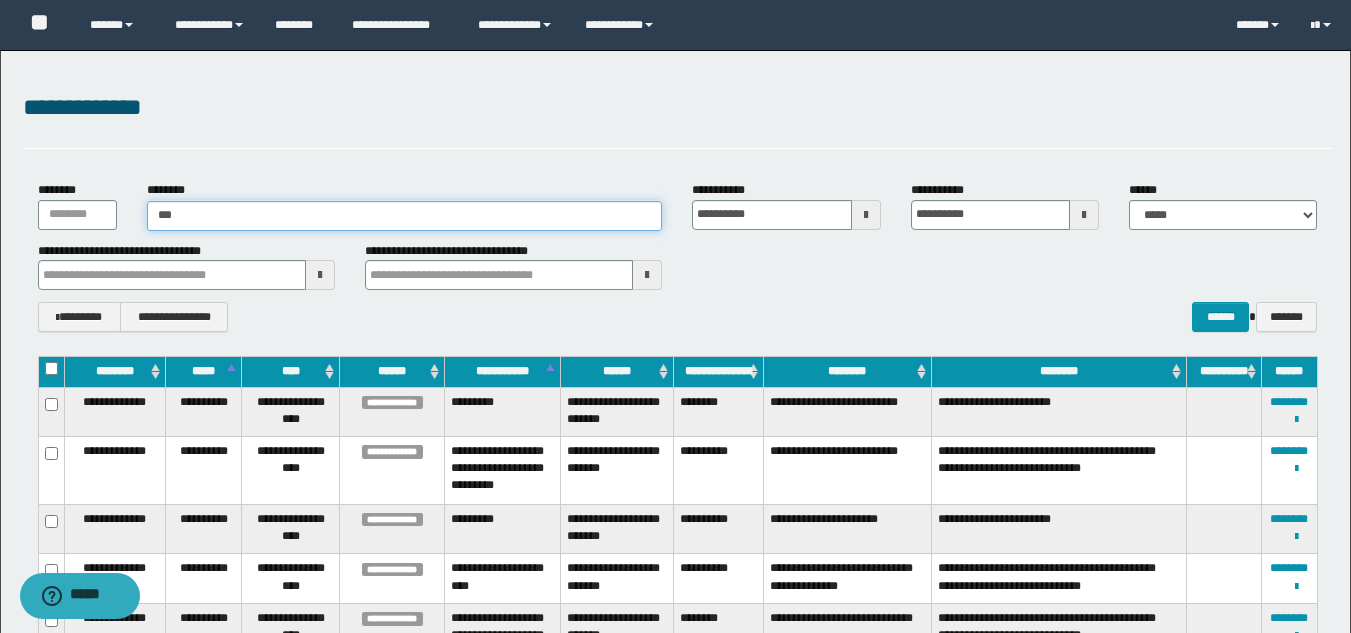 type on "***" 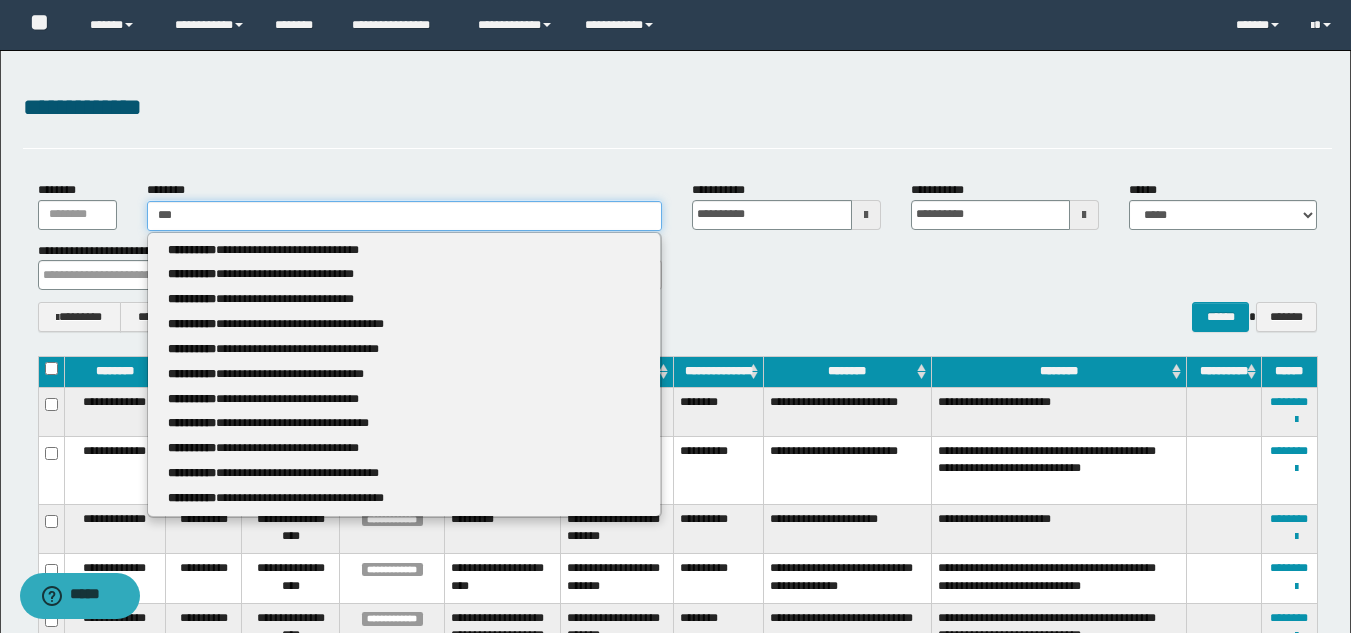 type 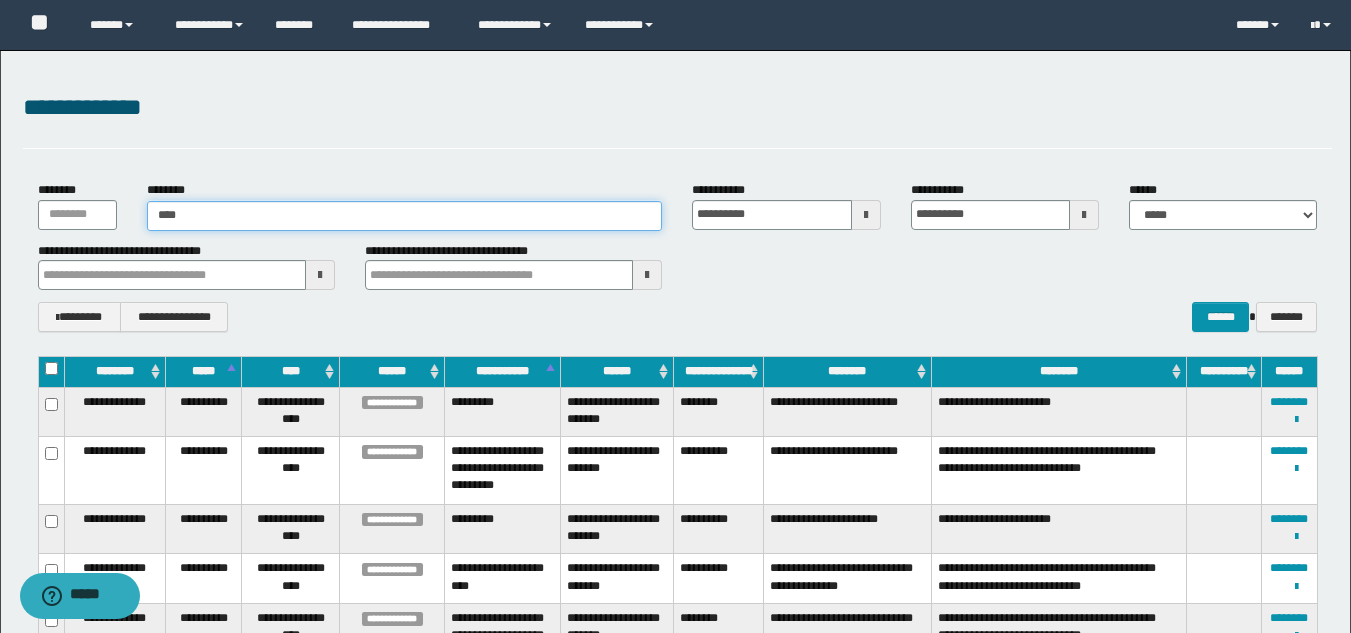 type on "*****" 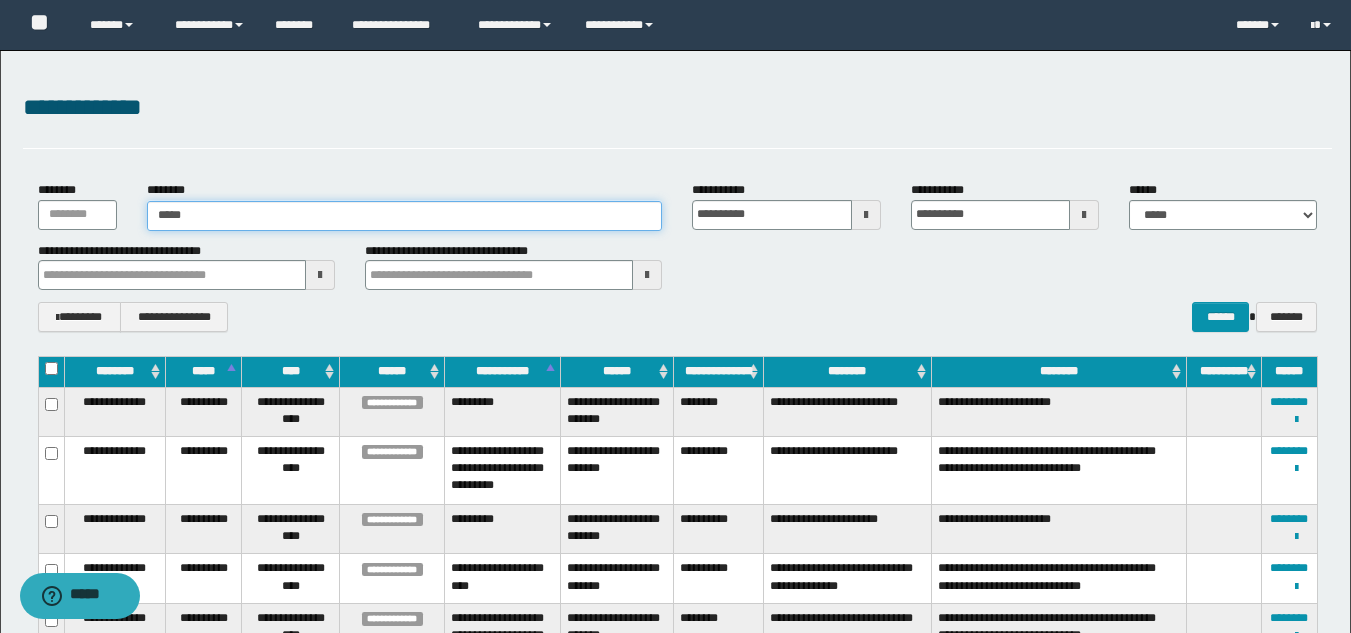 type on "*****" 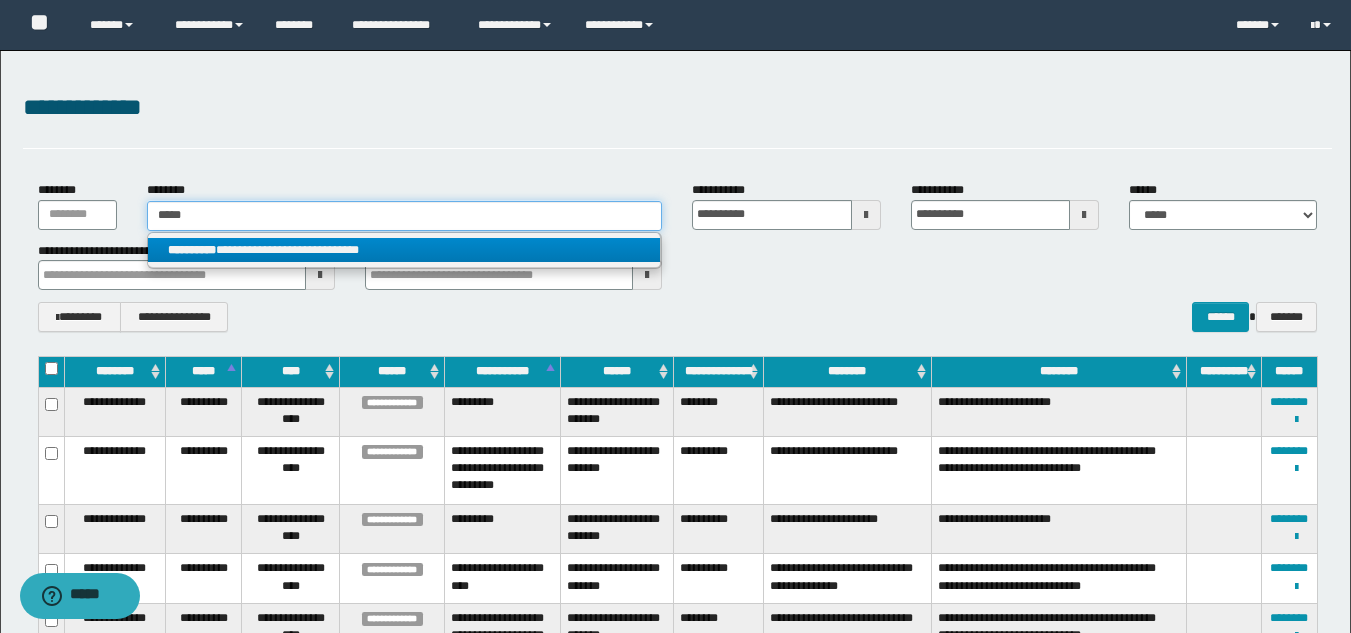 type on "*****" 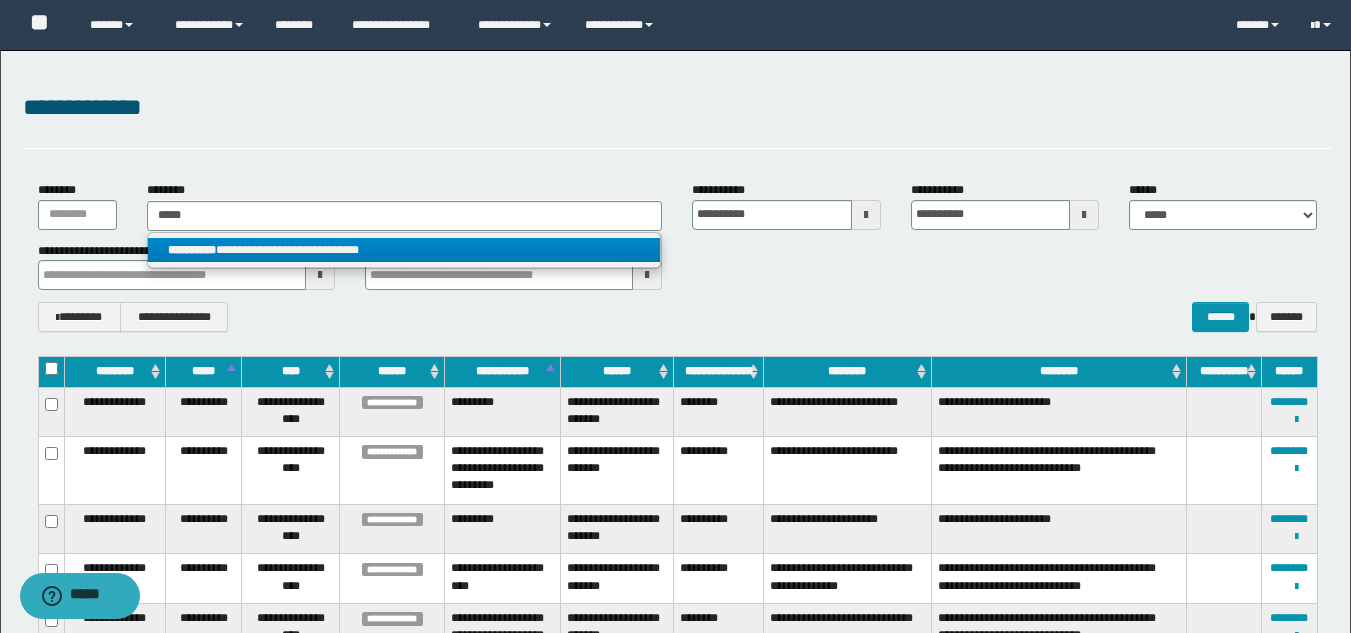 click on "**********" at bounding box center [404, 250] 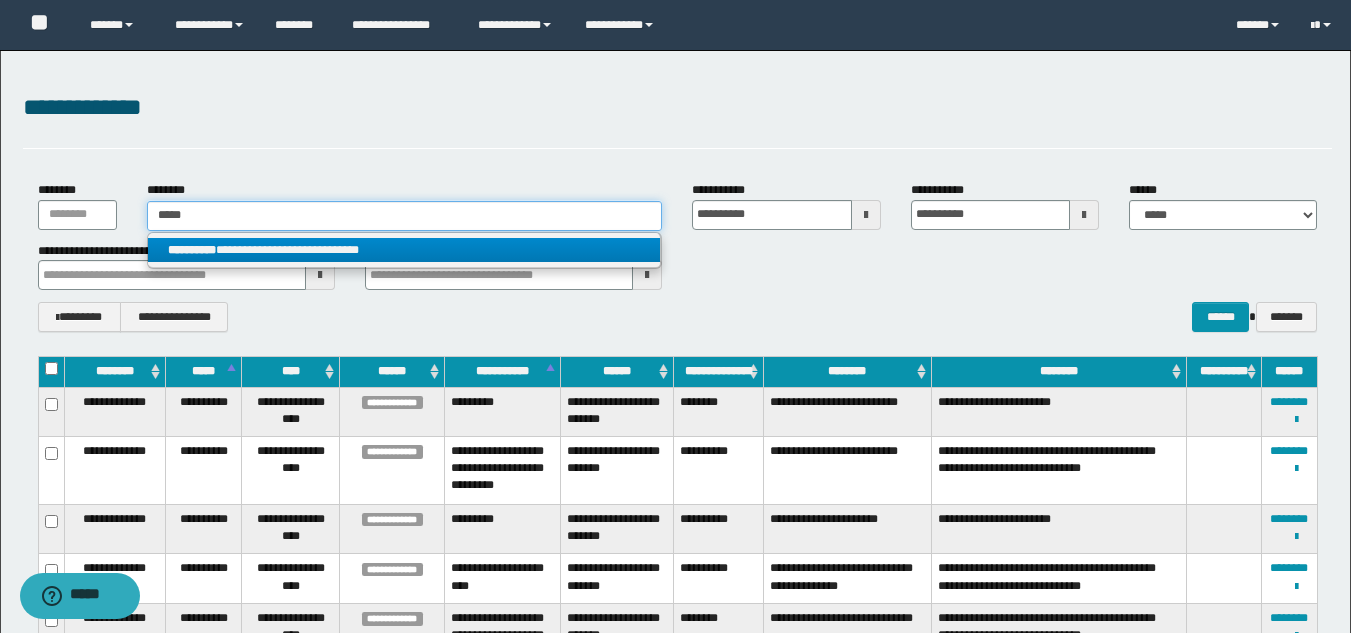 type 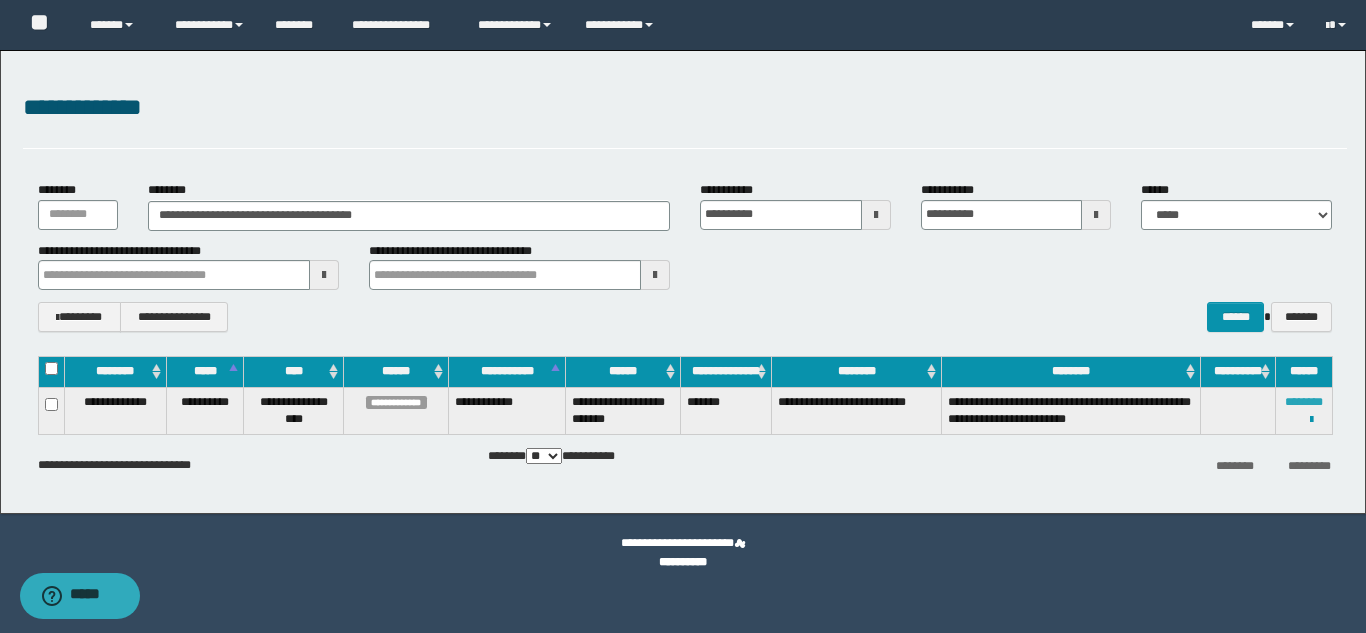 click on "********" at bounding box center [1304, 402] 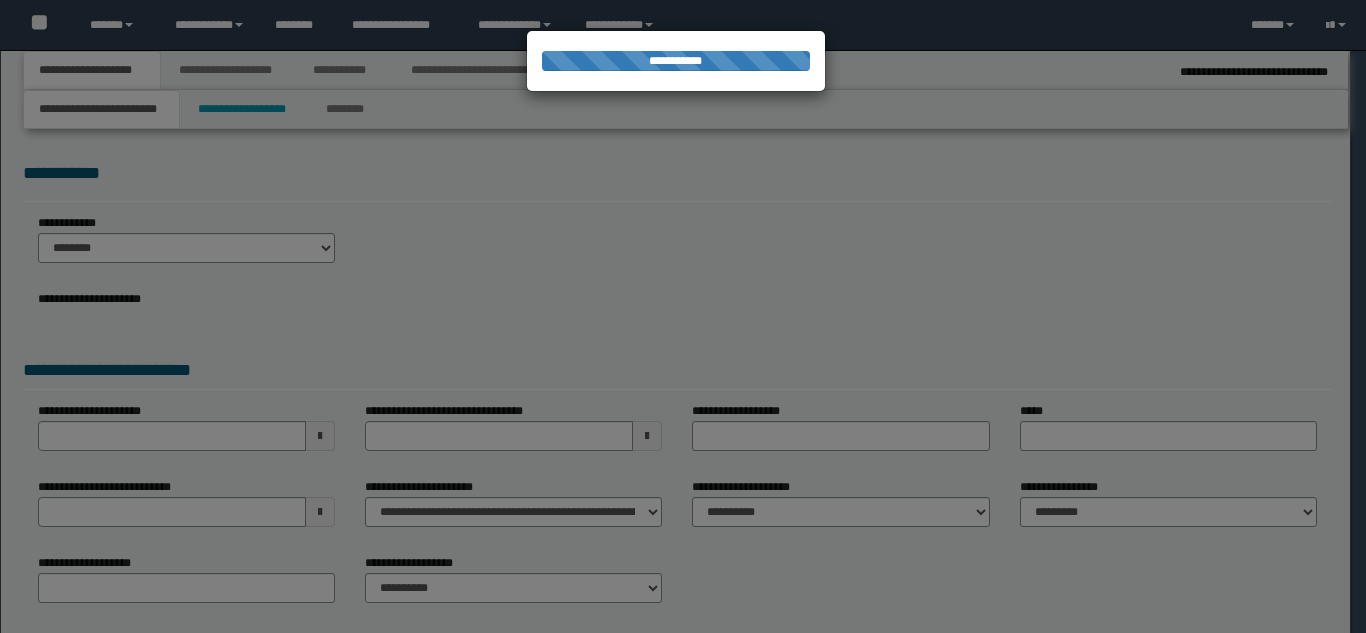scroll, scrollTop: 0, scrollLeft: 0, axis: both 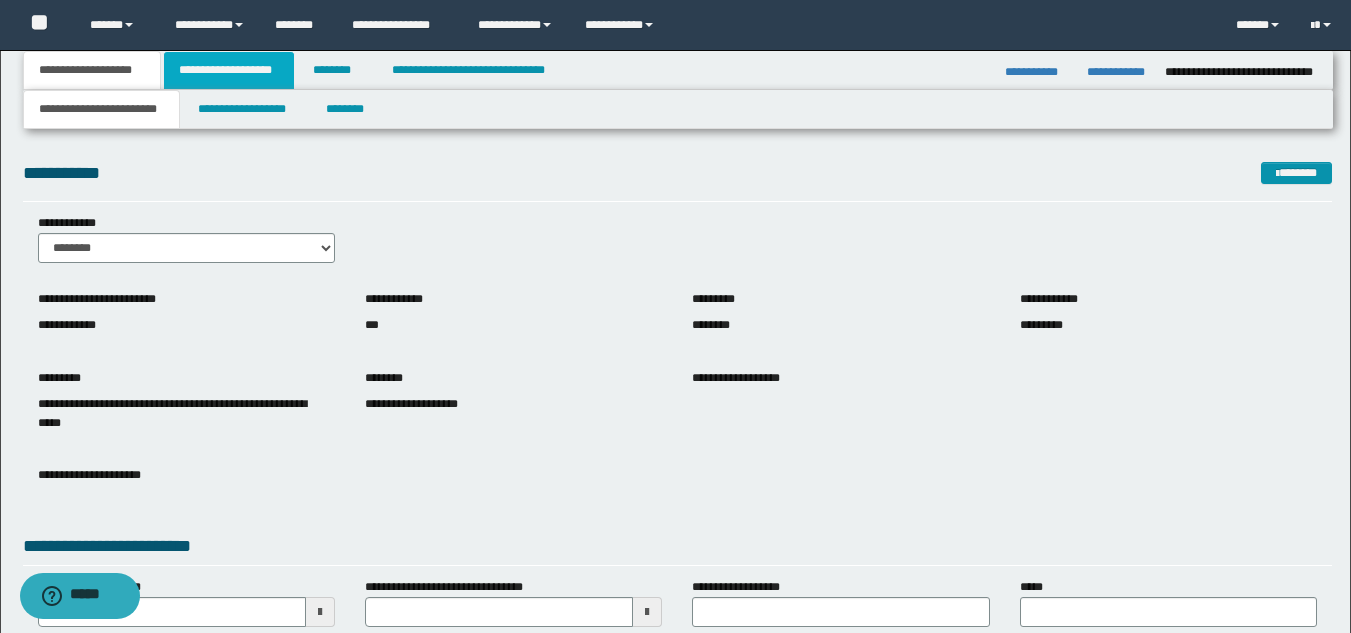 click on "**********" at bounding box center (229, 70) 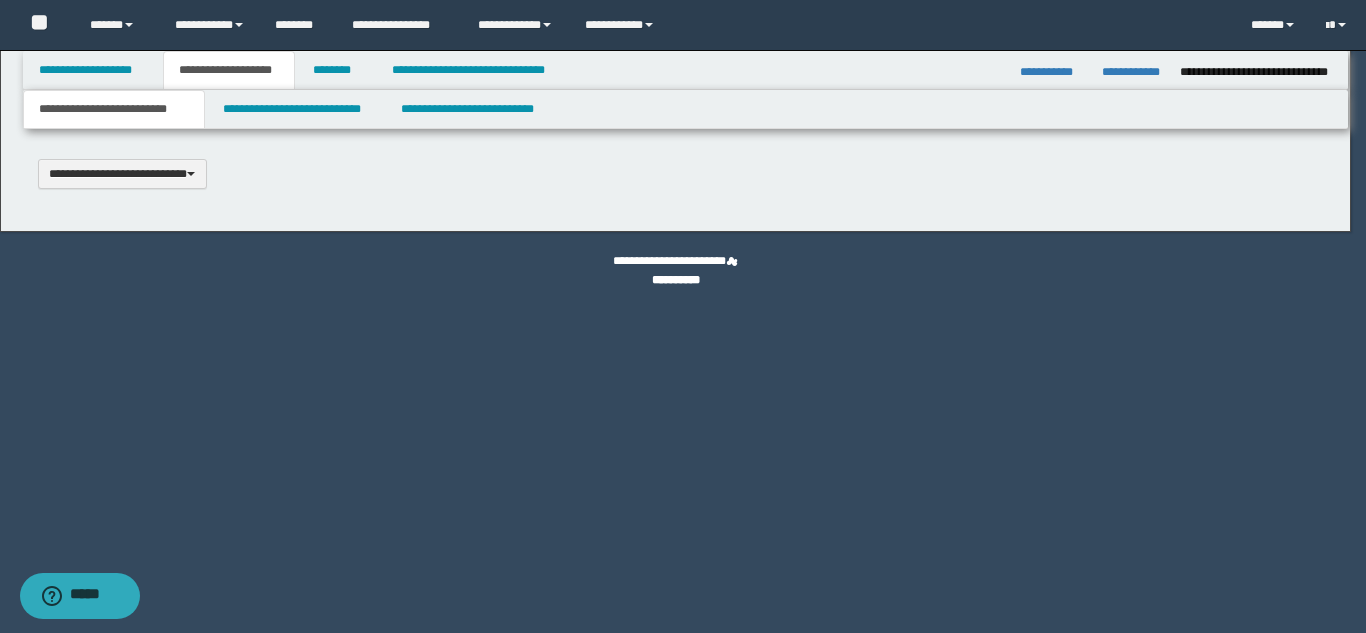 scroll, scrollTop: 0, scrollLeft: 0, axis: both 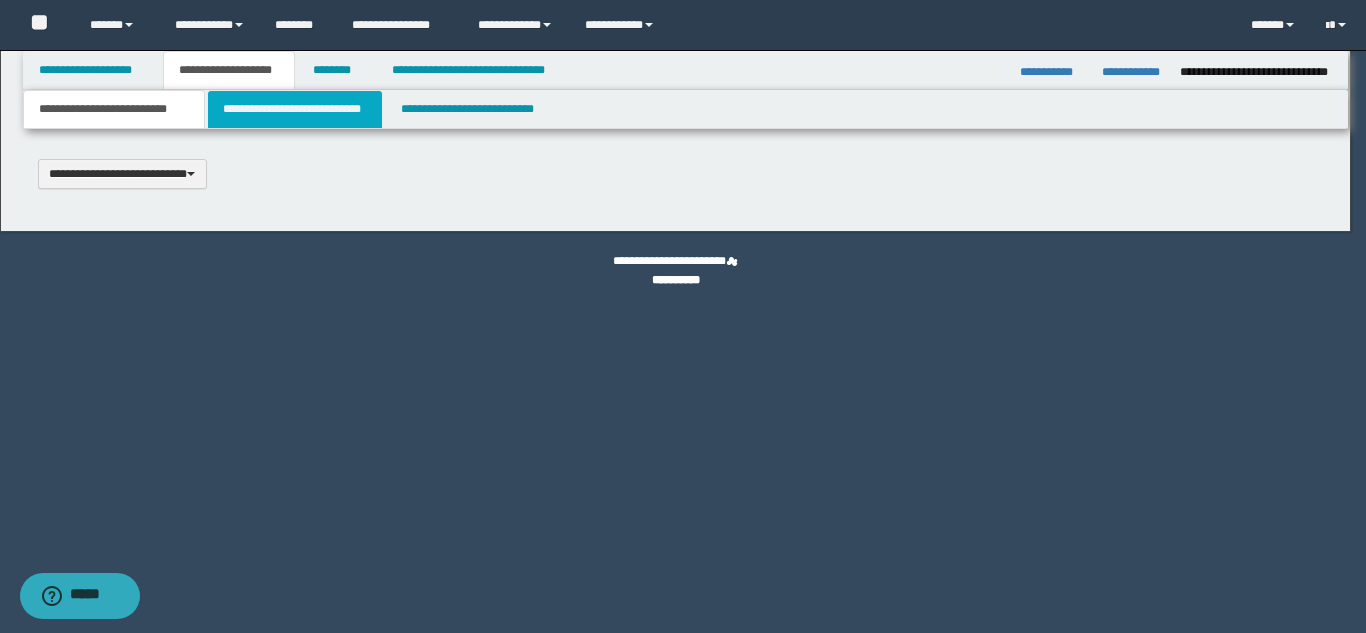 type 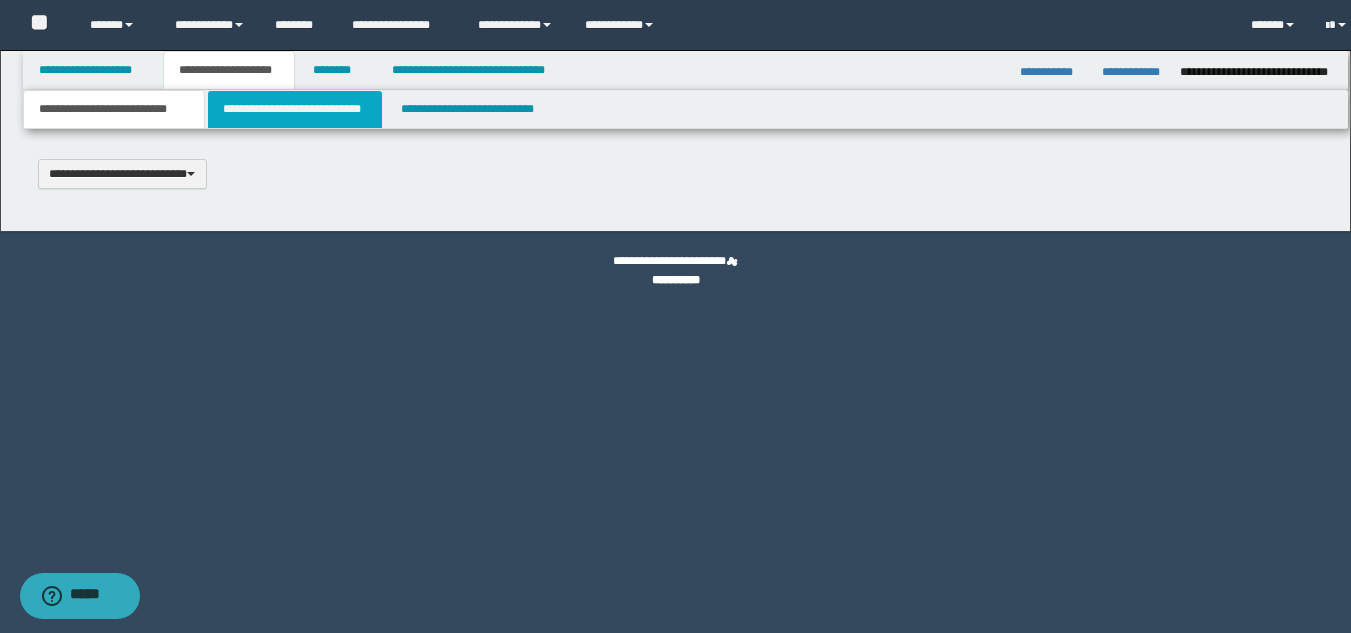 select on "*" 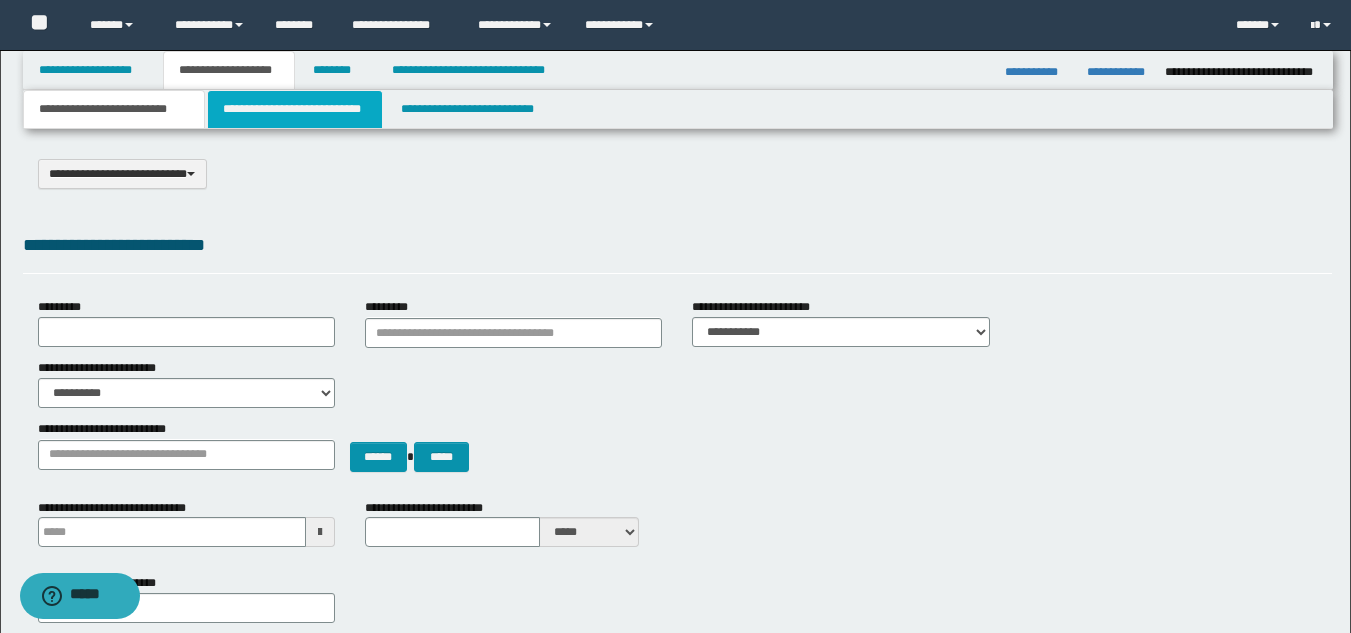 click on "**********" at bounding box center (295, 109) 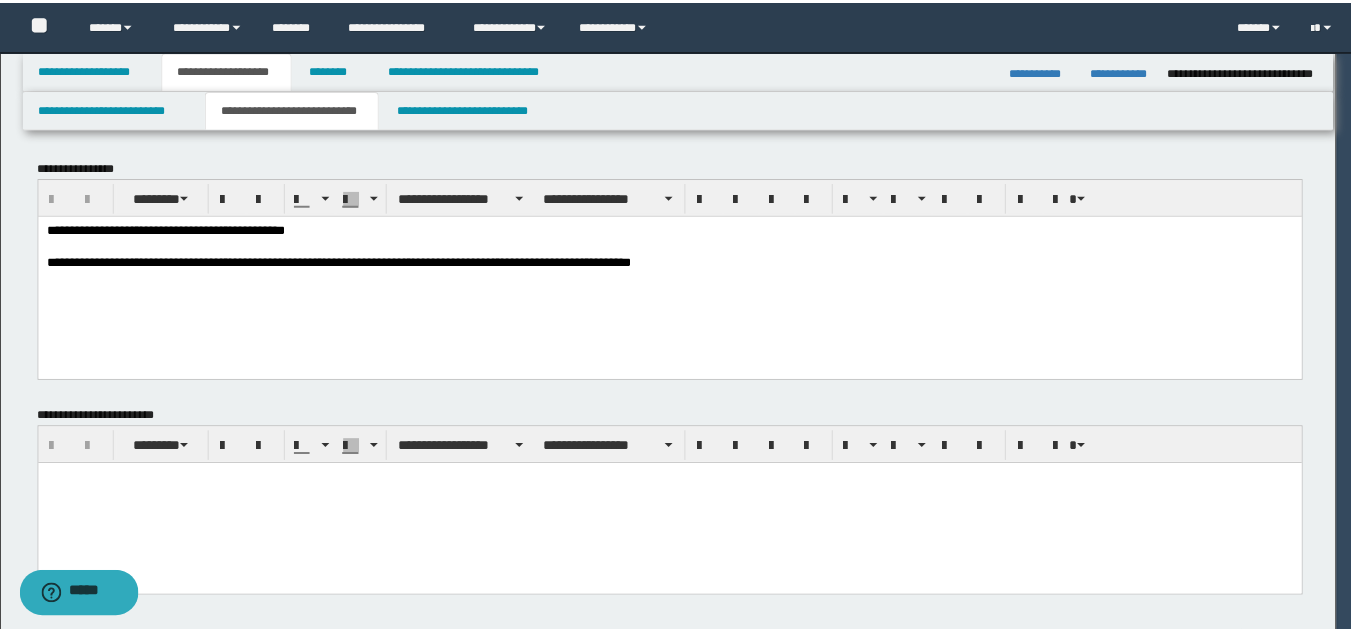 scroll, scrollTop: 0, scrollLeft: 0, axis: both 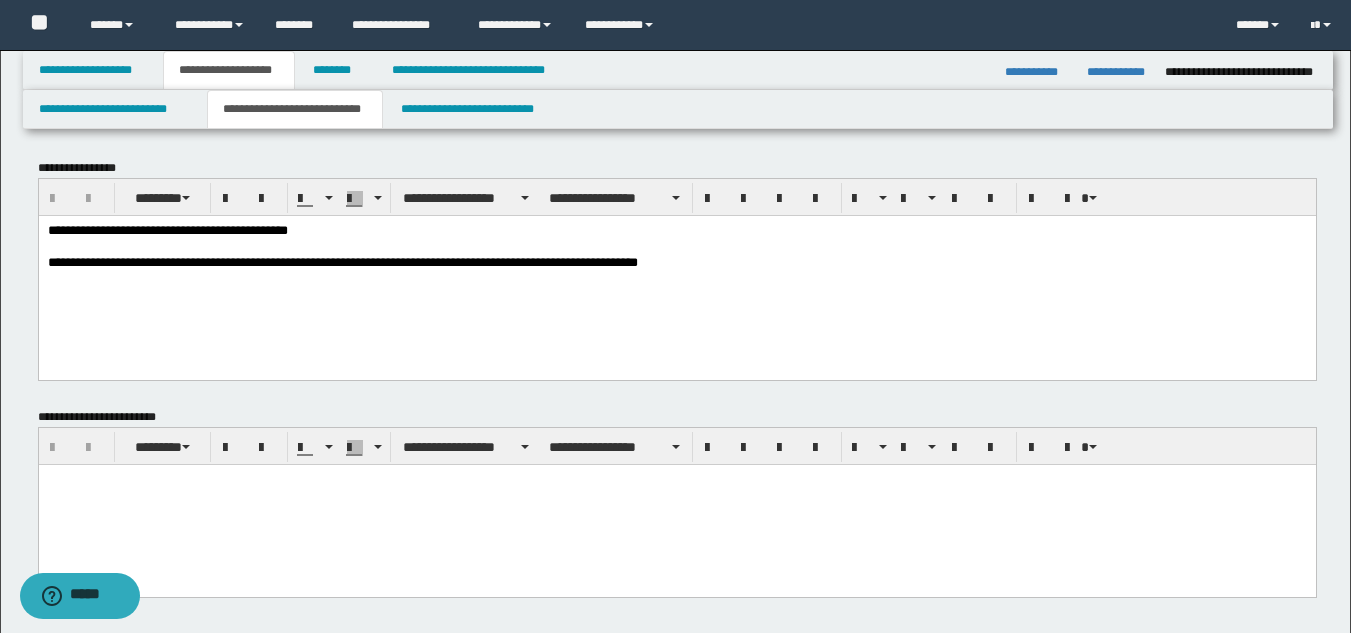 click on "**********" at bounding box center [1118, 72] 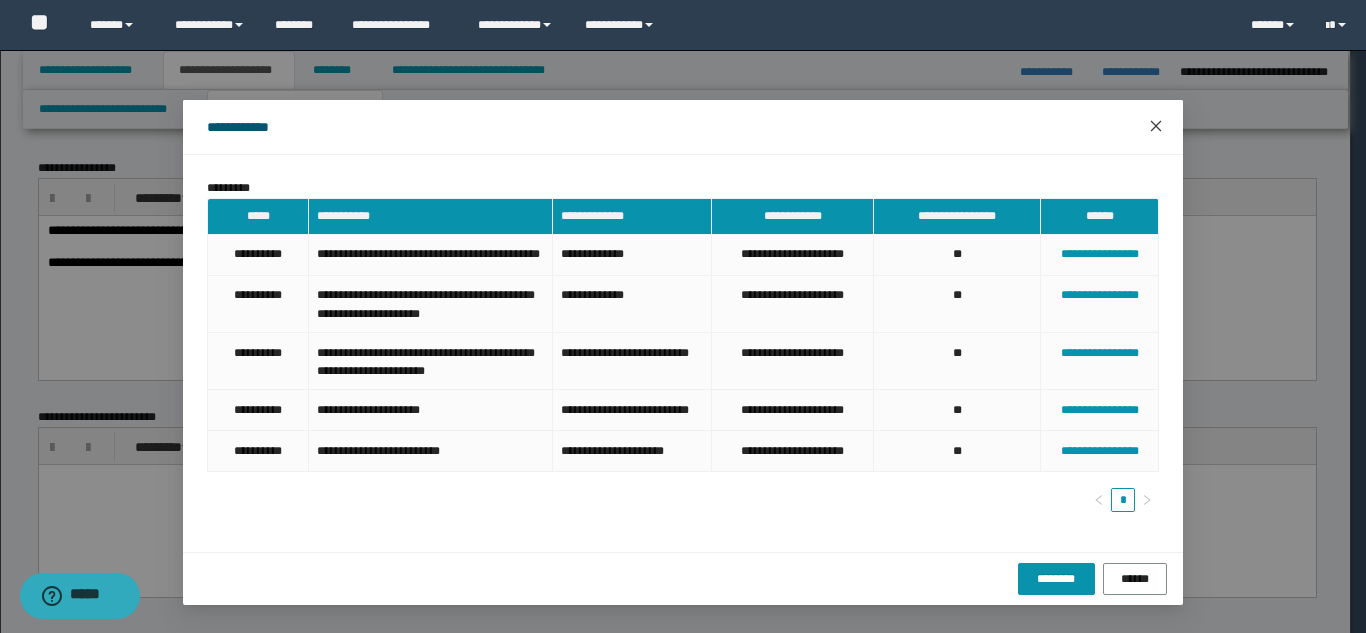 click 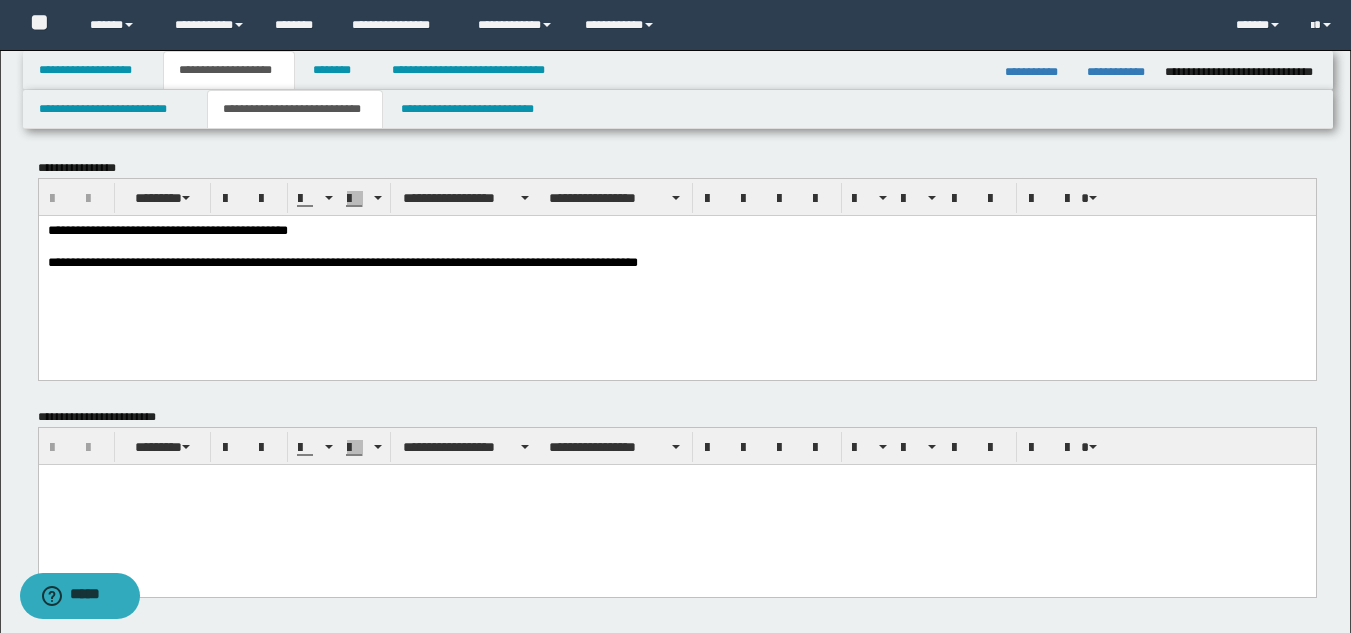 click on "**********" at bounding box center [676, 231] 